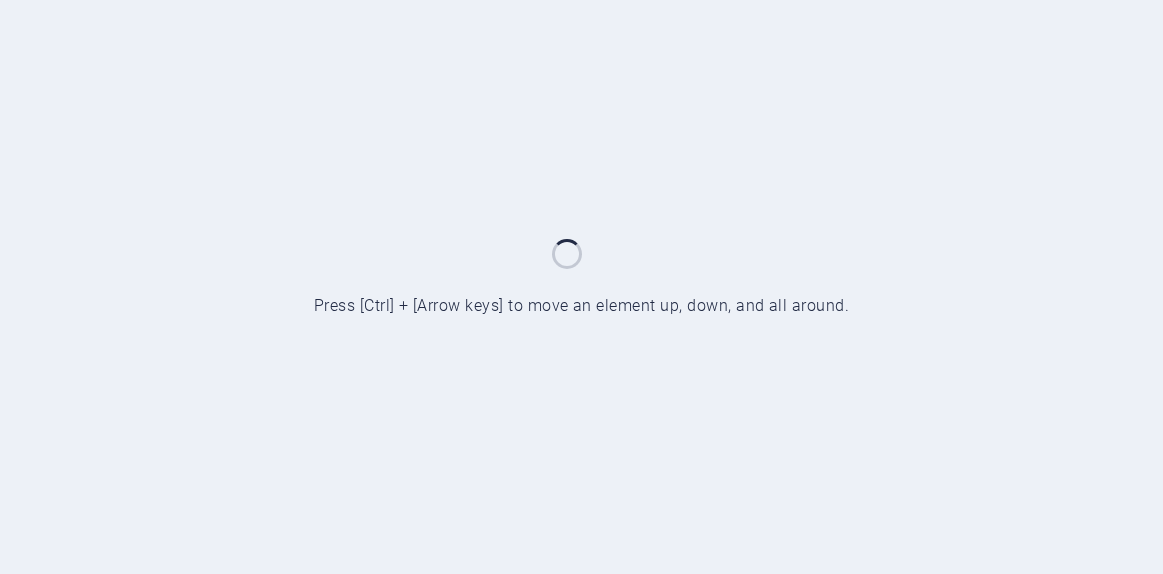 scroll, scrollTop: 0, scrollLeft: 0, axis: both 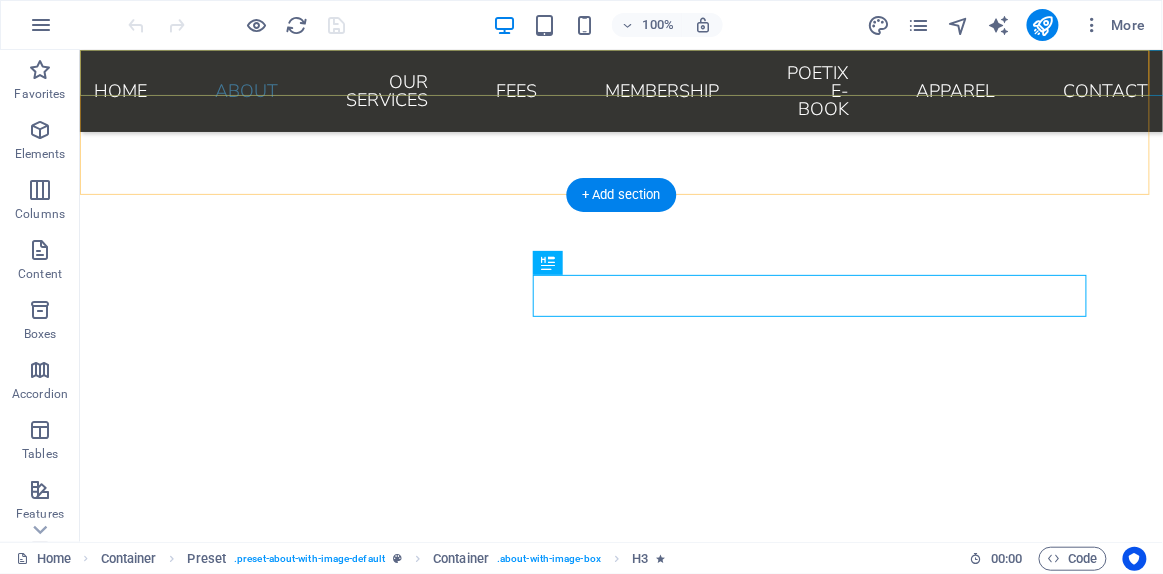 click on "Home About OUR SERVICES FEES  Membership POETIX E-BOOK APPAREL Contact" at bounding box center [620, 90] 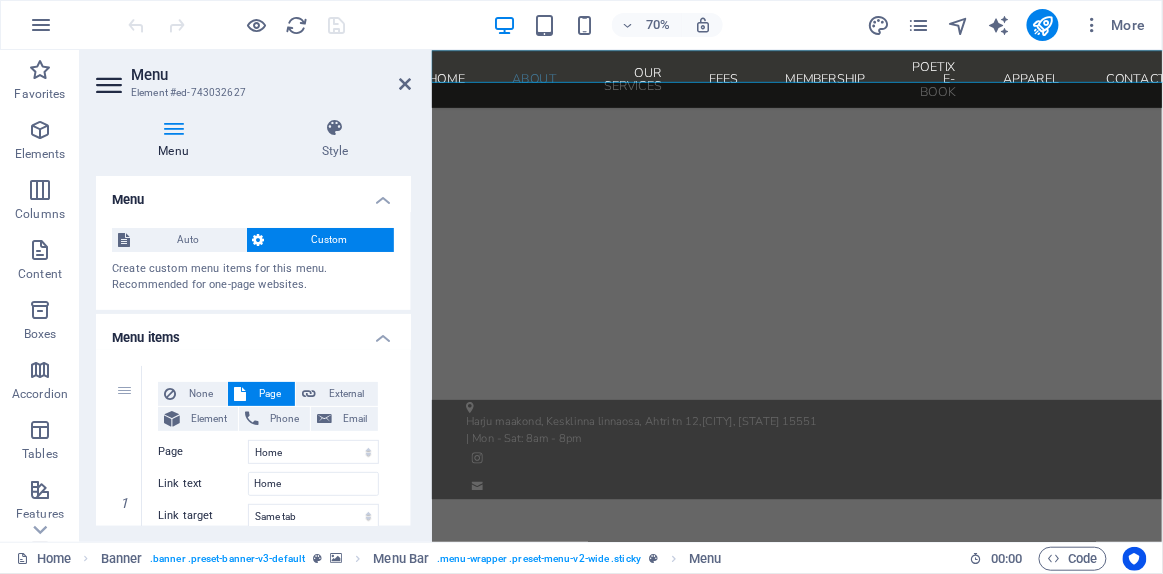 click on "Menu" at bounding box center [271, 75] 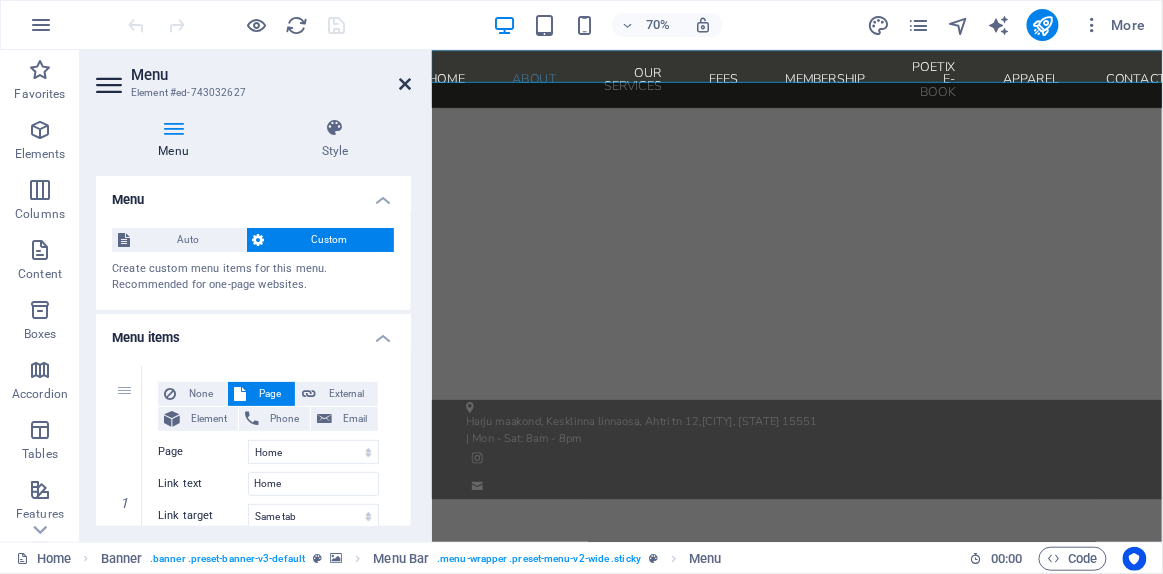click at bounding box center [405, 84] 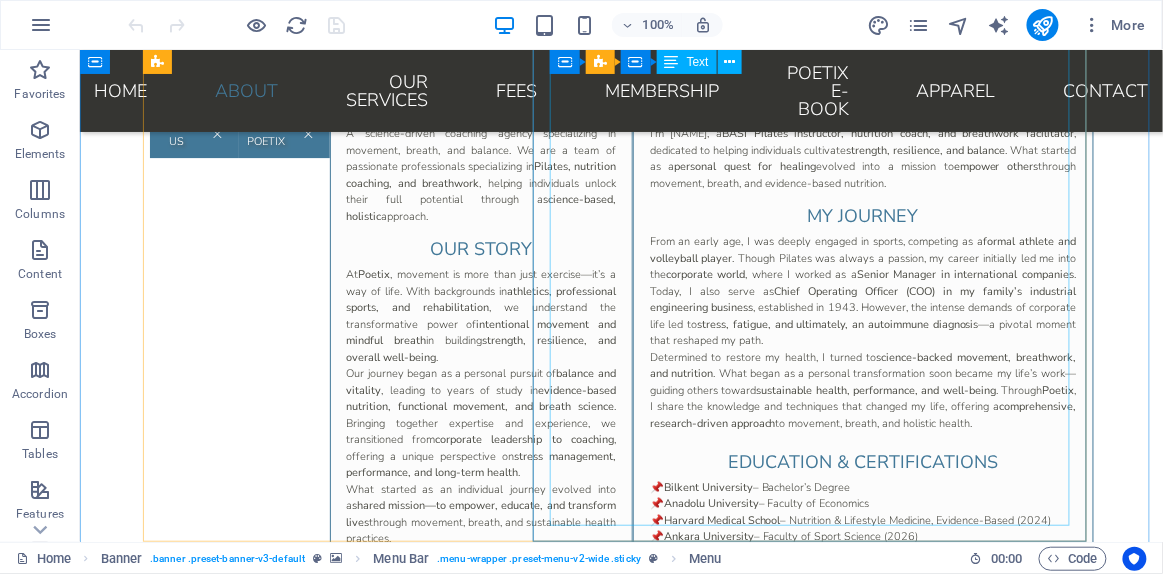 scroll, scrollTop: 1498, scrollLeft: 0, axis: vertical 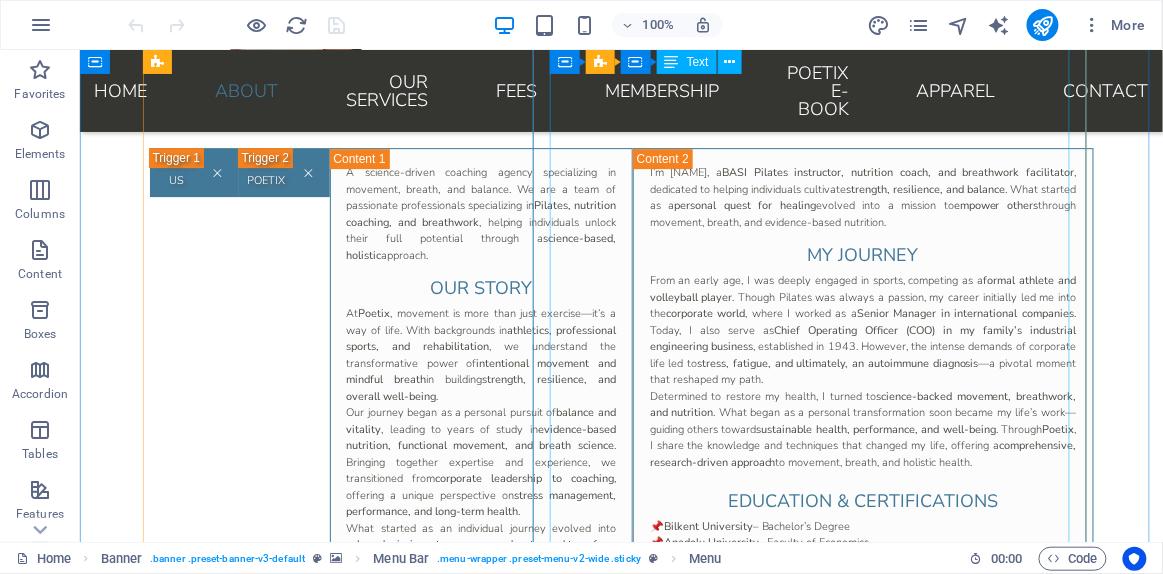 click on "I’m Pınar, a BASI Pilates instructor, nutrition coach, and breathwork facilitator , dedicated to helping individuals cultivate strength, resilience, and balance . What started as a personal quest for healing evolved into a mission to empower others through movement, breath, and evidence-based nutrition. My Journey From an early age, I was deeply engaged in sports, competing as a formal athlete and volleyball player . Though Pilates was always a passion, my career initially led me into the corporate world , where I worked as a Senior Manager in international companies . Today, I also serve as Chief Operating Officer (COO) in my family’s industrial engineering business , established in 1943. However, the intense demands of corporate life led to stress, fatigue, and ultimately, an autoimmune diagnosis —a pivotal moment that reshaped my path. Determined to restore my health, I turned to science-backed movement, breathwork, and nutrition sustainable health, performance, and well-being . Through" at bounding box center (862, 552) 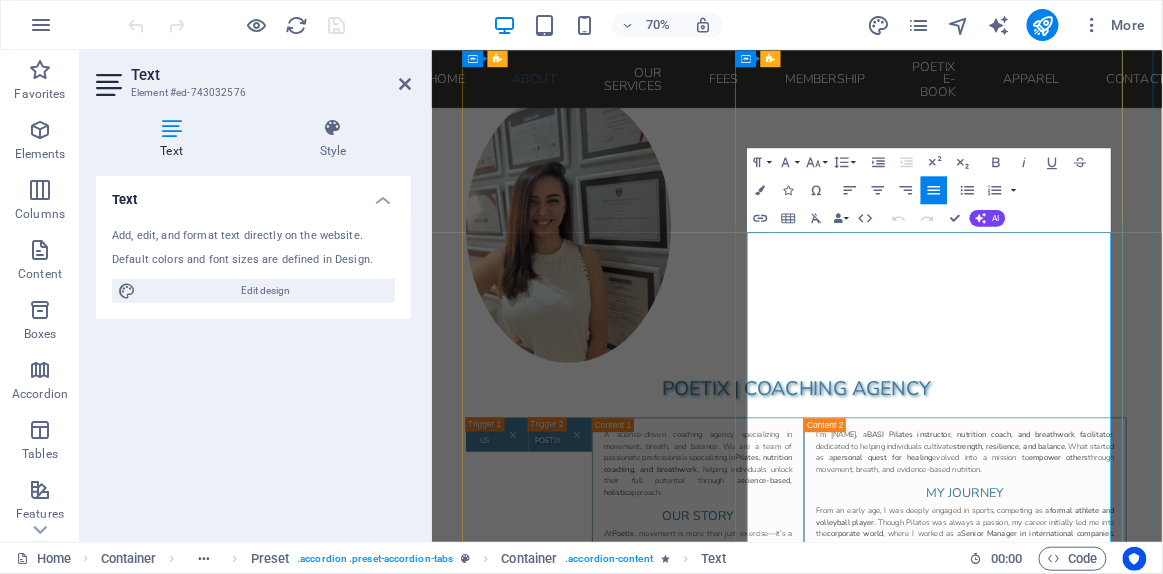 scroll, scrollTop: 1534, scrollLeft: 0, axis: vertical 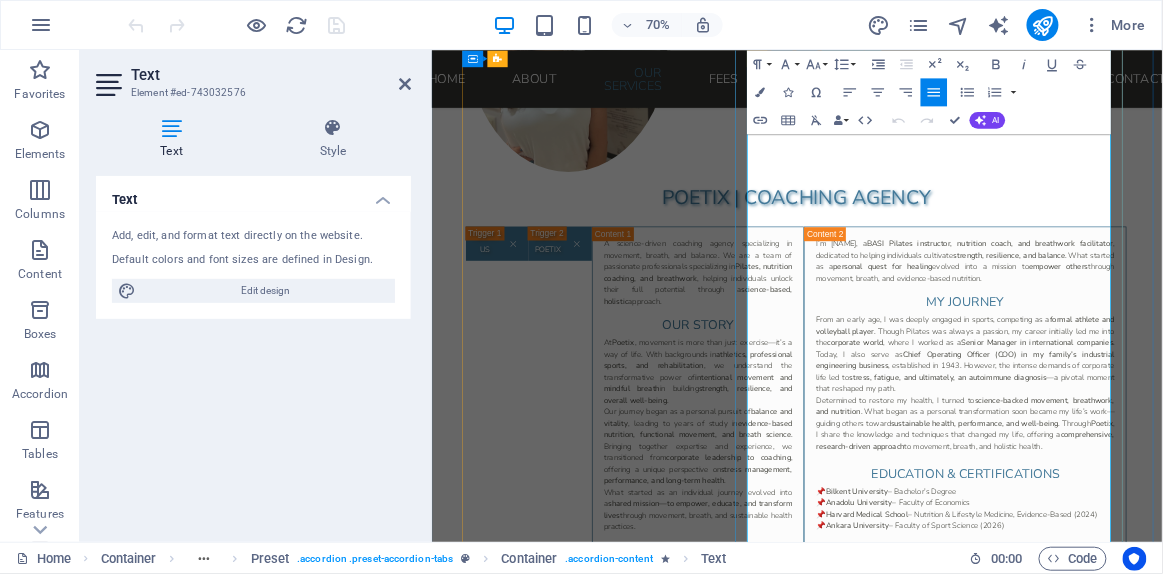 click on "📌 NCSF - National Council on Strength & Fitness – Sports Nutrition Specialist 📌 Prague Rehabilitation School – Dynamic Neuromuscular Stabilization | Kinesiology 📌 Istanbul Faculty of Medicine – Cadaver Application Training in Sports Anatomy 📌 Anatomy Trains – The Male Pelvis 📌 CFSC - Certified Functional Strength Coach – Functional Training Anatomy 📌 Functional Movement & Anatomy - by Eberhard Schlömmer" at bounding box center (1194, 829) 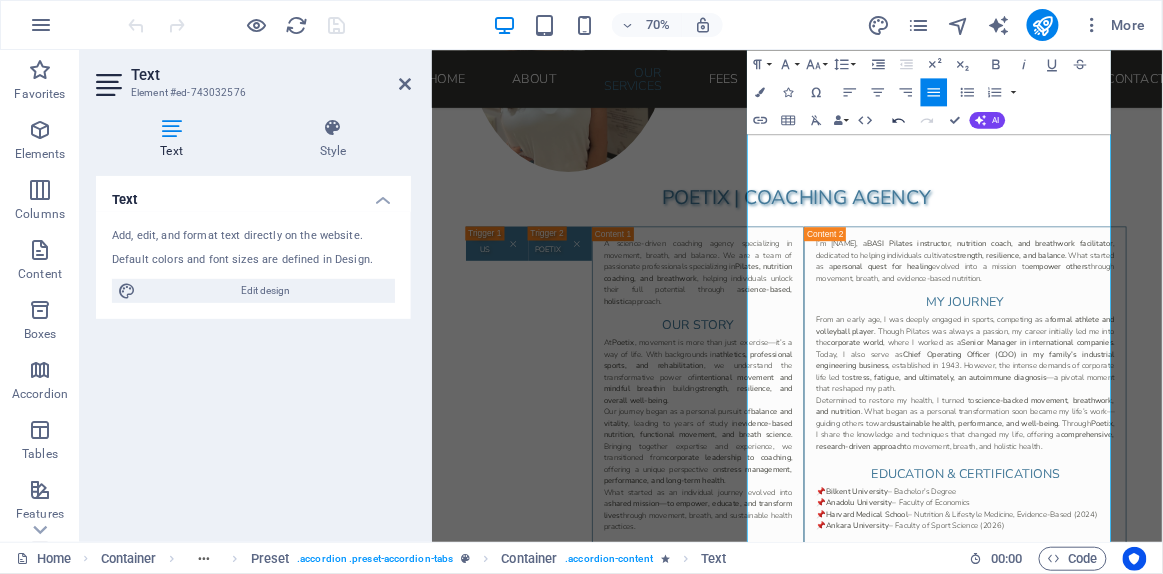 click 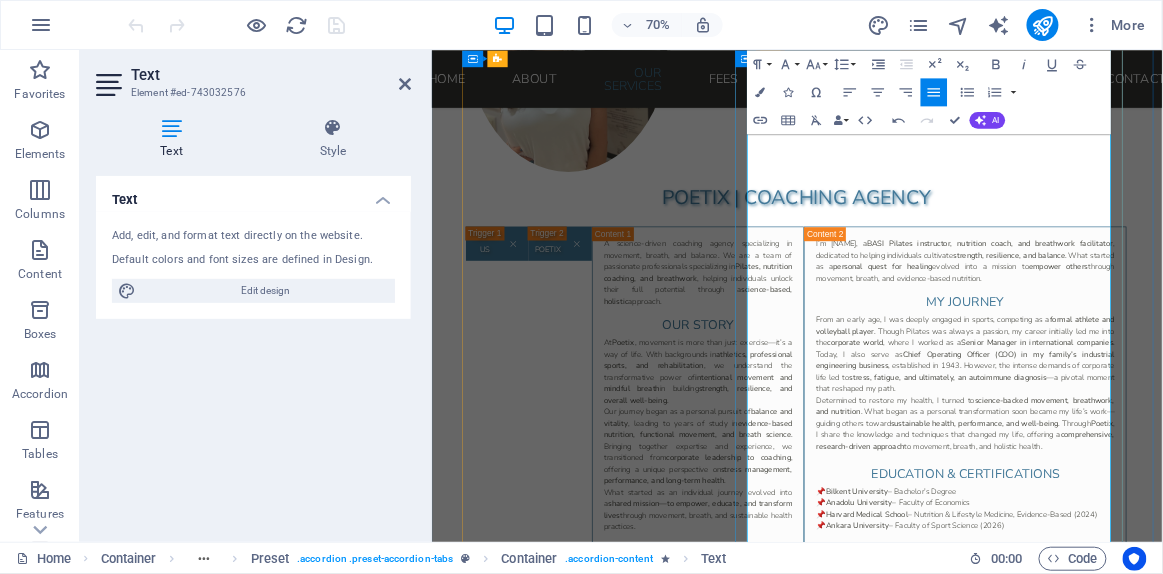 drag, startPoint x: 1275, startPoint y: 459, endPoint x: 877, endPoint y: 453, distance: 398.04523 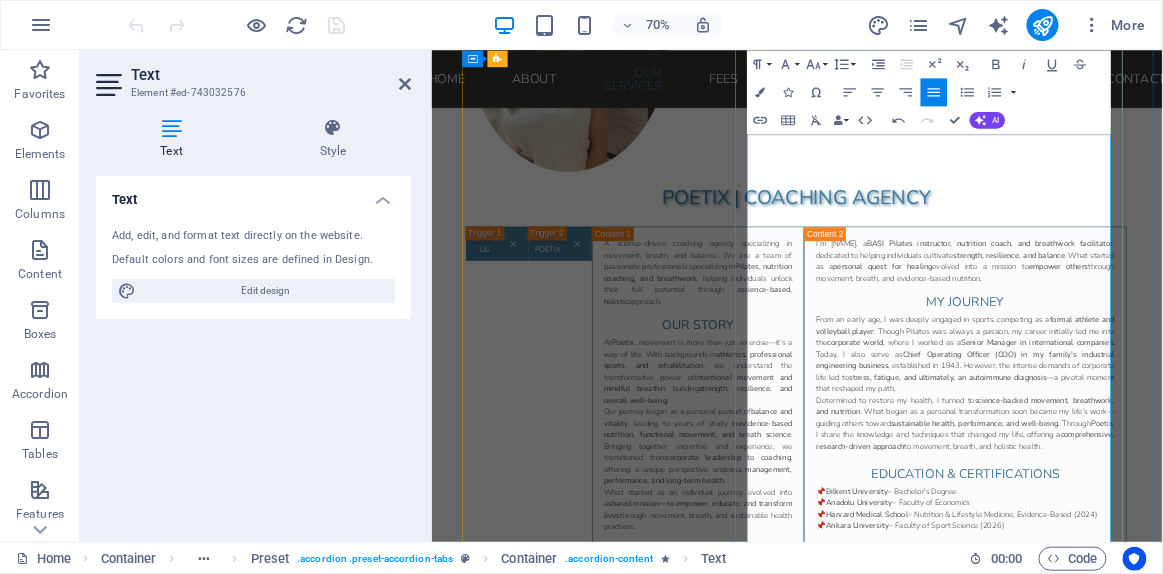 copy on "📌 NCSF - National Council on Strength & Fitness – Sports Nutrition Specialist" 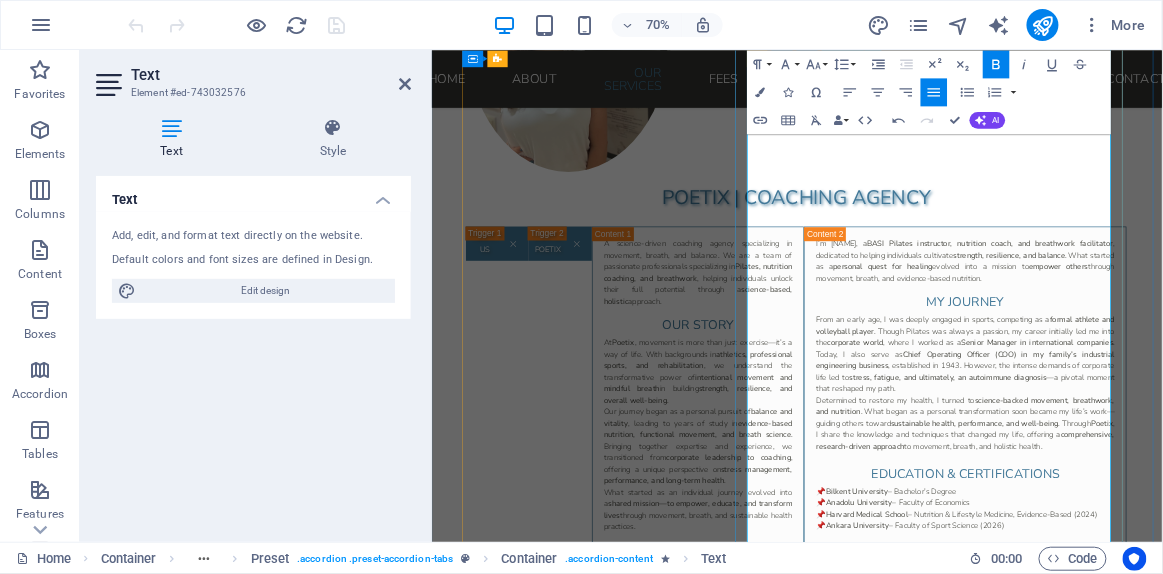 click on "NCSF - National Council on Strength & Fitness" at bounding box center (1110, 803) 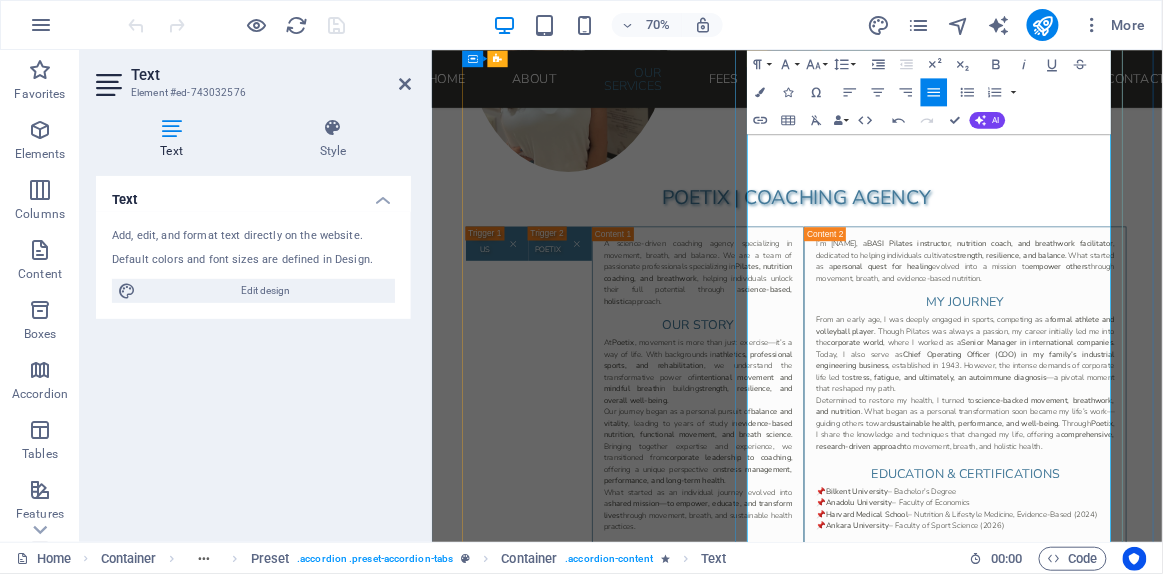 type 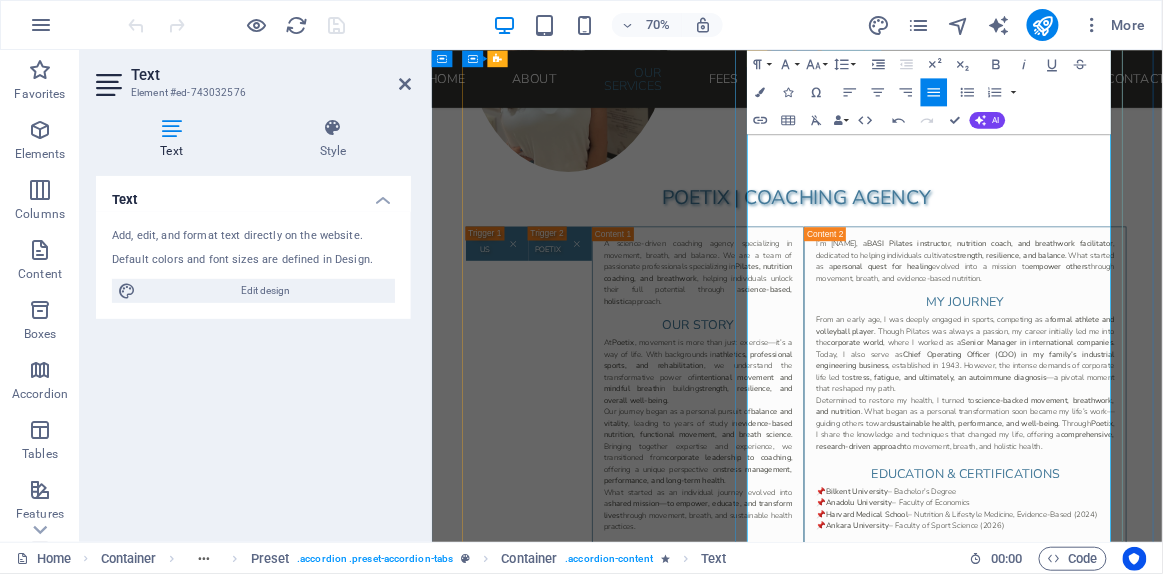 click on "📌 NCSF - National Council on Strength & Fitness – Sports Nutrition Specialist 📌SSOL Schroth - Scoliosis and Spine NCSF - National Council on Strength & Fitness – Sports Nutrition Specialist 📌 Prague Rehabilitation School – Dynamic Neuromuscular Stabilization | Kinesiology 📌 Istanbul Faculty of Medicine – Cadaver Application Training in Sports Anatomy 📌 Anatomy Trains – The Male Pelvis 📌 CFSC - Certified Functional Strength Coach – Functional Training Anatomy 📌 Functional Movement & Anatomy - by Eberhard Schlömmer" at bounding box center (1194, 846) 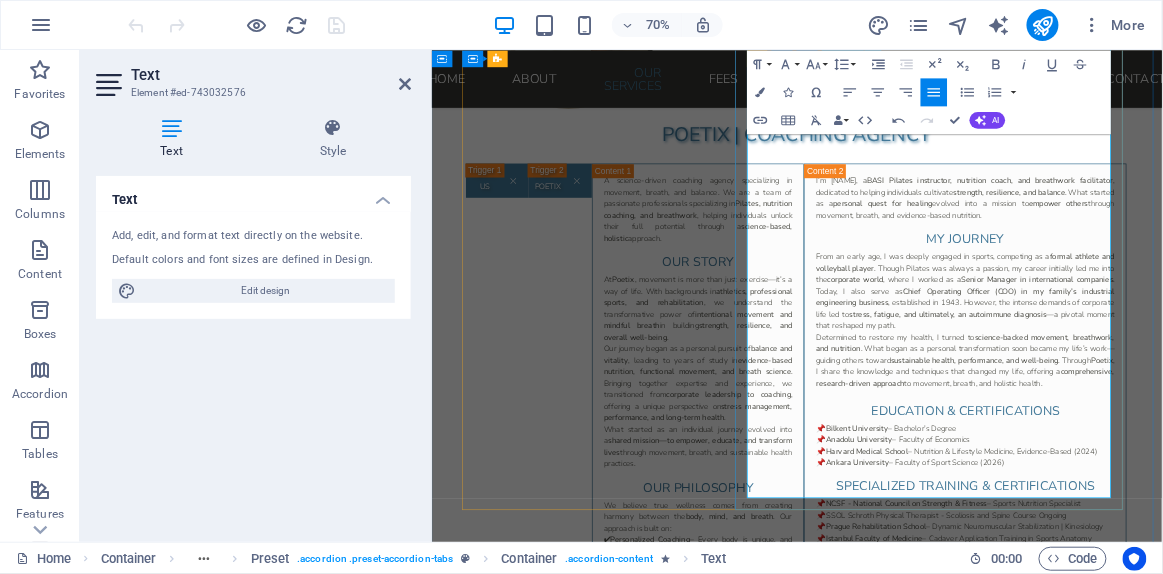 drag, startPoint x: 1295, startPoint y: 289, endPoint x: 1258, endPoint y: 291, distance: 37.054016 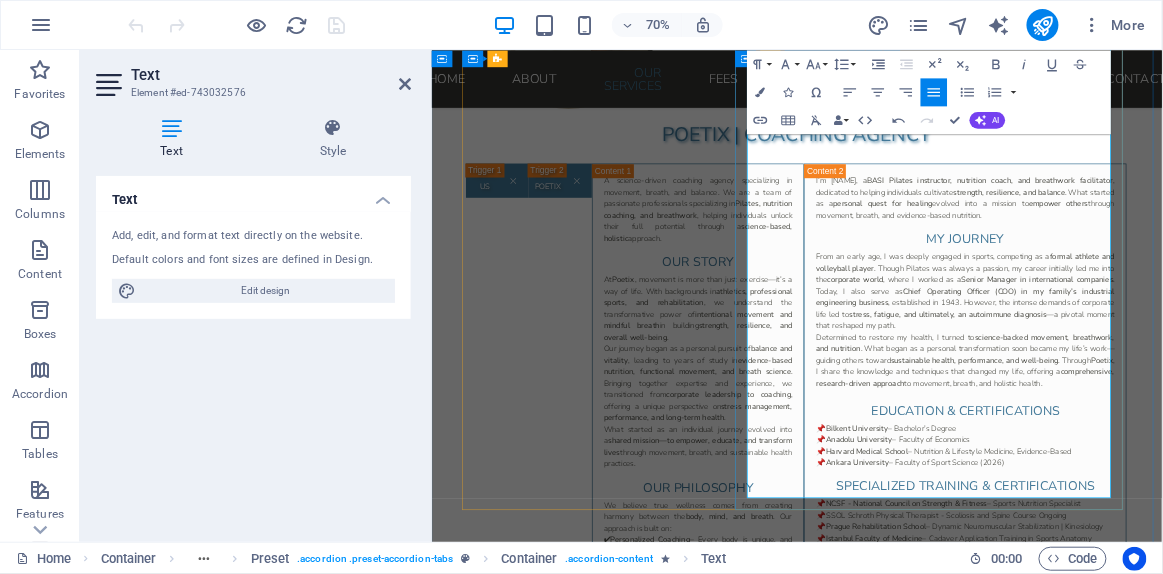 drag, startPoint x: 1268, startPoint y: 447, endPoint x: 880, endPoint y: 455, distance: 388.08246 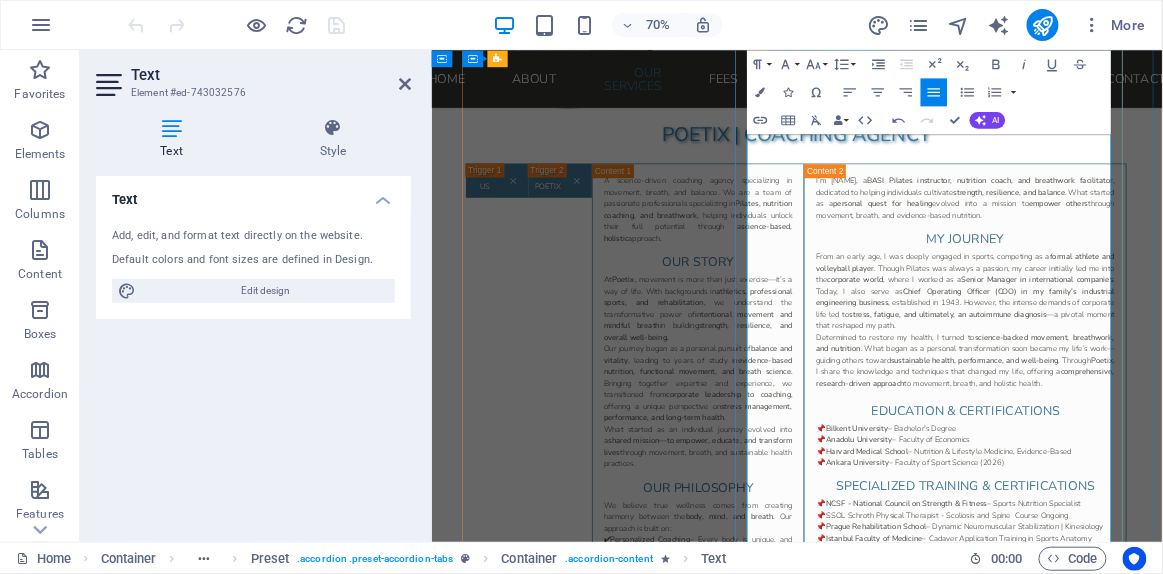 scroll, scrollTop: 1352, scrollLeft: 0, axis: vertical 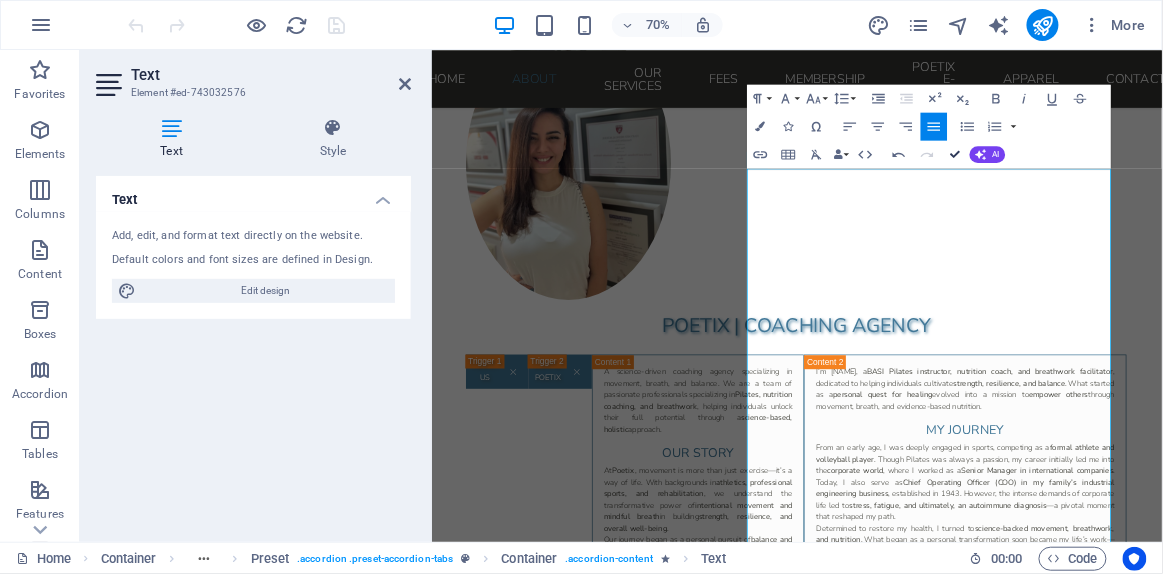 click on "A science-driven coaching agency specializing in movement, breath, and balance. We are a team of passionate professionals specializing in Pilates, nutrition coaching, and breathwork , helping individuals unlock their full potential through a science-based, holistic approach. Our Story At Poetix , movement is more than just exercise—it’s a way of life. With backgrounds in athletics, professional sports, and rehabilitation , we understand the transformative power of intentional movement and mindful breath in building strength, resilience, and overall well-being . Our journey began as a personal pursuit of balance and vitality , leading to years of study in evidence-based nutrition, functional movement, and breath science . Bringing together expertise and experience, we transitioned from corporate leadership to coaching , offering a unique perspective on stress management, performance, and long-term health . What started as an individual journey evolved into a Our Philosophy ✔ ✔ ✔" at bounding box center (812, 955) 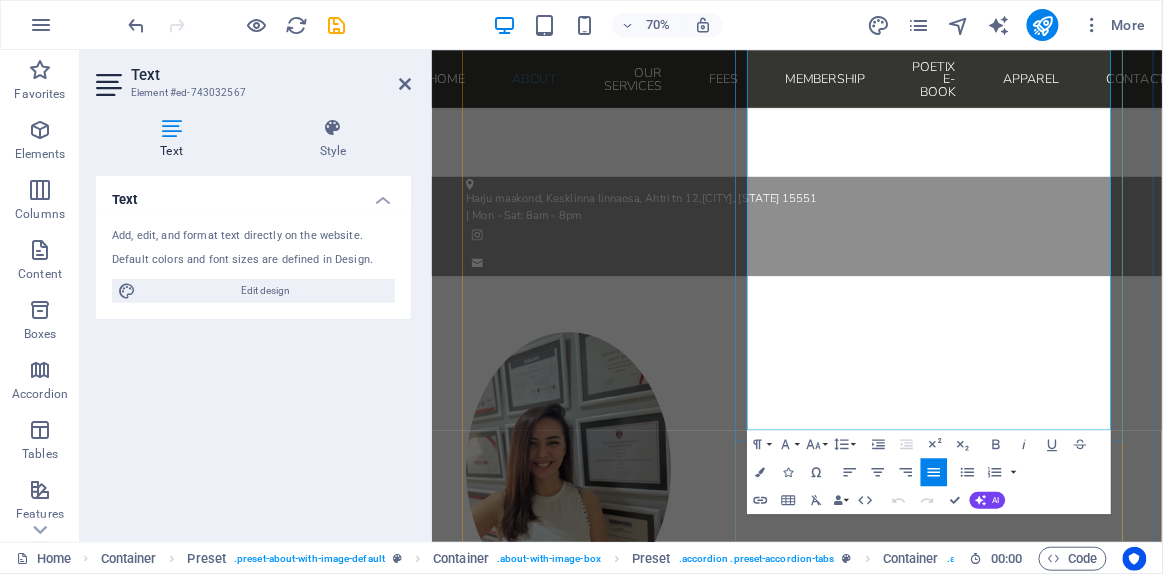 scroll, scrollTop: 946, scrollLeft: 0, axis: vertical 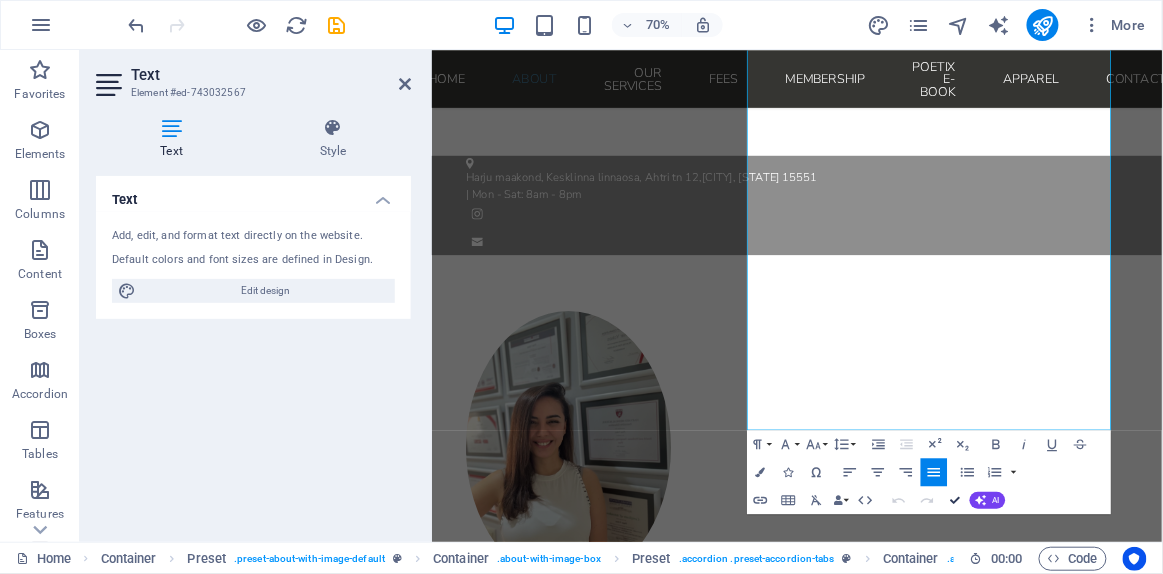 drag, startPoint x: 749, startPoint y: 647, endPoint x: 956, endPoint y: 503, distance: 252.16066 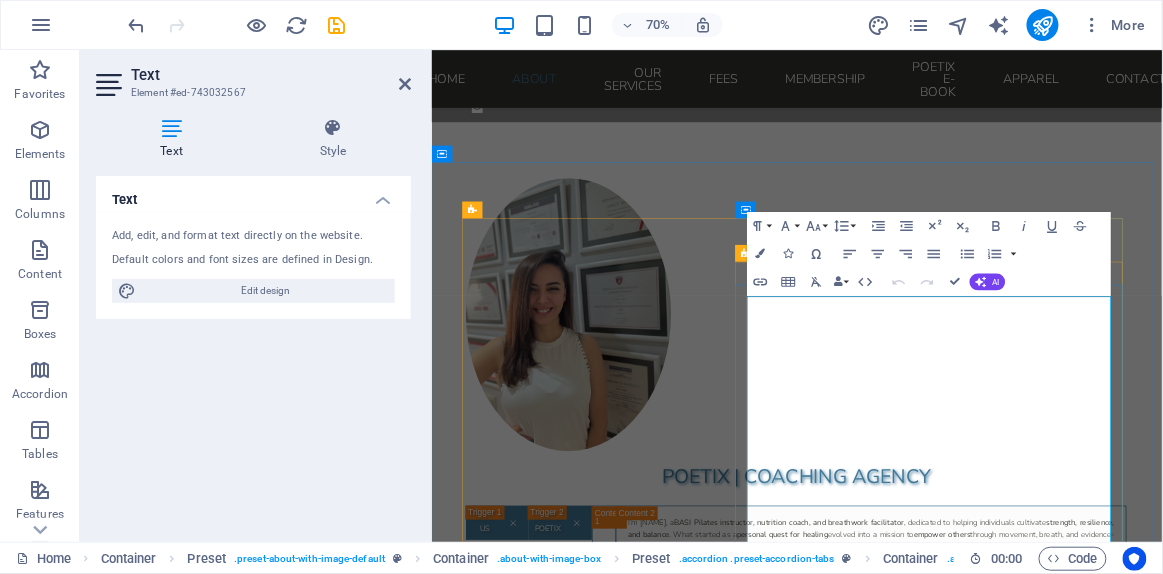 scroll, scrollTop: 582, scrollLeft: 0, axis: vertical 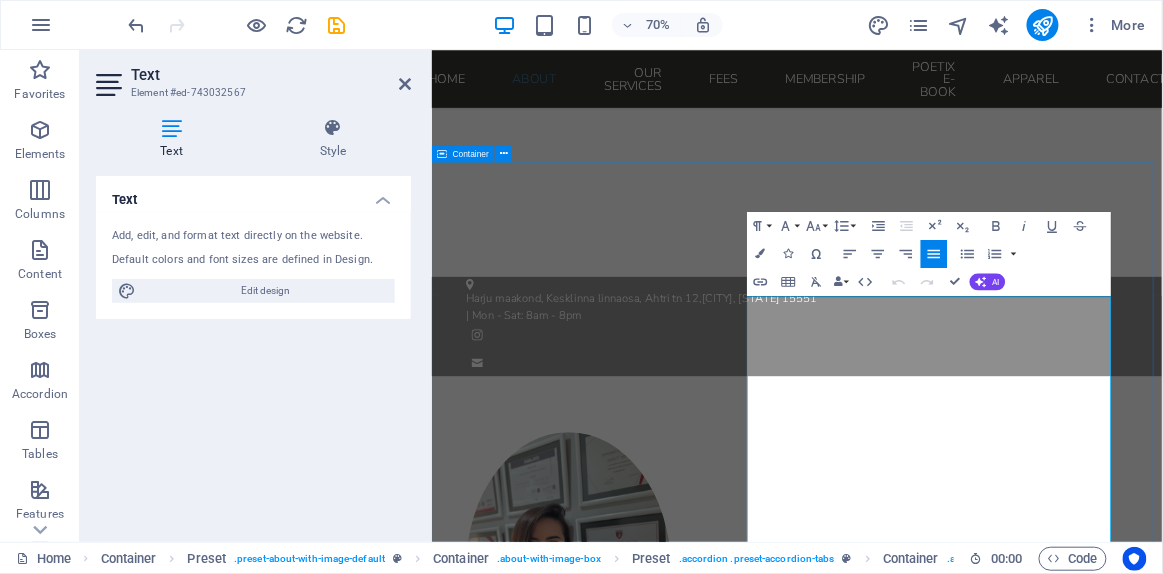 click on "POETIX | COACHING Agency ABOUT US A science-driven coaching agency specializing in movement, breath, and balance. We are a team of passionate professionals specializing in Pilates, nutrition coaching, and breathwork , helping individuals unlock their full potential through a science-based, holistic approach. Our Story At Poetix , movement is more than just exercise—it’s a way of life. With backgrounds in athletics, professional sports, and rehabilitation , we understand the transformative power of intentional movement and mindful breath in building strength, resilience, and overall well-being . Our journey began as a personal pursuit of balance and vitality , leading to years of study in evidence-based nutrition, functional movement, and breath science . Bringing together expertise and experience, we transitioned from corporate leadership to coaching , offering a unique perspective on stress management, performance, and long-term health . What started as an individual journey evolved into a" at bounding box center [953, 1301] 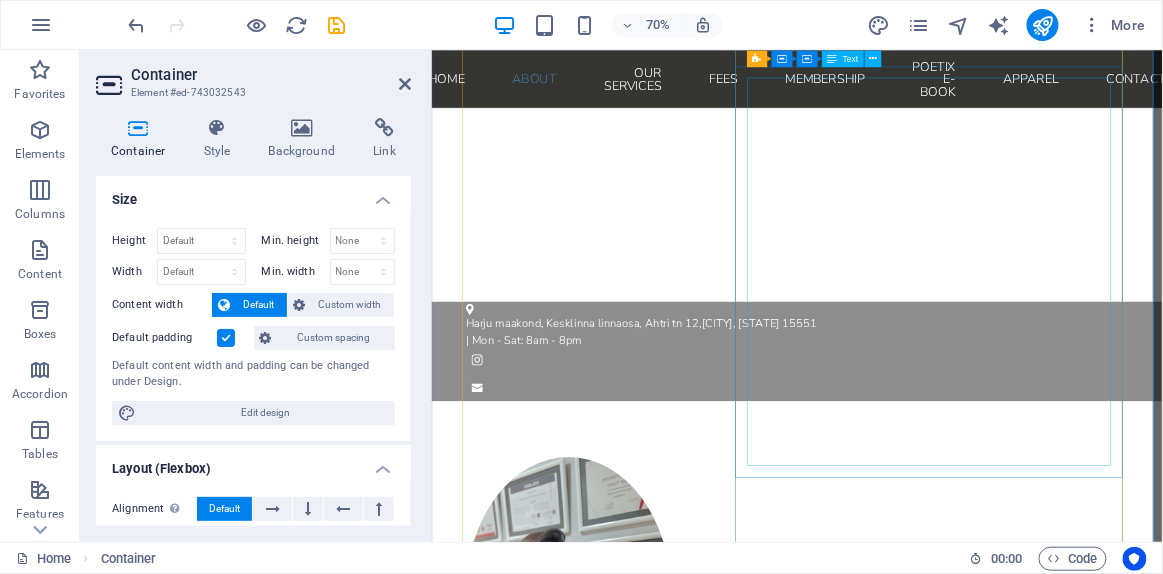 scroll, scrollTop: 665, scrollLeft: 0, axis: vertical 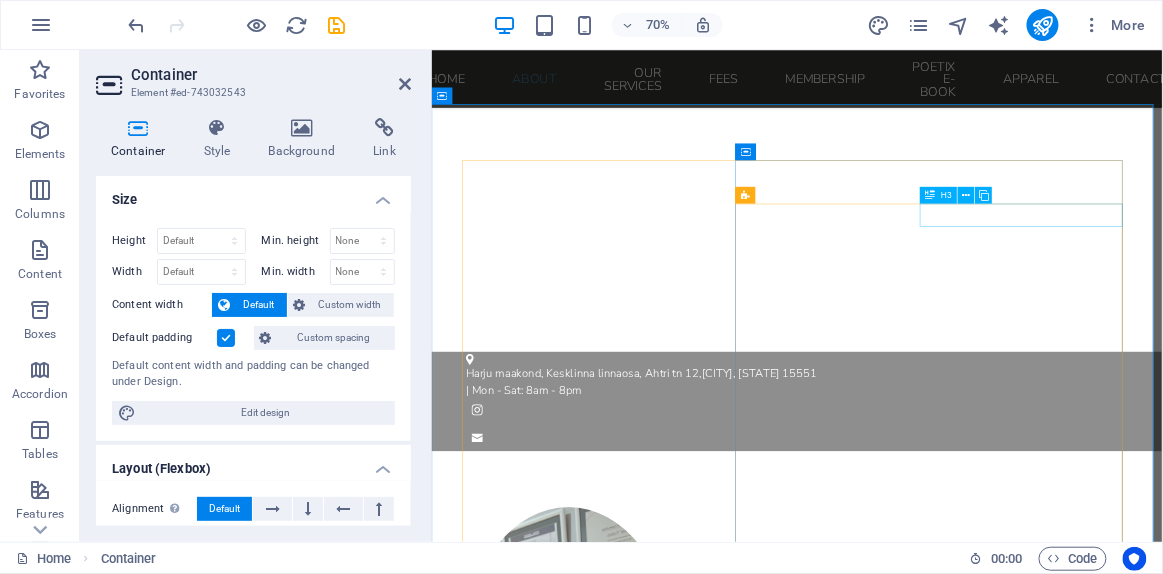 click on "BEHIND POETIX" at bounding box center [615, 1642] 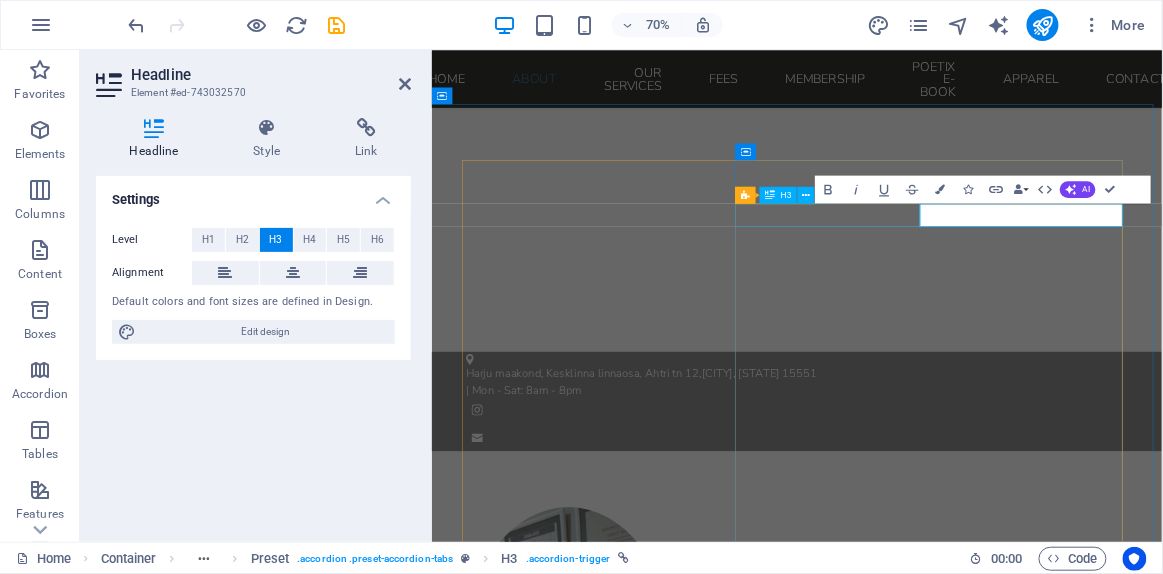 click on "ABOUT US" at bounding box center [525, 1642] 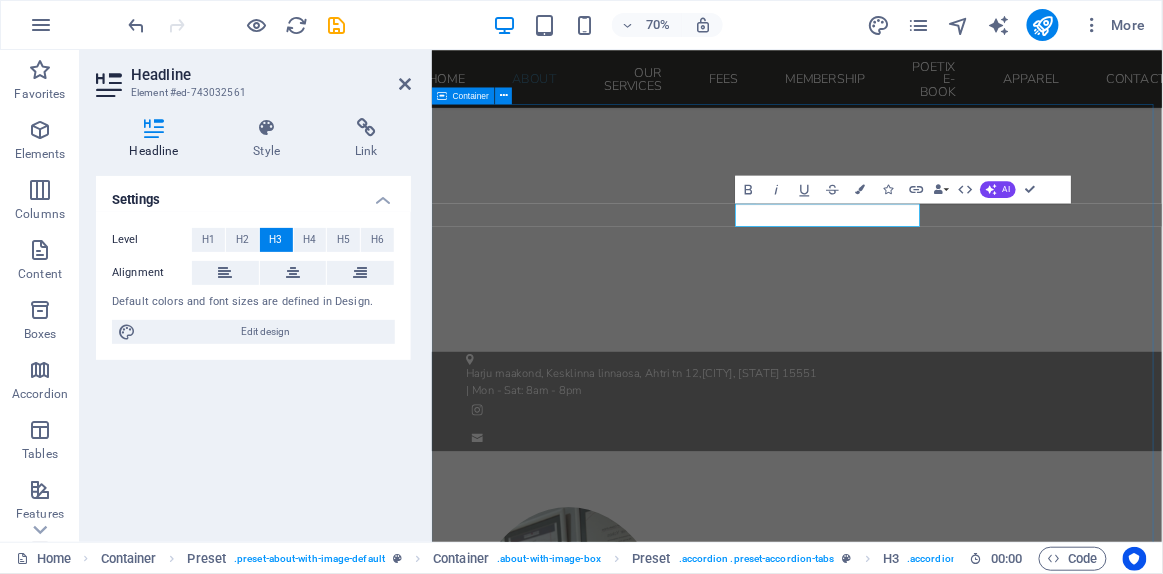 click on "POETIX | COACHING Agency ABOUT US A science-driven coaching agency specializing in movement, breath, and balance. We are a team of passionate professionals specializing in Pilates, nutrition coaching, and breathwork , helping individuals unlock their full potential through a science-based, holistic approach. Our Story At Poetix , movement is more than just exercise—it’s a way of life. With backgrounds in athletics, professional sports, and rehabilitation , we understand the transformative power of intentional movement and mindful breath in building strength, resilience, and overall well-being . Our journey began as a personal pursuit of balance and vitality , leading to years of study in evidence-based nutrition, functional movement, and breath science . Bringing together expertise and experience, we transitioned from corporate leadership to coaching , offering a unique perspective on stress management, performance, and long-term health . What started as an individual journey evolved into a" at bounding box center (953, 1408) 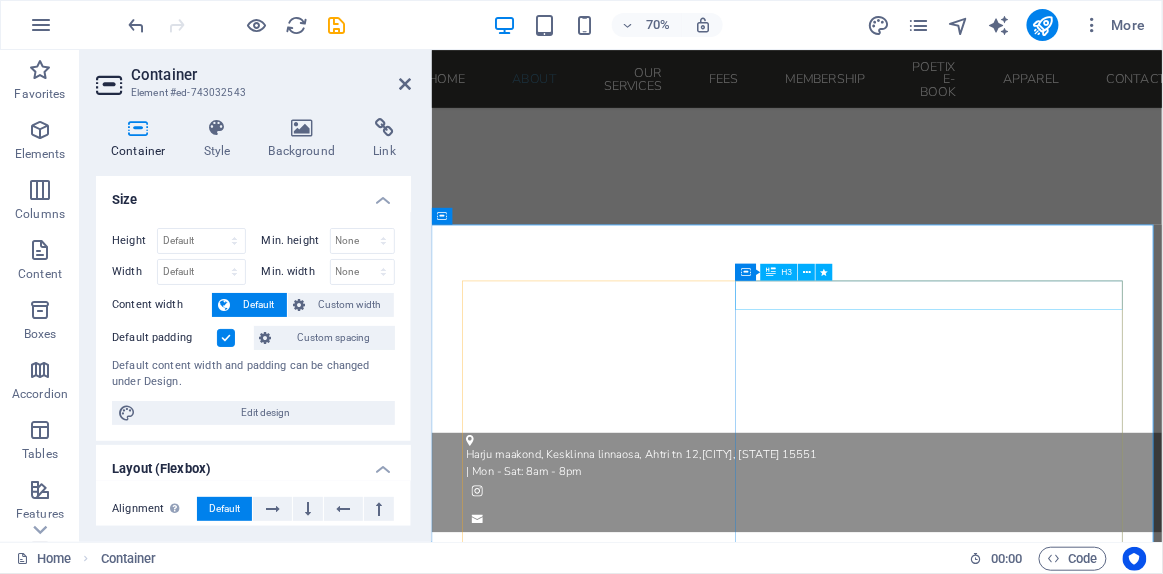 scroll, scrollTop: 566, scrollLeft: 0, axis: vertical 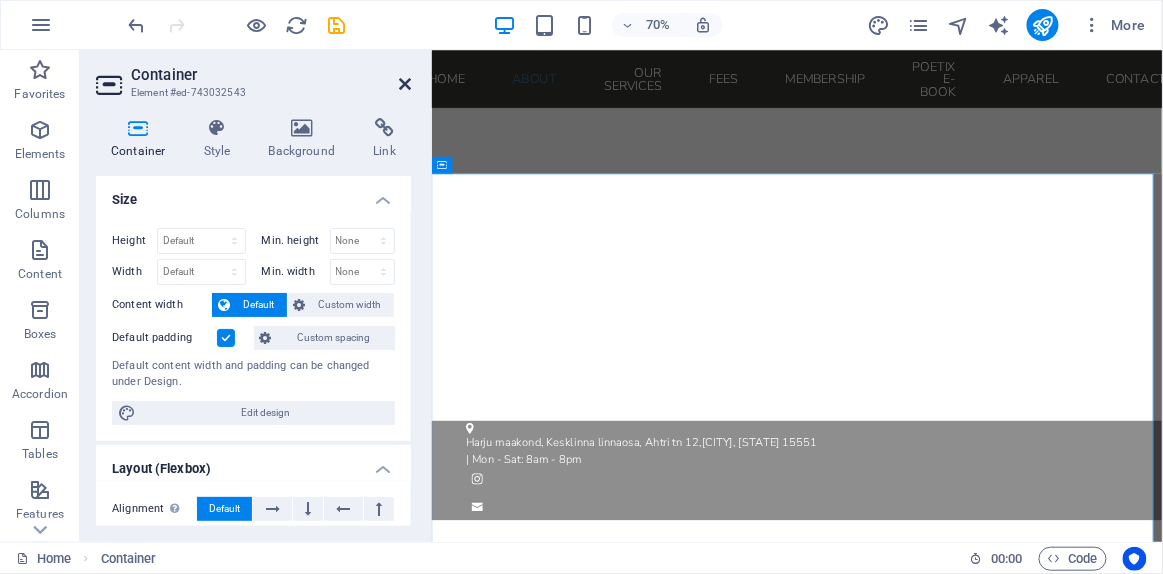 click at bounding box center [405, 84] 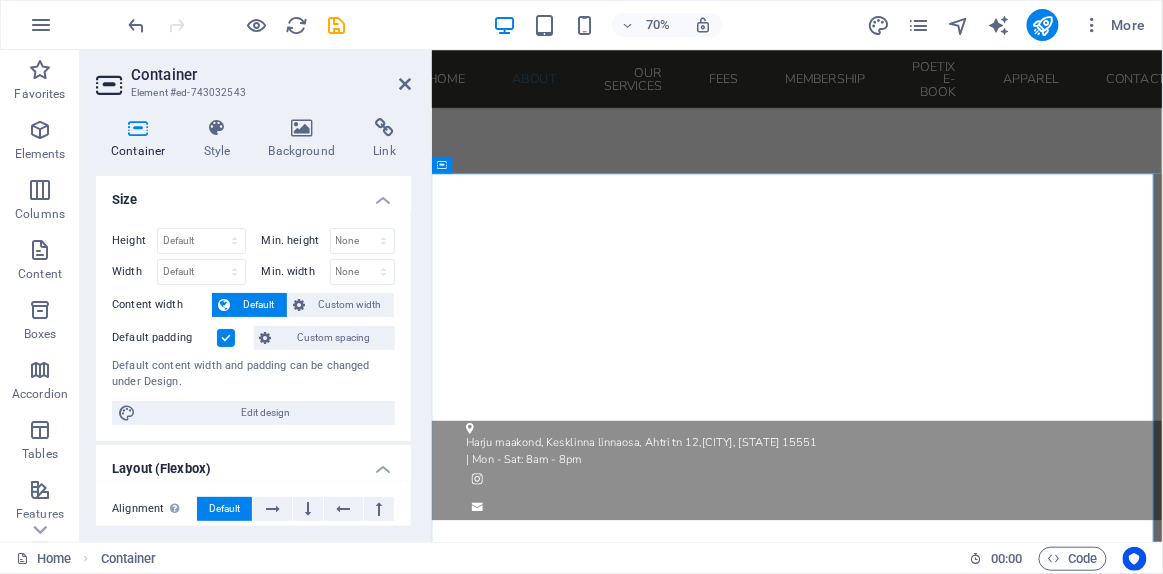 drag, startPoint x: 838, startPoint y: 129, endPoint x: 758, endPoint y: 79, distance: 94.33981 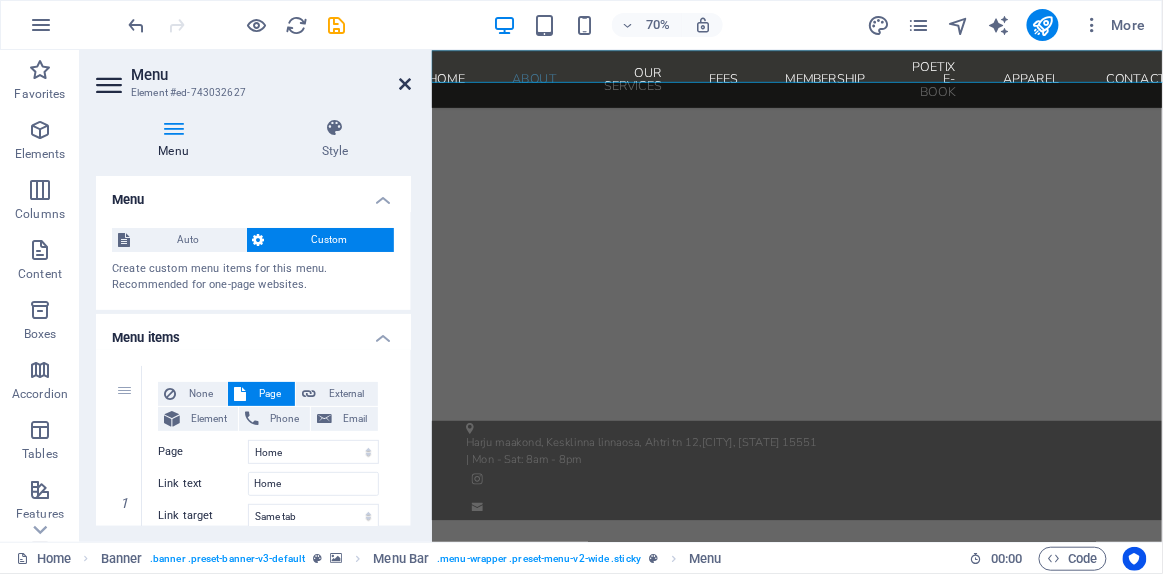 click at bounding box center [405, 84] 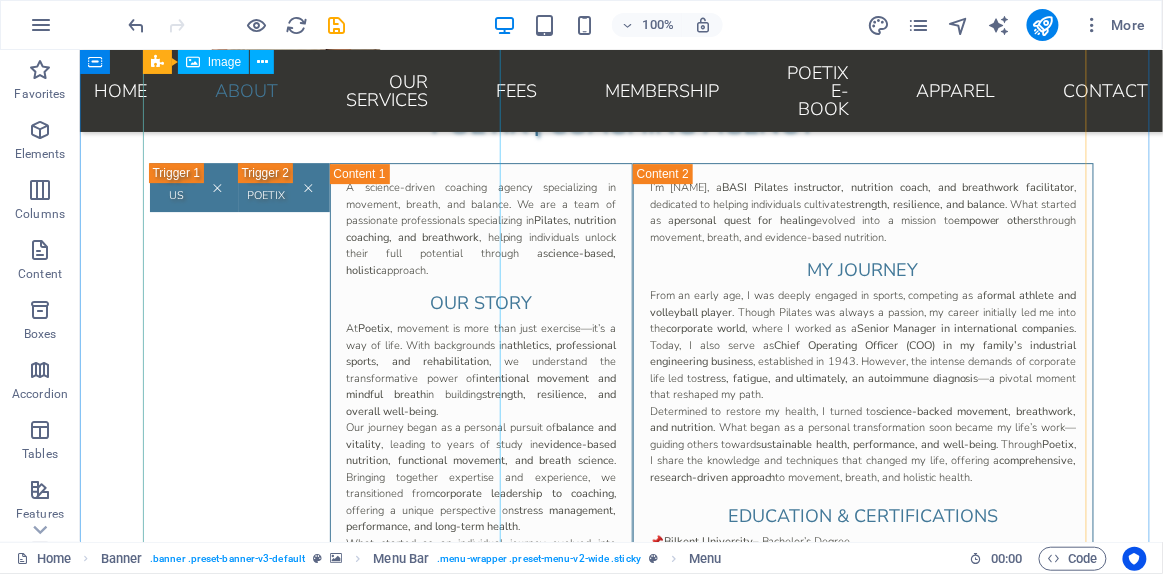 scroll, scrollTop: 1566, scrollLeft: 0, axis: vertical 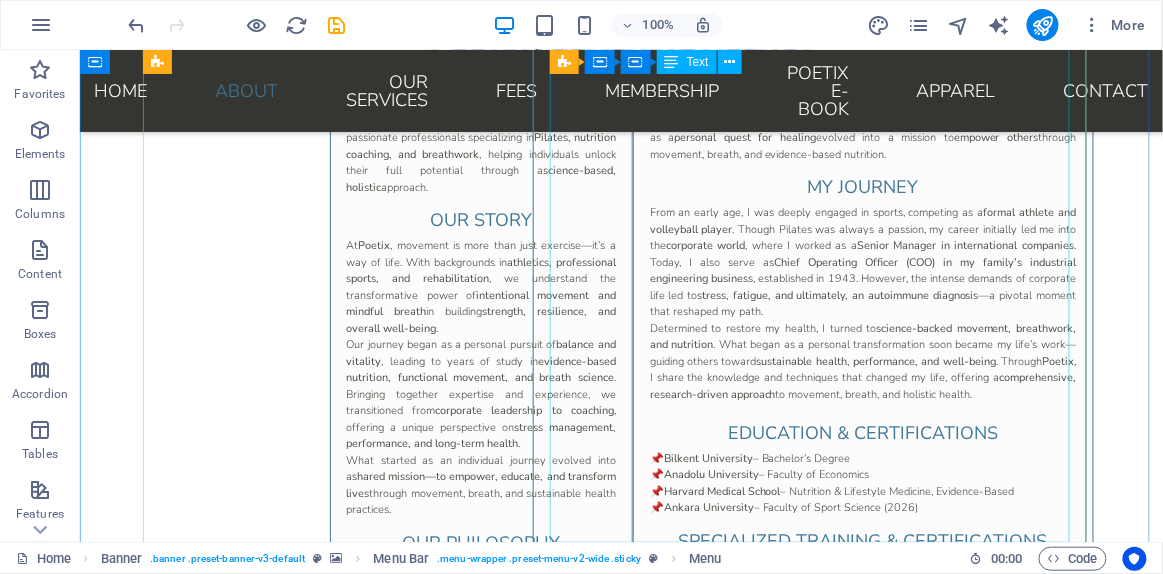 click on "I’m Pınar, a BASI Pilates instructor, nutrition coach, and breathwork facilitator , dedicated to helping individuals cultivate strength, resilience, and balance . What started as a personal quest for healing evolved into a mission to empower others through movement, breath, and evidence-based nutrition. My Journey From an early age, I was deeply engaged in sports, competing as a formal athlete and volleyball player . Though Pilates was always a passion, my career initially led me into the corporate world , where I worked as a Senior Manager in international companies . Today, I also serve as Chief Operating Officer (COO) in my family’s industrial engineering business , established in 1943. However, the intense demands of corporate life led to stress, fatigue, and ultimately, an autoimmune diagnosis —a pivotal moment that reshaped my path. Determined to restore my health, I turned to science-backed movement, breathwork, and nutrition sustainable health, performance, and well-being . Through" at bounding box center [862, 484] 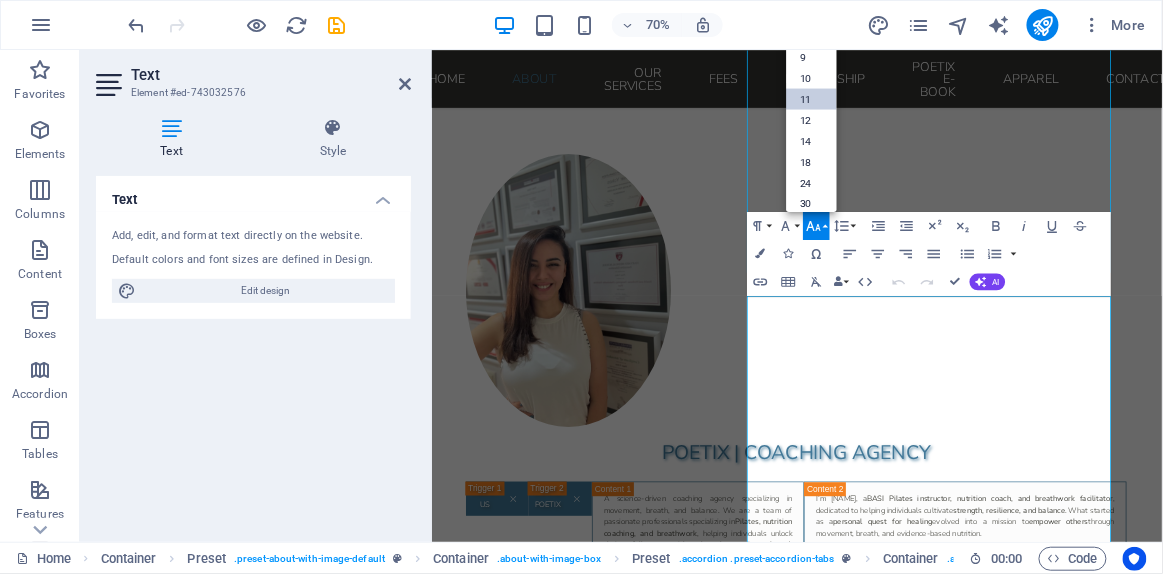 scroll, scrollTop: 112, scrollLeft: 0, axis: vertical 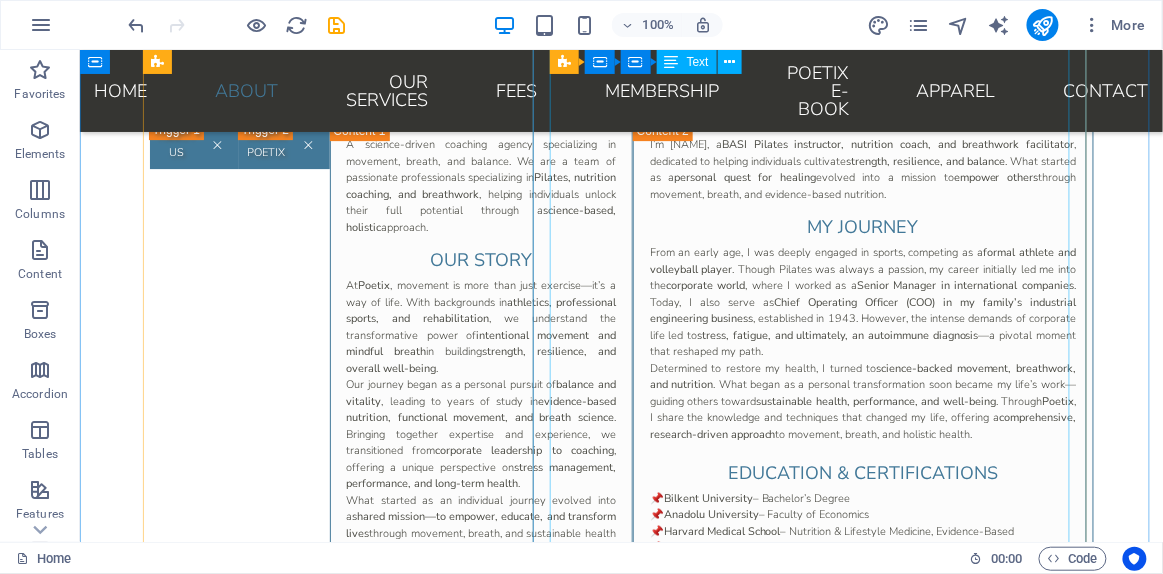 click on "I’m Pınar, a BASI Pilates instructor, nutrition coach, and breathwork facilitator , dedicated to helping individuals cultivate strength, resilience, and balance . What started as a personal quest for healing evolved into a mission to empower others through movement, breath, and evidence-based nutrition. My Journey From an early age, I was deeply engaged in sports, competing as a formal athlete and volleyball player . Though Pilates was always a passion, my career initially led me into the corporate world , where I worked as a Senior Manager in international companies . Today, I also serve as Chief Operating Officer (COO) in my family’s industrial engineering business , established in 1943. However, the intense demands of corporate life led to stress, fatigue, and ultimately, an autoimmune diagnosis —a pivotal moment that reshaped my path. Determined to restore my health, I turned to science-backed movement, breathwork, and nutrition sustainable health, performance, and well-being . Through" at bounding box center [862, 524] 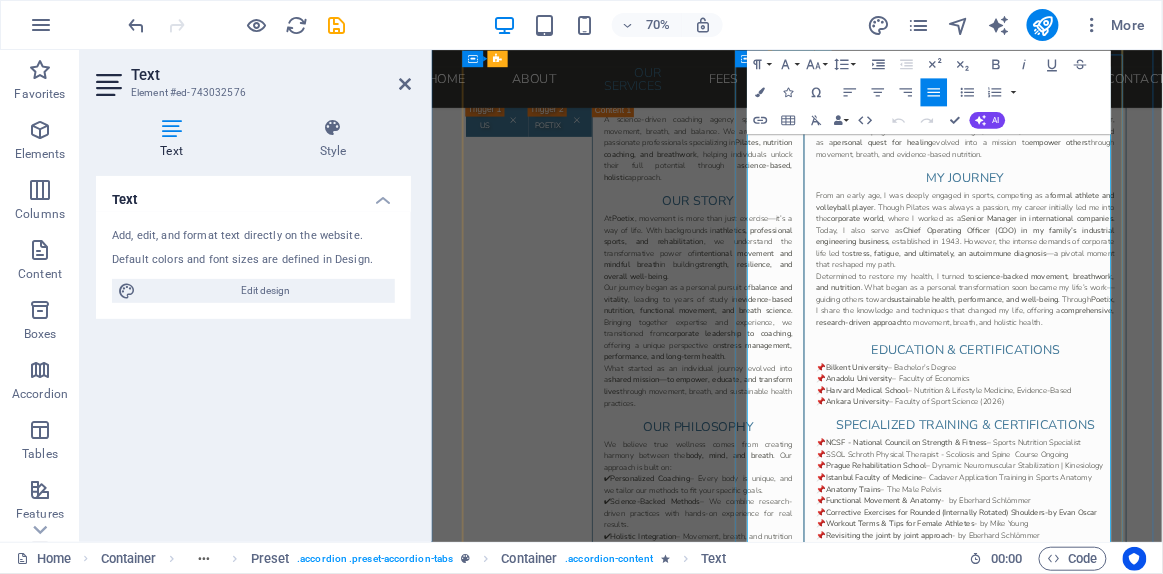 scroll, scrollTop: 1625, scrollLeft: 0, axis: vertical 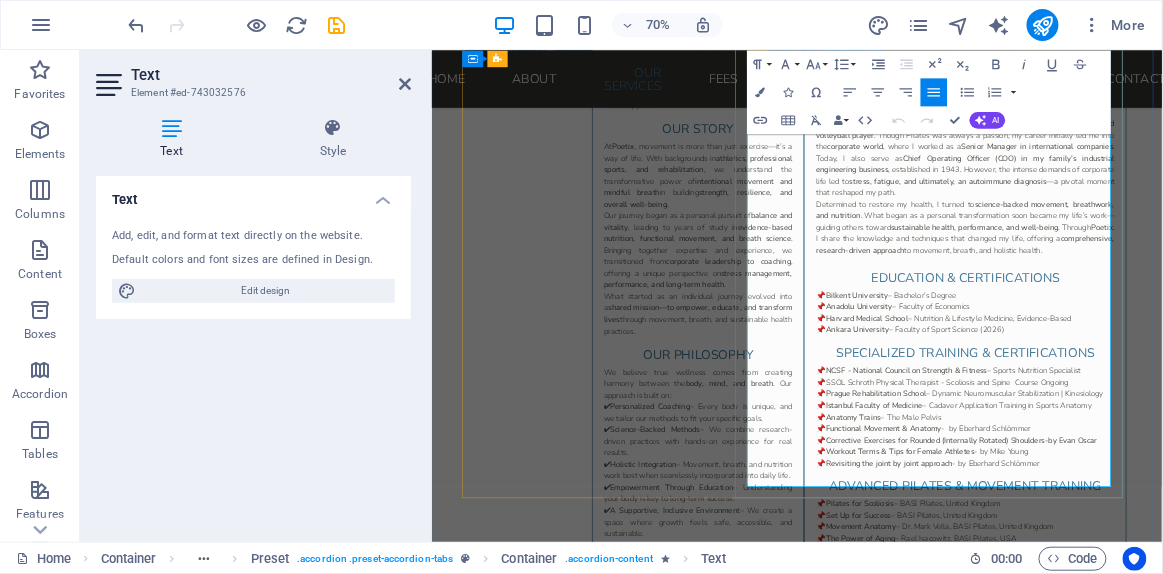 click on "📌 NCSF - National Council on Strength & Fitness – Sports Nutrition Specialist 📌SSOL Schroth Physical Therapist - Scoliosis and Spine Course Ongoing 📌 Prague Rehabilitation School – Dynamic Neuromuscular Stabilization | Kinesiology 📌 Istanbul Faculty of Medicine – Cadaver Application Training in Sports Anatomy 📌 Anatomy Trains – The Male Pelvis 📌 Functional Movement & Anatomy - by Eberhard Schlömmer" at bounding box center (1194, 548) 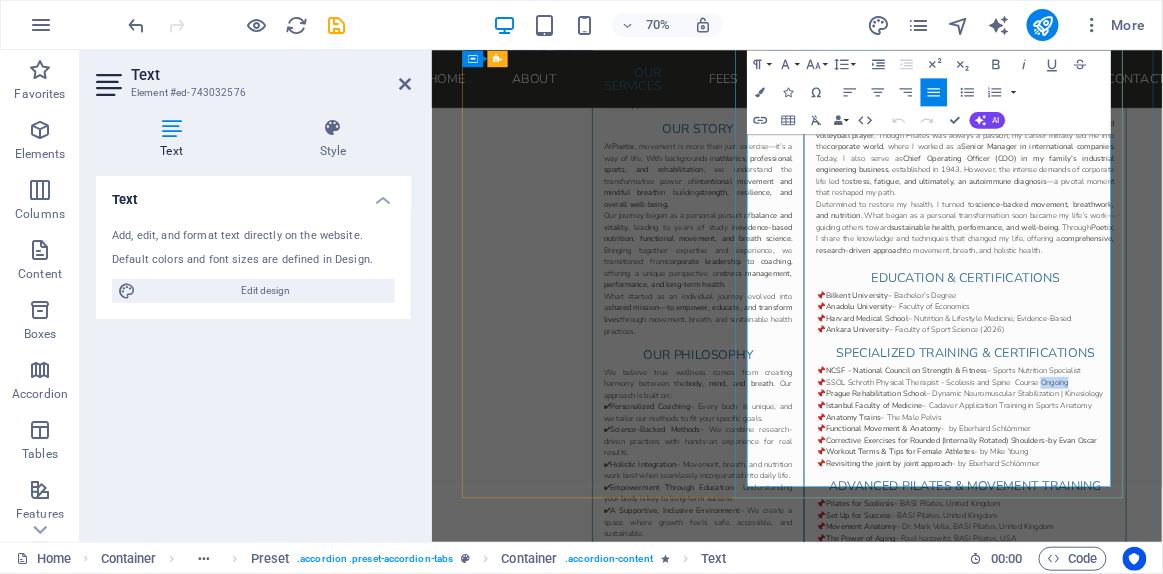 click on "📌 NCSF - National Council on Strength & Fitness – Sports Nutrition Specialist 📌SSOL Schroth Physical Therapist - Scoliosis and Spine Course Ongoing 📌 Prague Rehabilitation School – Dynamic Neuromuscular Stabilization | Kinesiology 📌 Istanbul Faculty of Medicine – Cadaver Application Training in Sports Anatomy 📌 Anatomy Trains – The Male Pelvis 📌 Functional Movement & Anatomy - by Eberhard Schlömmer" at bounding box center [1194, 548] 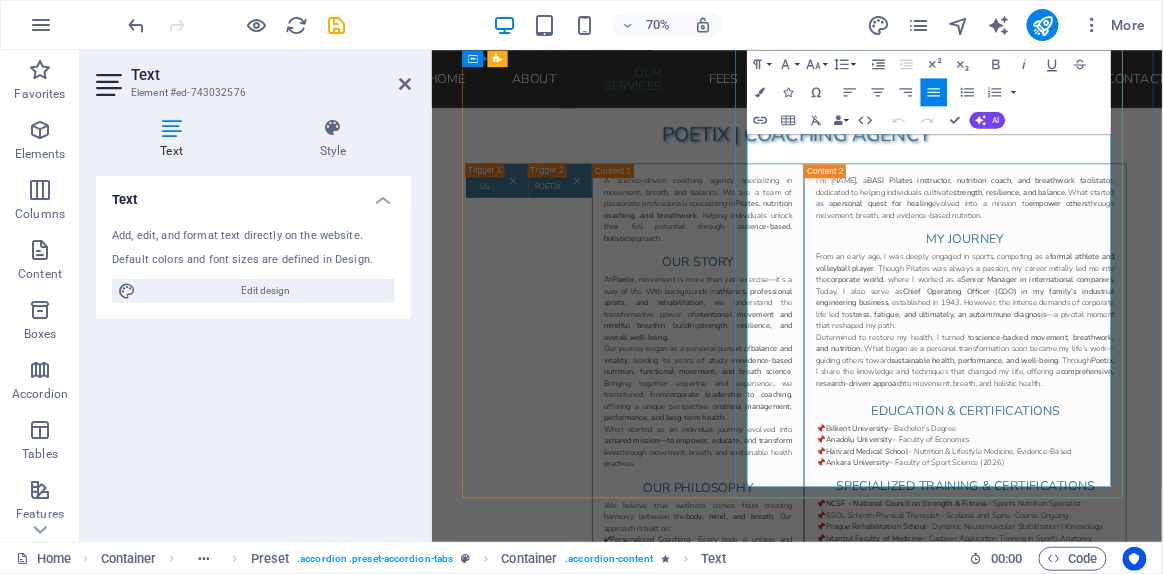 click on "📌 NCSF - National Council on Strength & Fitness – Sports Nutrition Specialist 📌SSOL Schroth Physical Therapist - Scoliosis and Spine Course Ongoing 📌 Prague Rehabilitation School – Dynamic Neuromuscular Stabilization | Kinesiology 📌 Istanbul Faculty of Medicine – Cadaver Application Training in Sports Anatomy 📌 Anatomy Trains – The Male Pelvis 📌 Functional Movement & Anatomy - by Eberhard Schlömmer" at bounding box center (1194, 738) 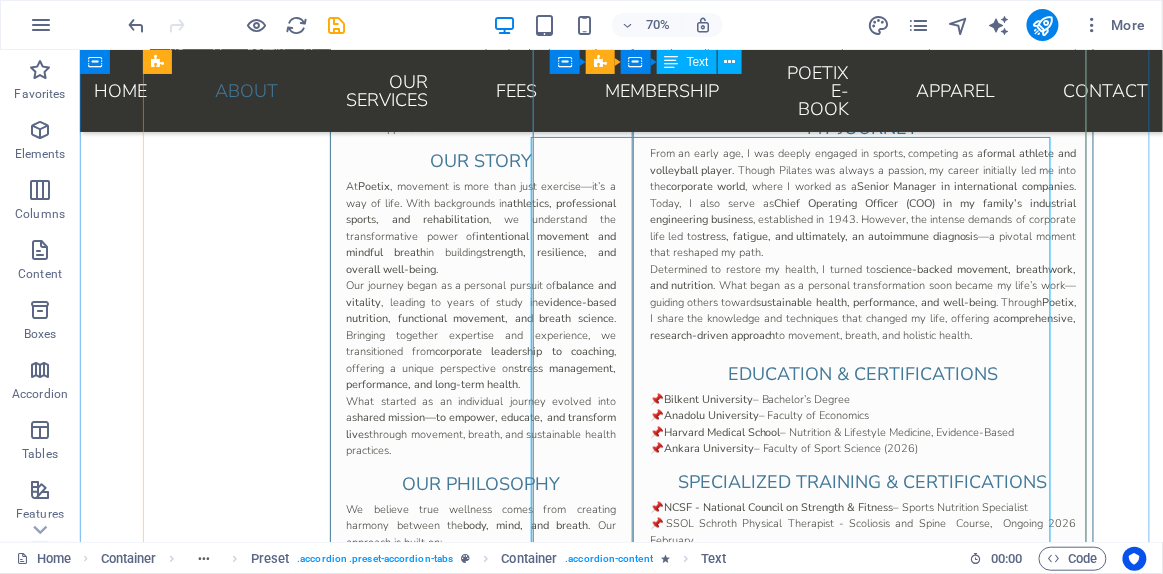 scroll, scrollTop: 1435, scrollLeft: 0, axis: vertical 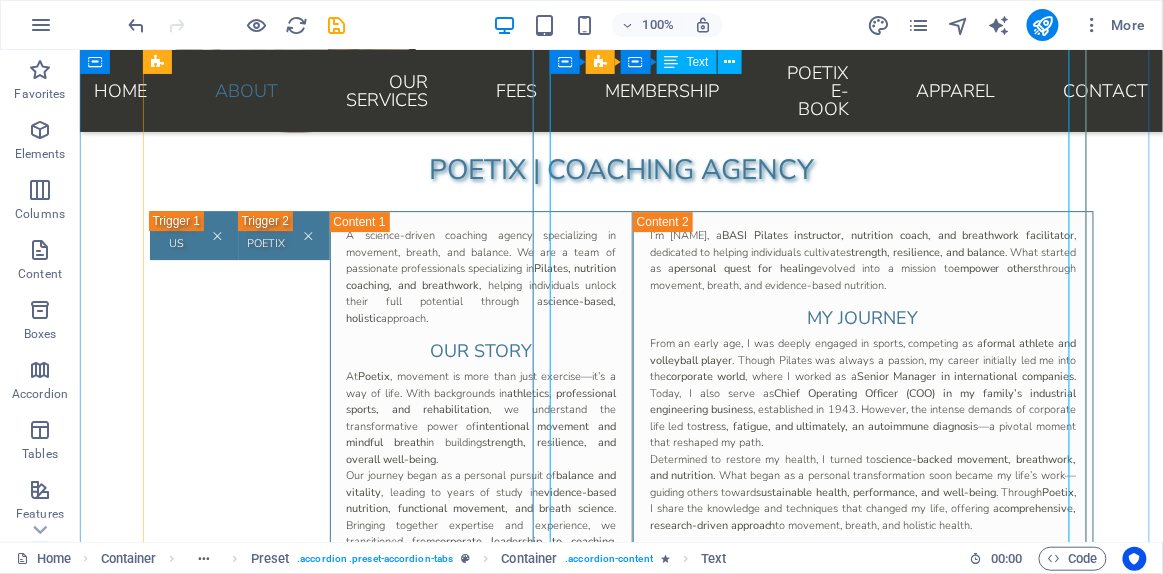 click on "I’m Pınar, a BASI Pilates instructor, nutrition coach, and breathwork facilitator , dedicated to helping individuals cultivate strength, resilience, and balance . What started as a personal quest for healing evolved into a mission to empower others through movement, breath, and evidence-based nutrition. My Journey From an early age, I was deeply engaged in sports, competing as a formal athlete and volleyball player . Though Pilates was always a passion, my career initially led me into the corporate world , where I worked as a Senior Manager in international companies . Today, I also serve as Chief Operating Officer (COO) in my family’s industrial engineering business , established in 1943. However, the intense demands of corporate life led to stress, fatigue, and ultimately, an autoimmune diagnosis —a pivotal moment that reshaped my path. Determined to restore my health, I turned to science-backed movement, breathwork, and nutrition sustainable health, performance, and well-being . Through" at bounding box center [862, 623] 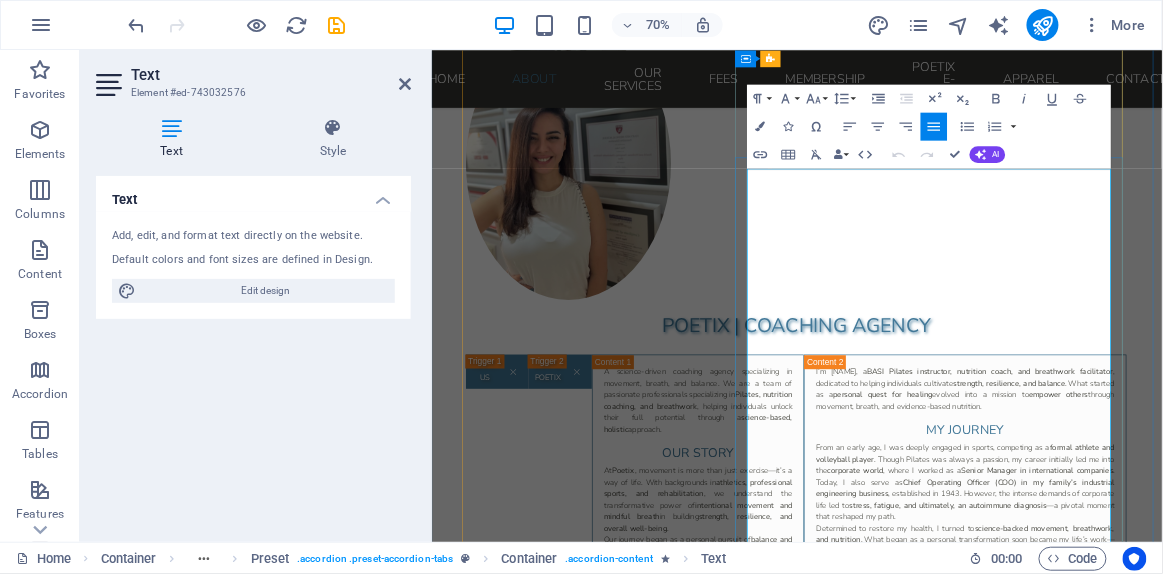 scroll, scrollTop: 1443, scrollLeft: 0, axis: vertical 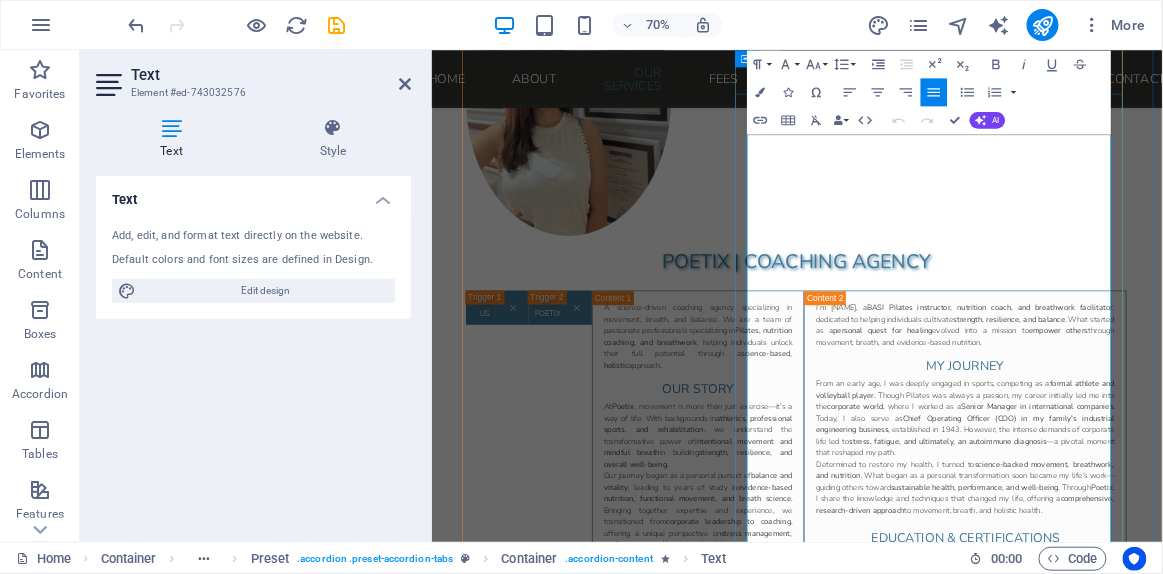 drag, startPoint x: 1055, startPoint y: 566, endPoint x: 896, endPoint y: 558, distance: 159.20113 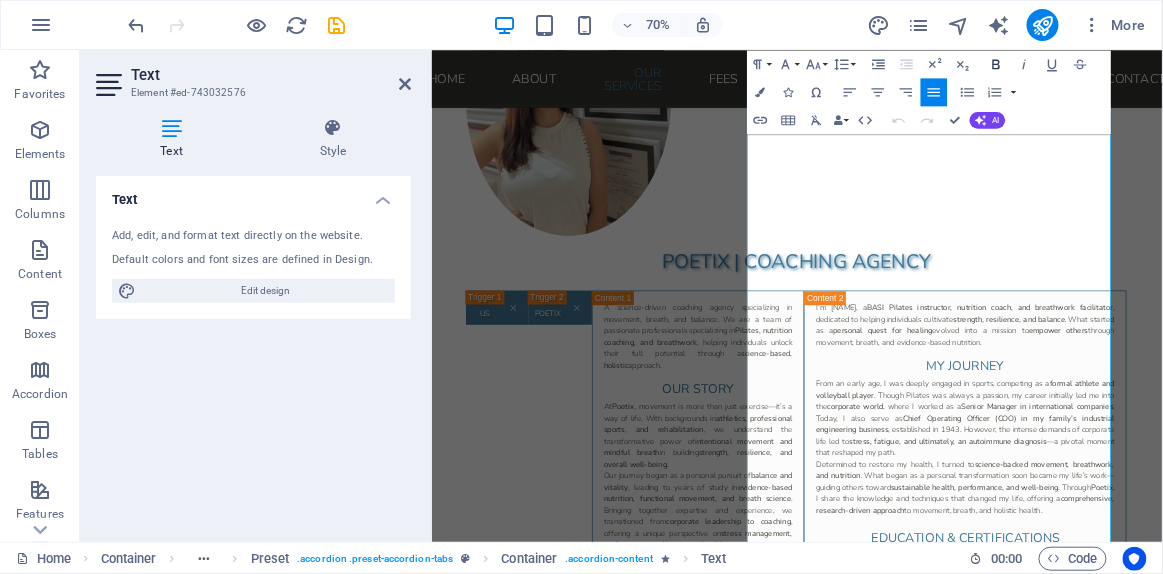 click 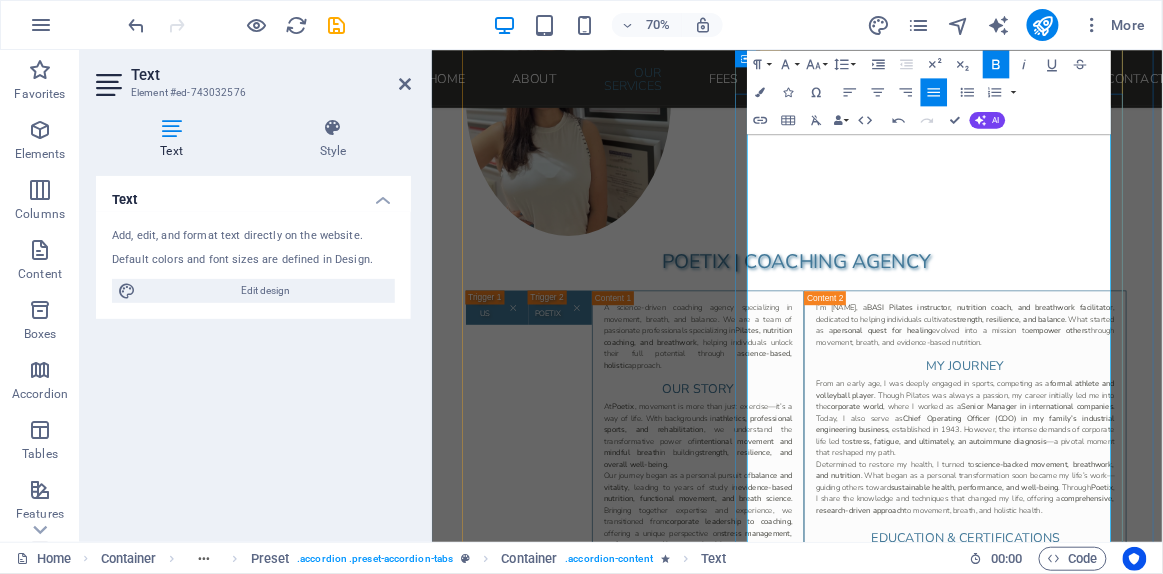 click on "From an early age, I was deeply engaged in sports, competing as a formal athlete and volleyball player . Though Pilates was always a passion, my career initially led me into the corporate world , where I worked as a Senior Manager in international companies . Today, I also serve as Chief Operating Officer (COO) in my family’s industrial engineering business , established in 1943. However, the intense demands of corporate life led to stress, fatigue, and ultimately, an autoimmune diagnosis —a pivotal moment that reshaped my path." at bounding box center (1194, 575) 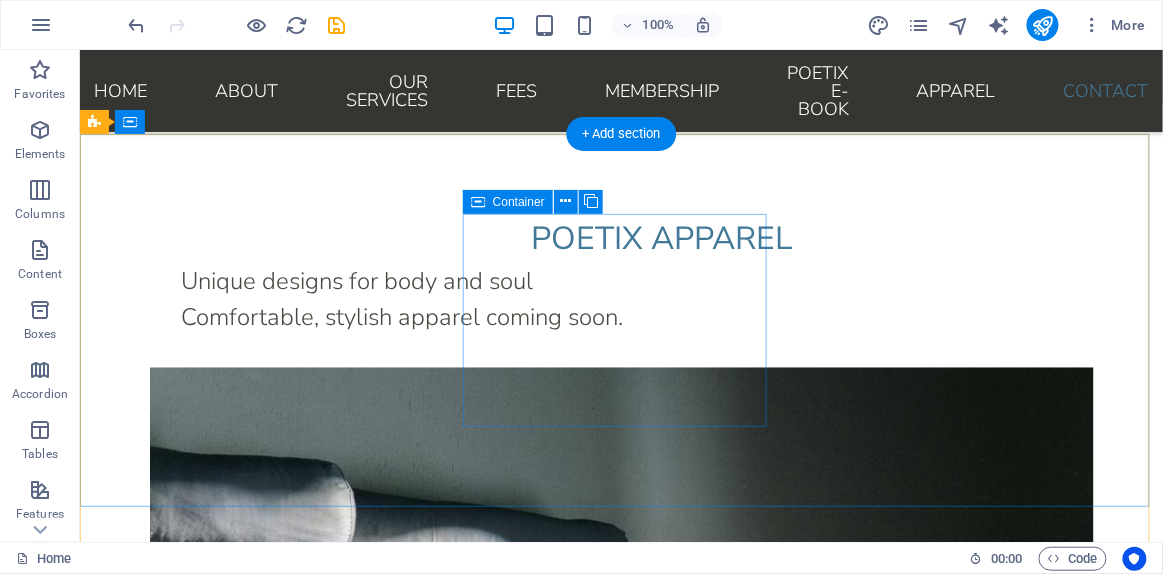 scroll, scrollTop: 8372, scrollLeft: 0, axis: vertical 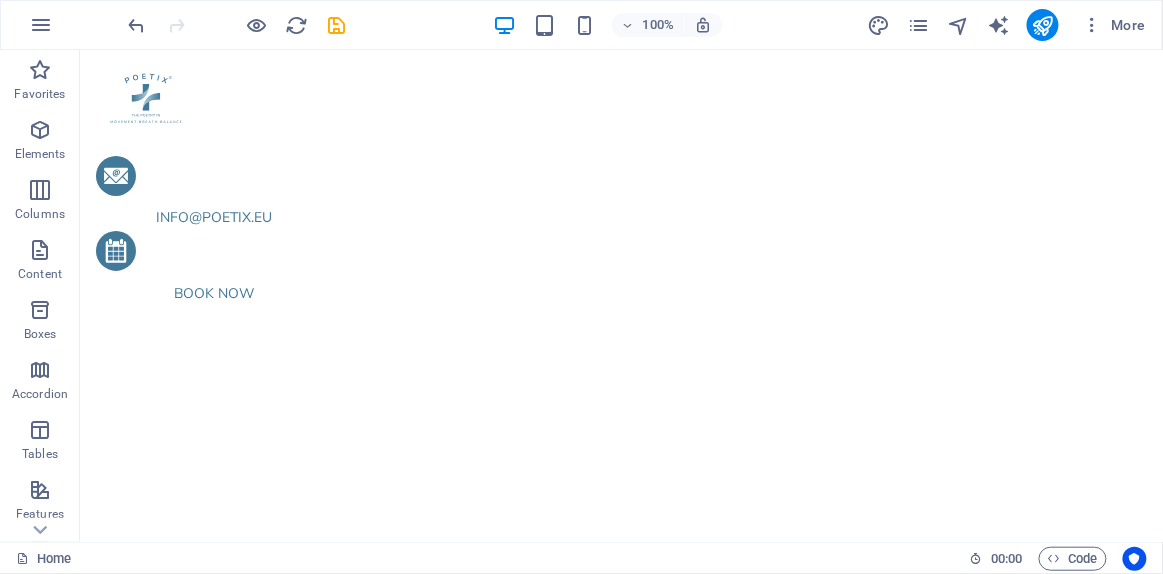 drag, startPoint x: 1159, startPoint y: 494, endPoint x: 1220, endPoint y: 91, distance: 407.59048 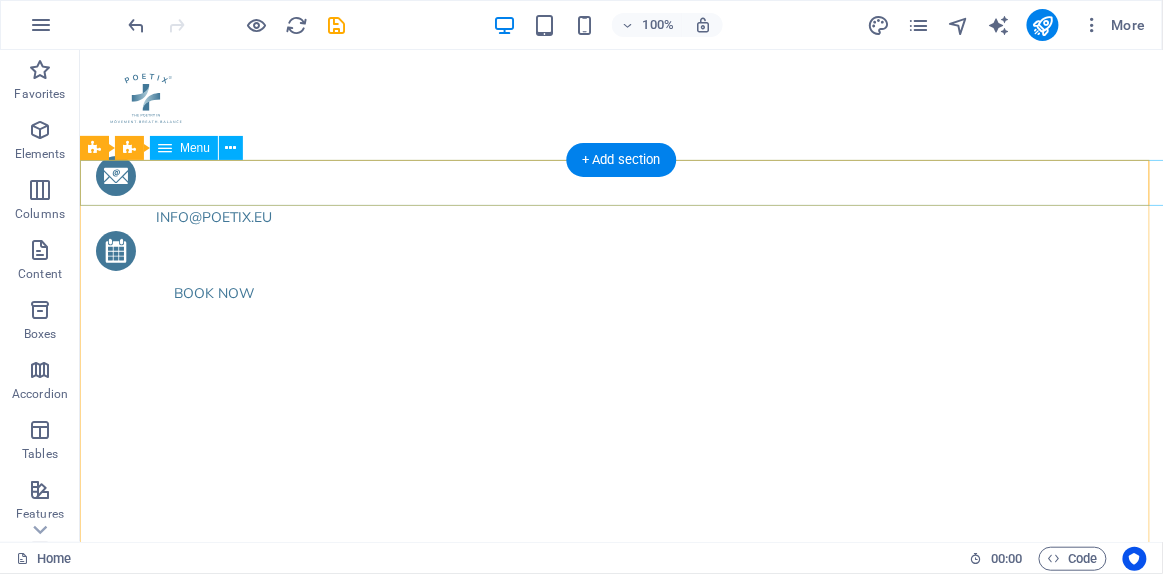 click on "Home About OUR SERVICES FEES  Membership POETIX E-BOOK APPAREL Contact" at bounding box center (620, 790) 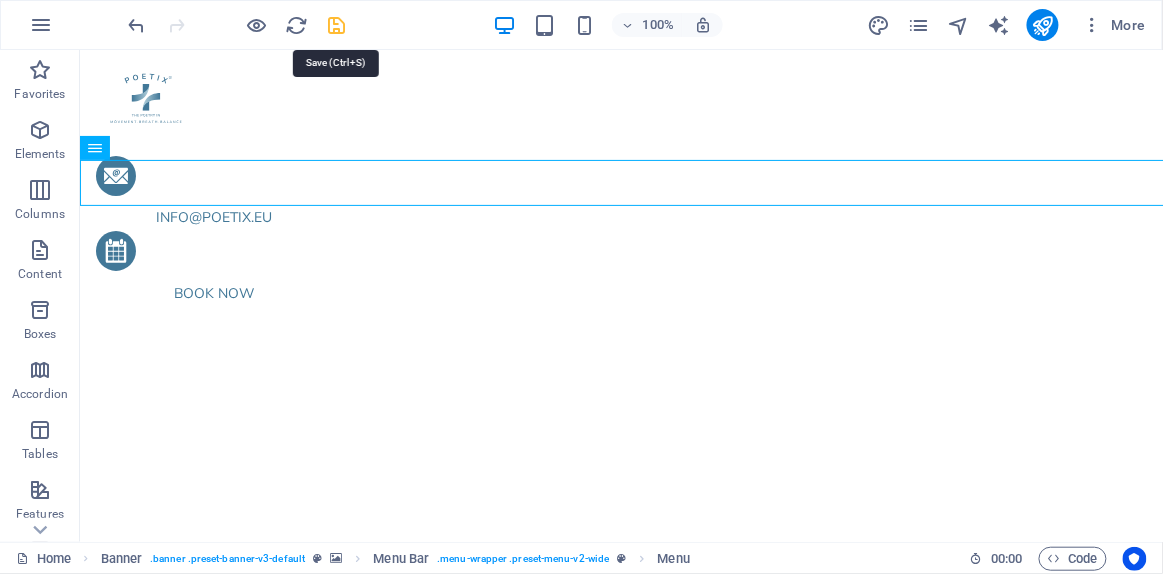 click at bounding box center [337, 25] 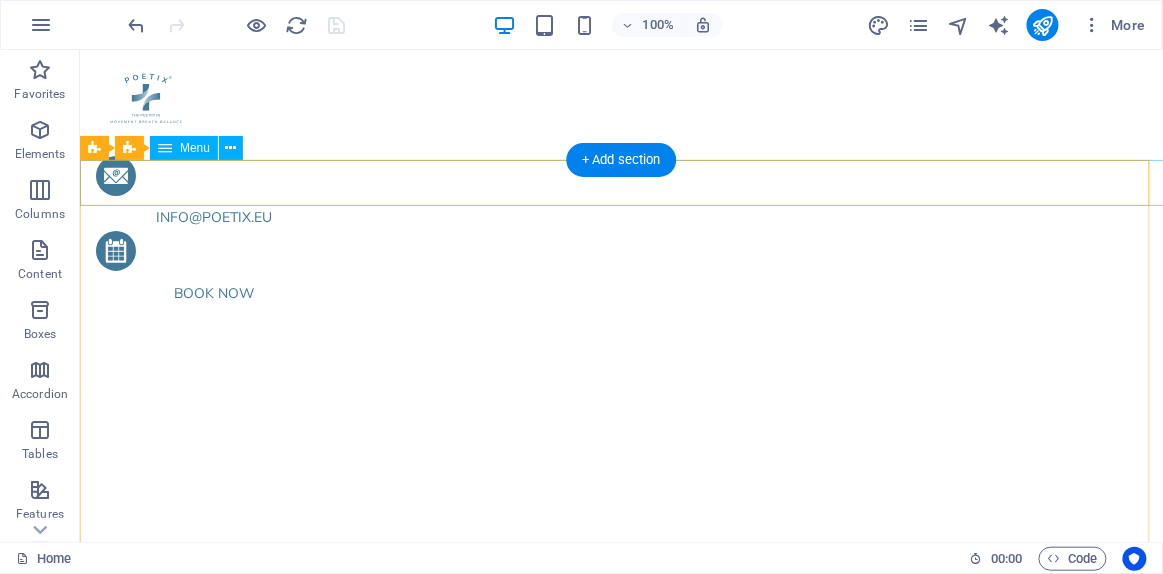 click on "Home About OUR SERVICES FEES  Membership POETIX E-BOOK APPAREL Contact" at bounding box center [620, 790] 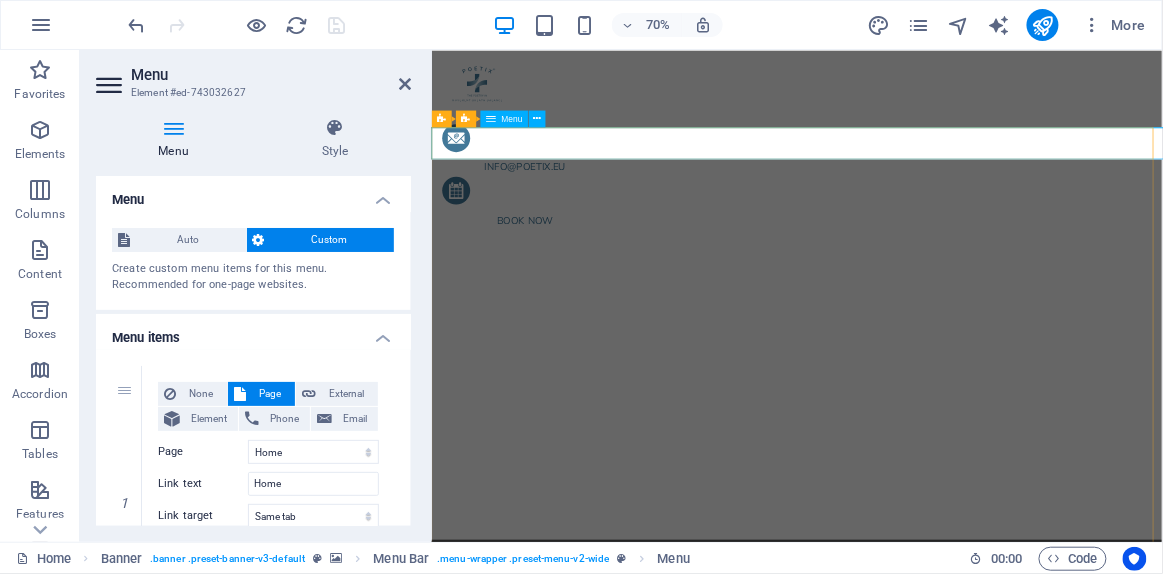 click on "Home About OUR SERVICES FEES  Membership POETIX E-BOOK APPAREL Contact" at bounding box center [953, 790] 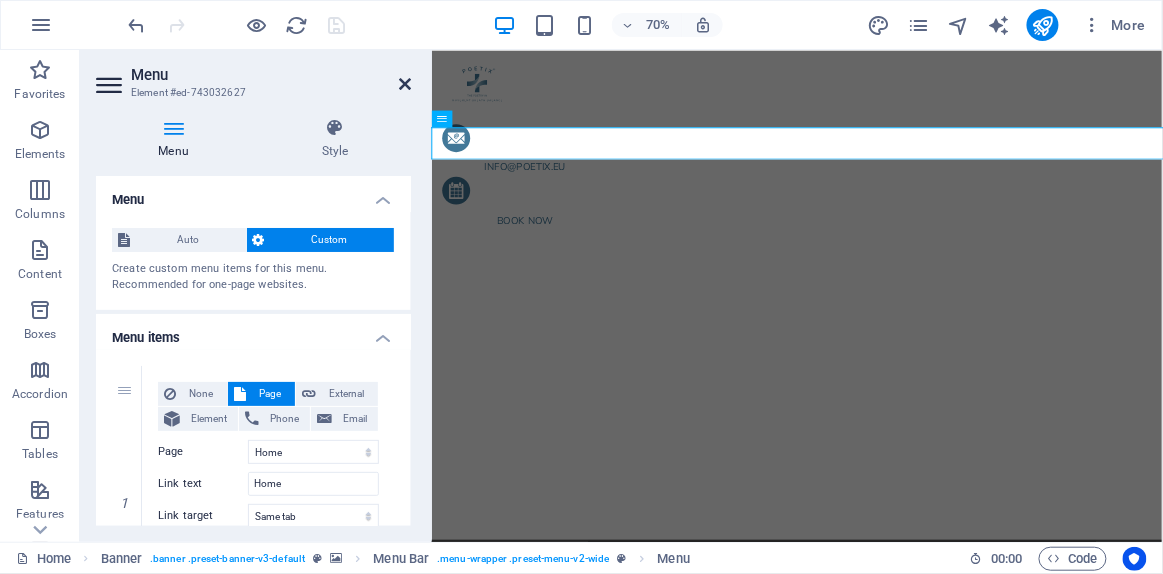 drag, startPoint x: 410, startPoint y: 79, endPoint x: 361, endPoint y: 9, distance: 85.44589 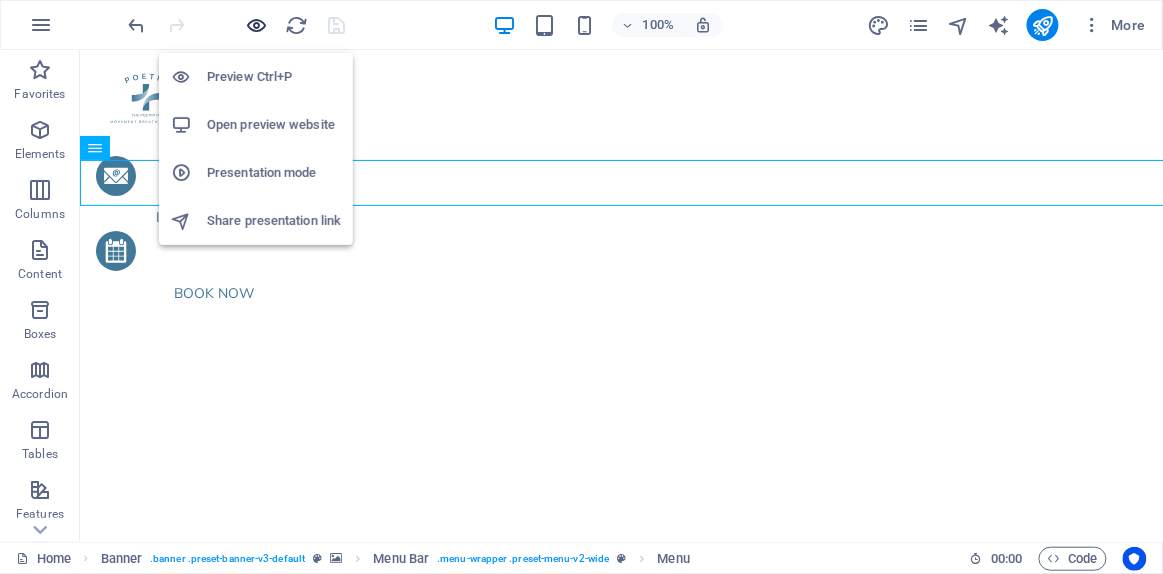 click at bounding box center (257, 25) 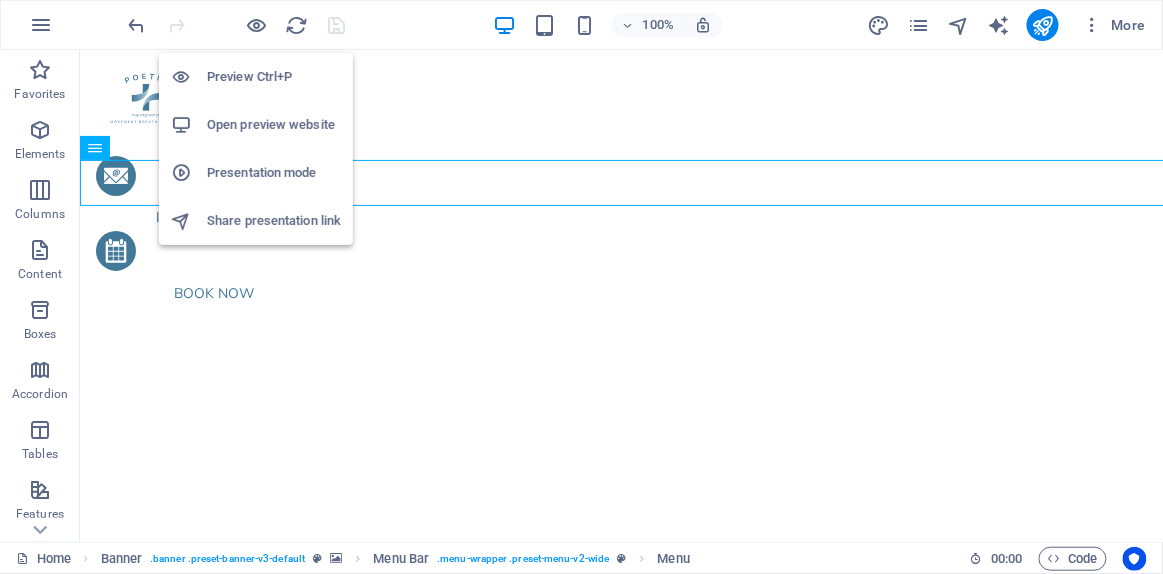 click on "Open preview website" at bounding box center (274, 125) 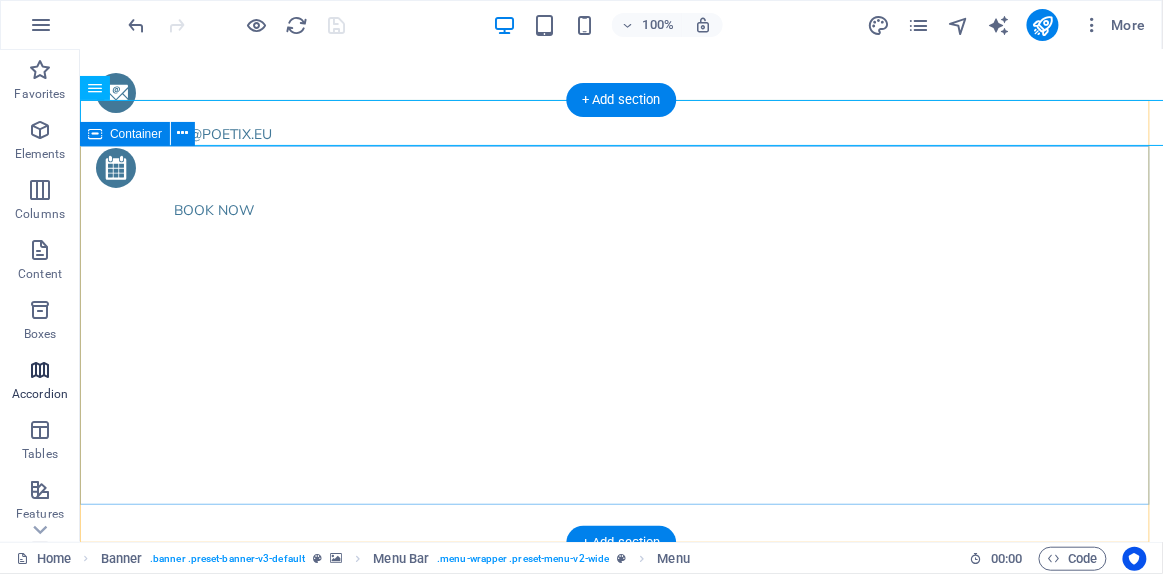 scroll, scrollTop: 90, scrollLeft: 0, axis: vertical 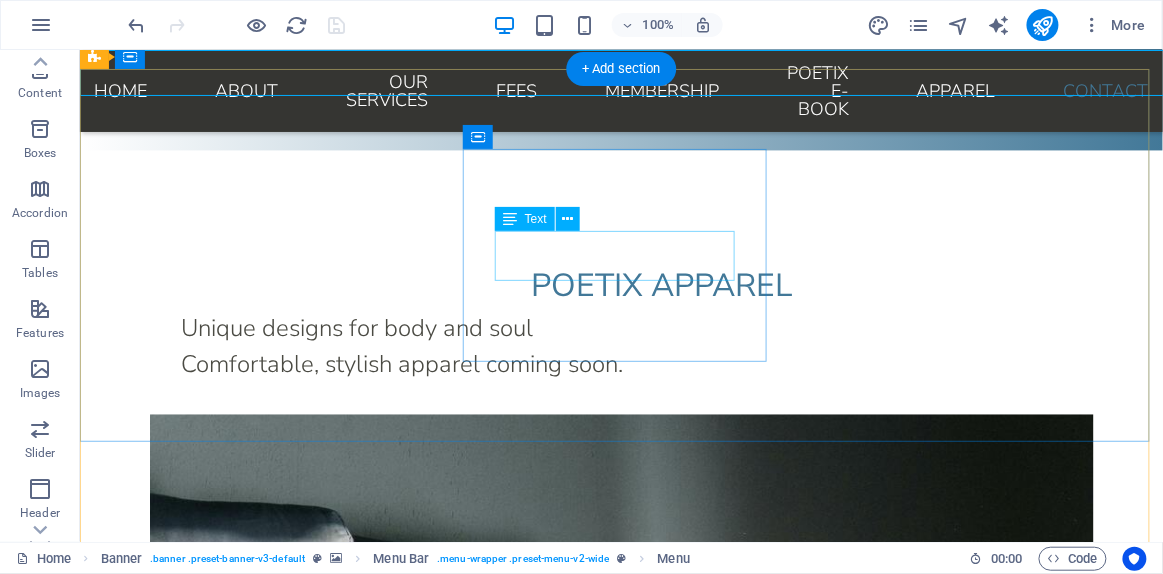 click on "Phone.: +372 Mobile: info@poetix.eu" at bounding box center [567, 2901] 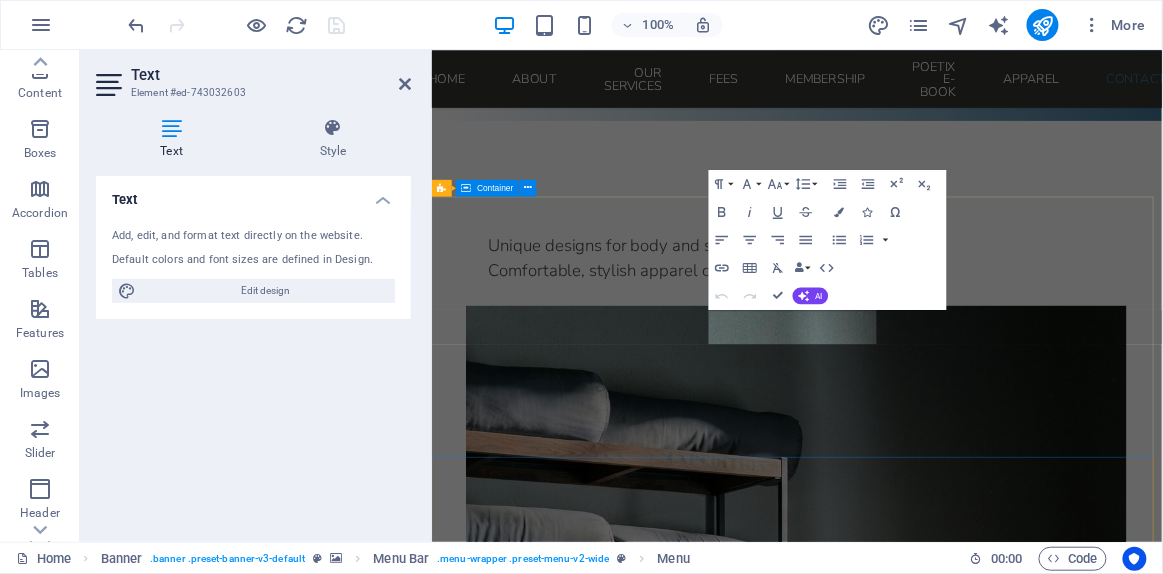 click on "Address POETIX OÜ Harju maakond, Kesklinna linnaosa, Ahtri tn 12 [CITY], [STATE] 15551 POETIX OÜ Talatpaşa Cad. Kültür Mah. Kat:3 Da: 6 Alsancak İzmir, Türkiye,35220 Phone Phone.: +372 Mobile: info@poetix.eu Info Facebook Instagram Legal Notice | Privacy" at bounding box center (953, 2851) 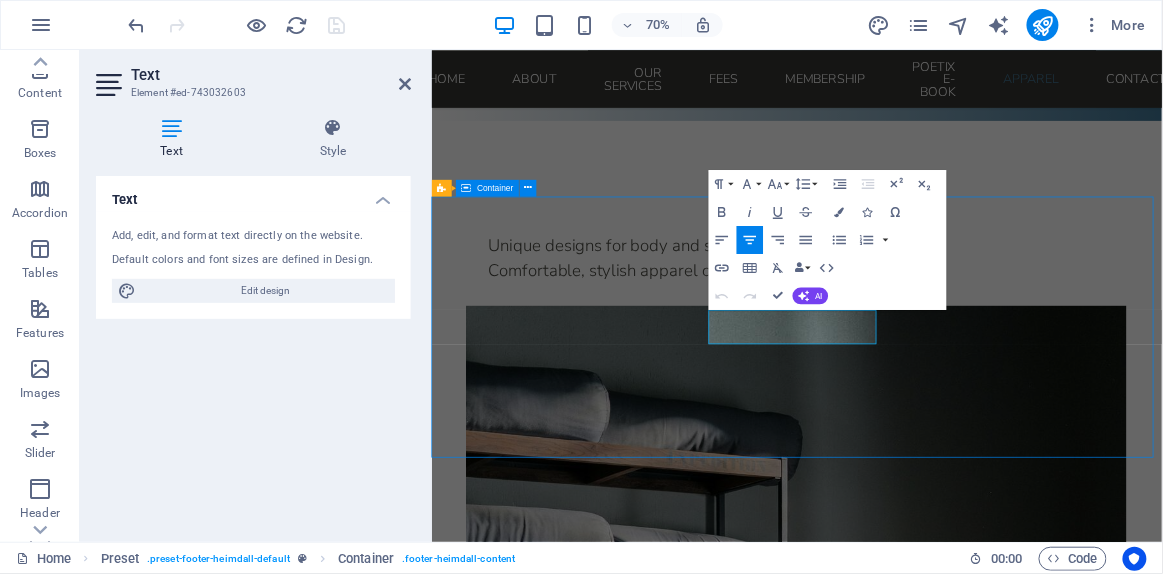 scroll, scrollTop: 8083, scrollLeft: 0, axis: vertical 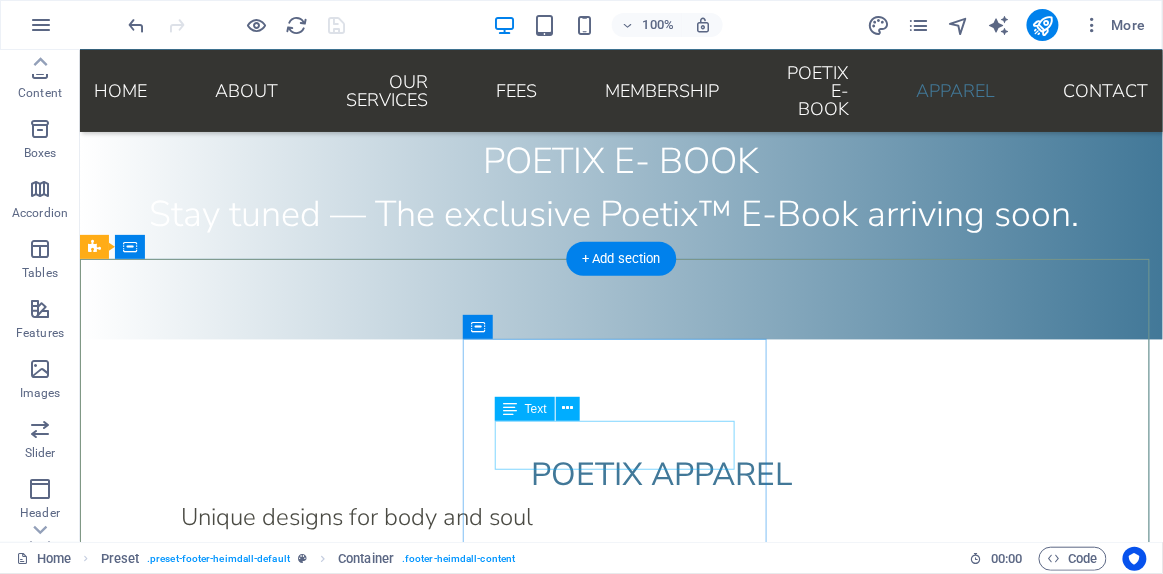 click on "Phone.: +372 Mobile: info@poetix.eu" at bounding box center (567, 3090) 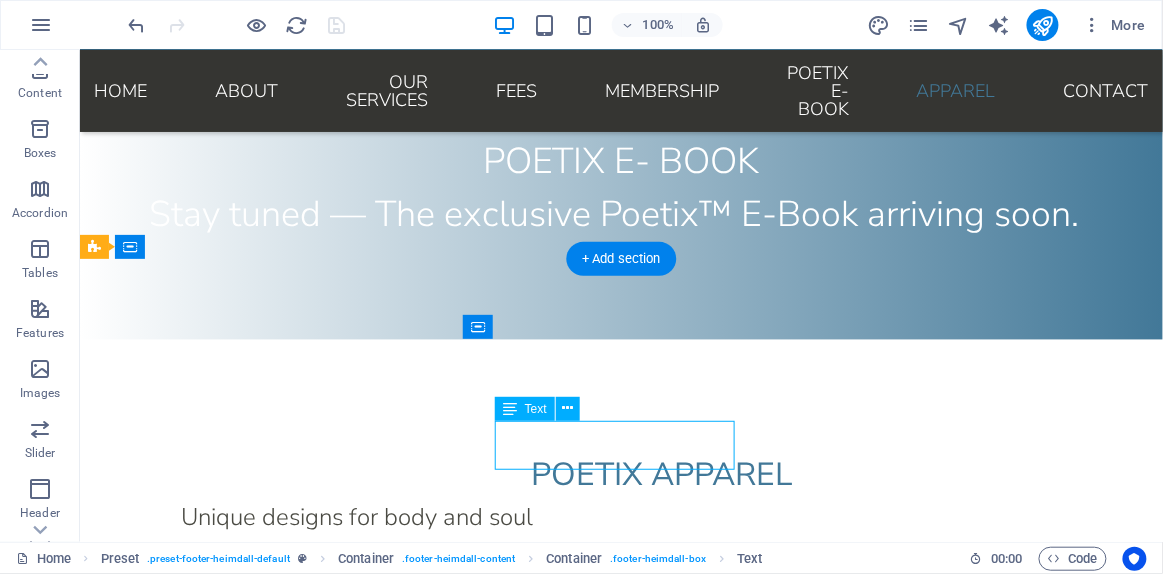 click on "Phone.: +372 Mobile: info@poetix.eu" at bounding box center (567, 3090) 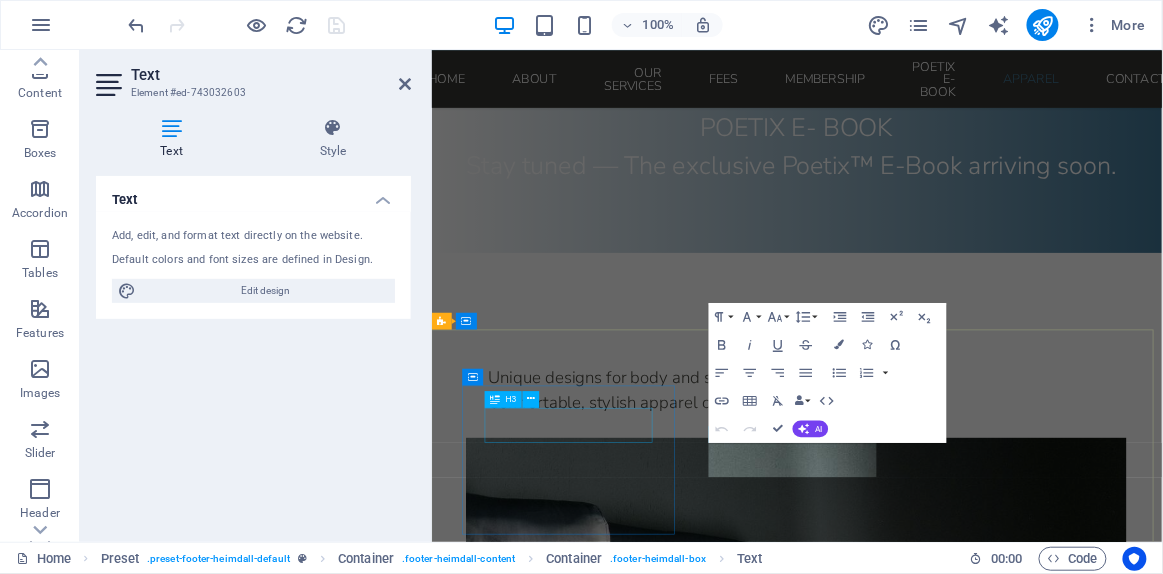 click on "Address" at bounding box center (919, 2815) 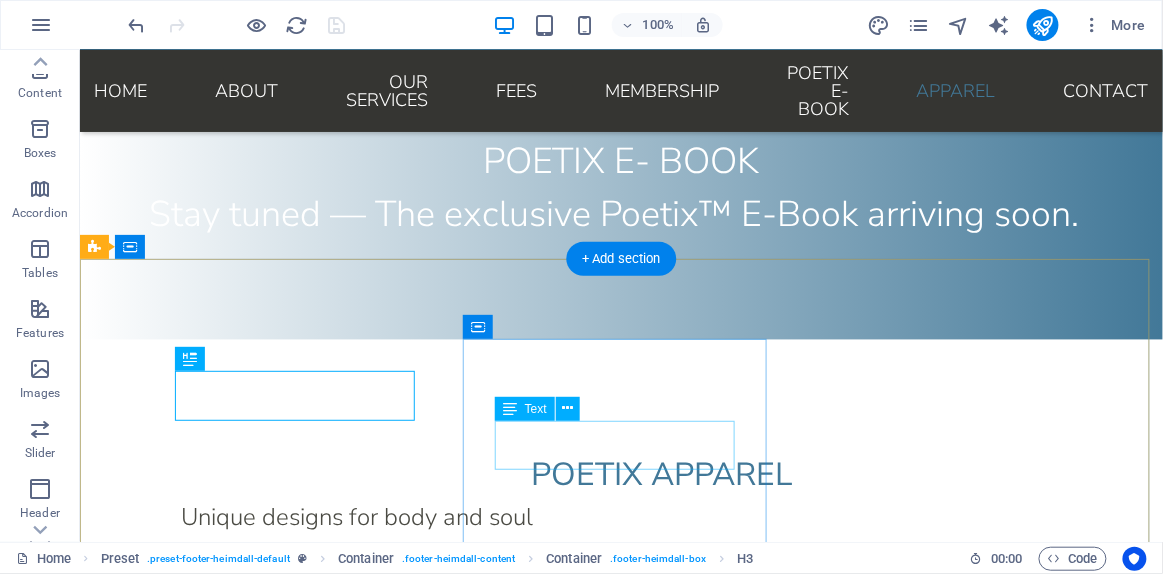 click on "Phone.: +372 Mobile: info@poetix.eu" at bounding box center (567, 3090) 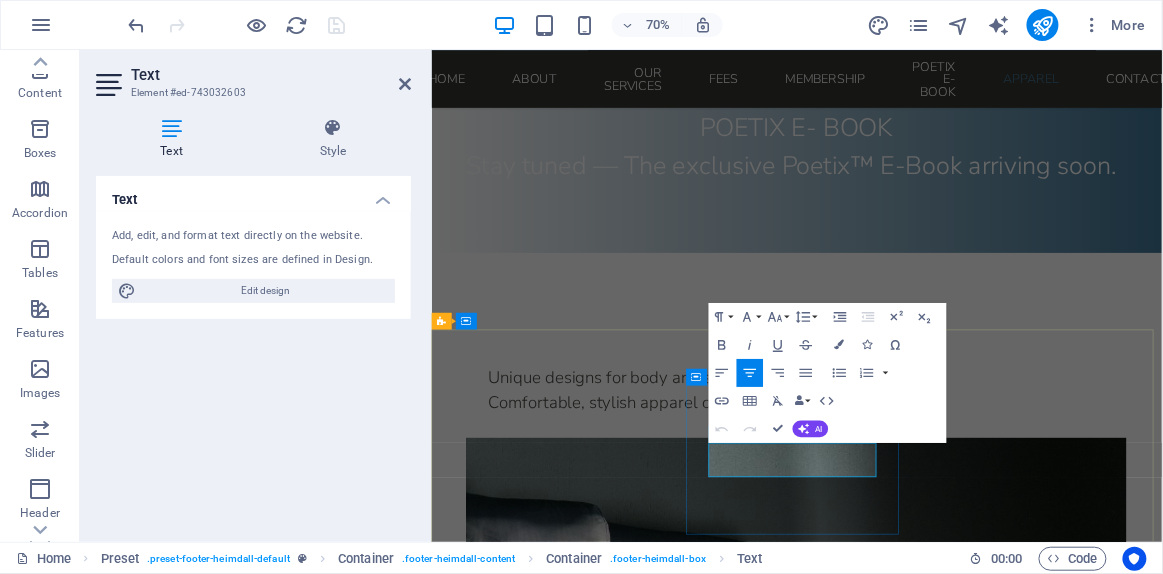 click on "info@poetix.eu" at bounding box center (919, 3106) 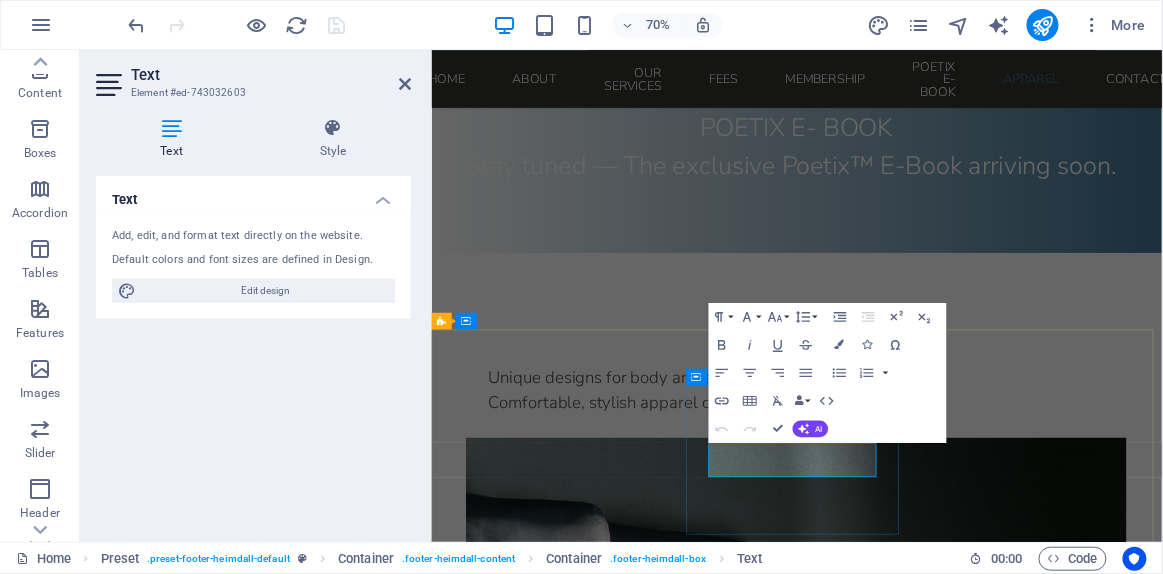 click on "Mobile:" at bounding box center (919, 3090) 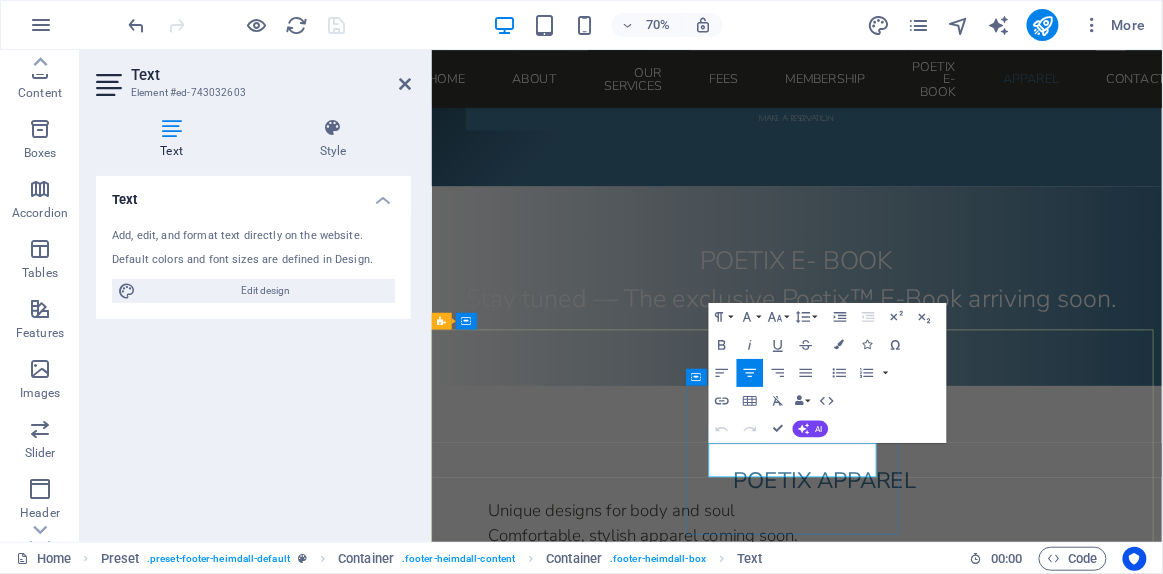 click on "info@poetix.eu" at bounding box center [919, 3296] 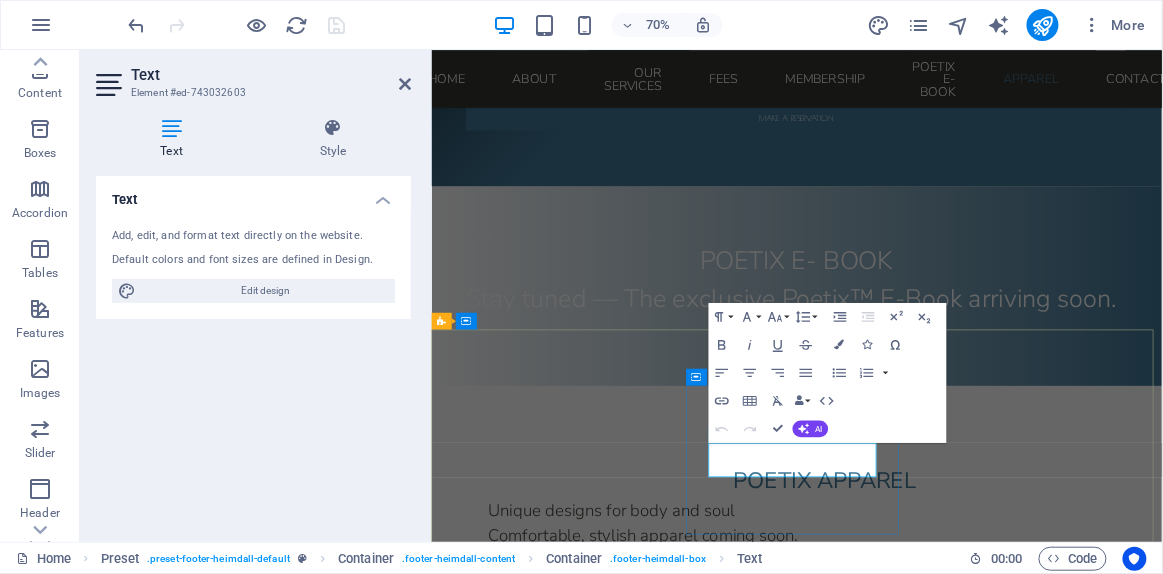 click on "Mobile:" at bounding box center (919, 3280) 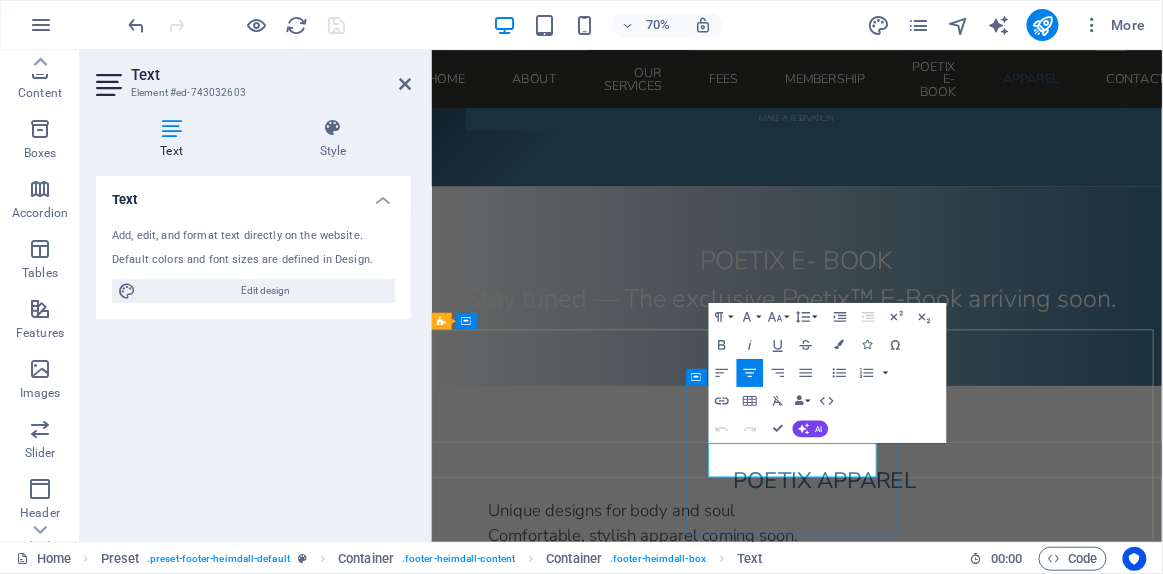 type 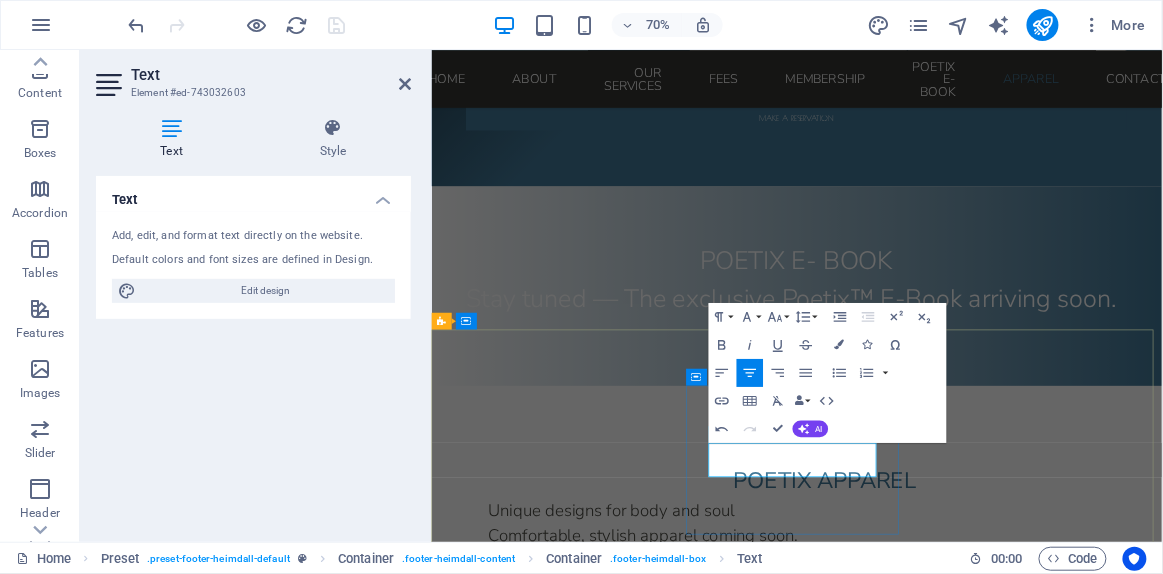 click on "Mobile: TR[PHONE]" at bounding box center (919, 3280) 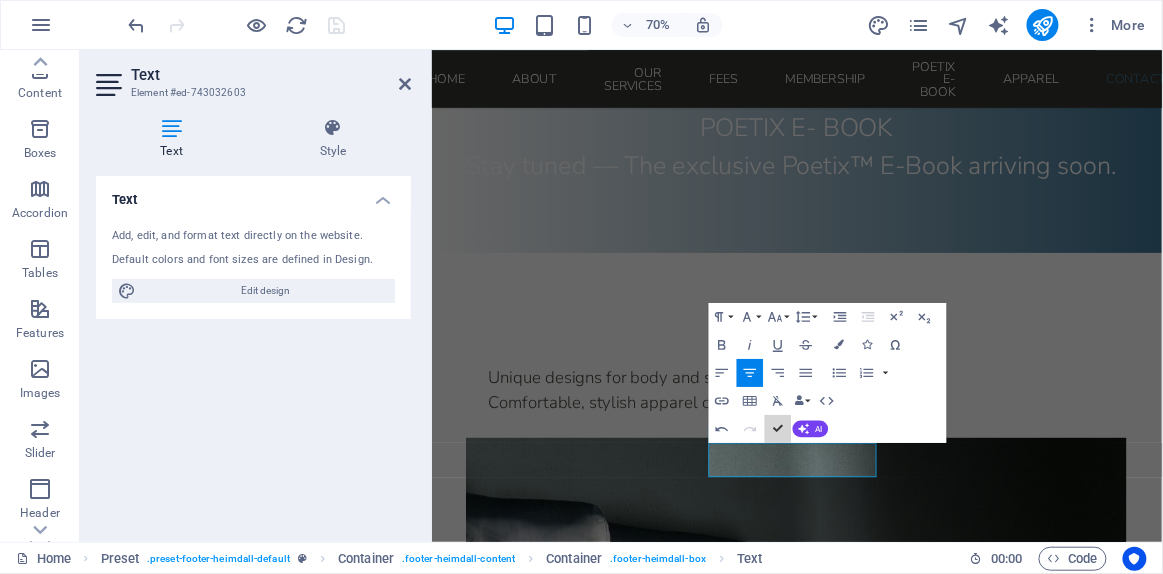scroll, scrollTop: 8232, scrollLeft: 0, axis: vertical 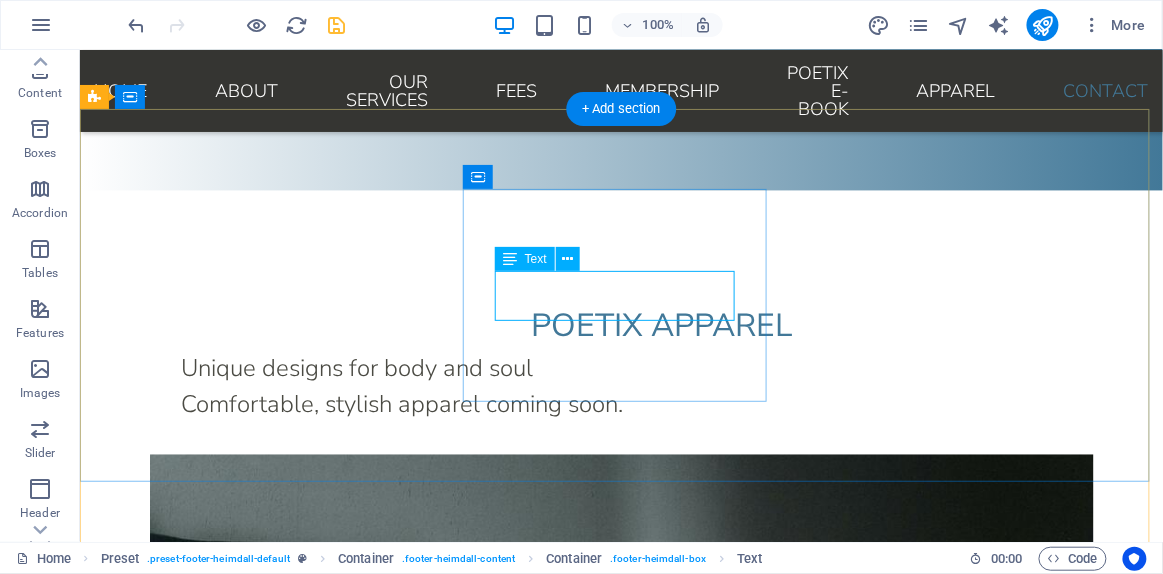 click on "Phone.: [PHONE] Mobile: TR[PHONE] info@poetix.eu" at bounding box center (567, 2941) 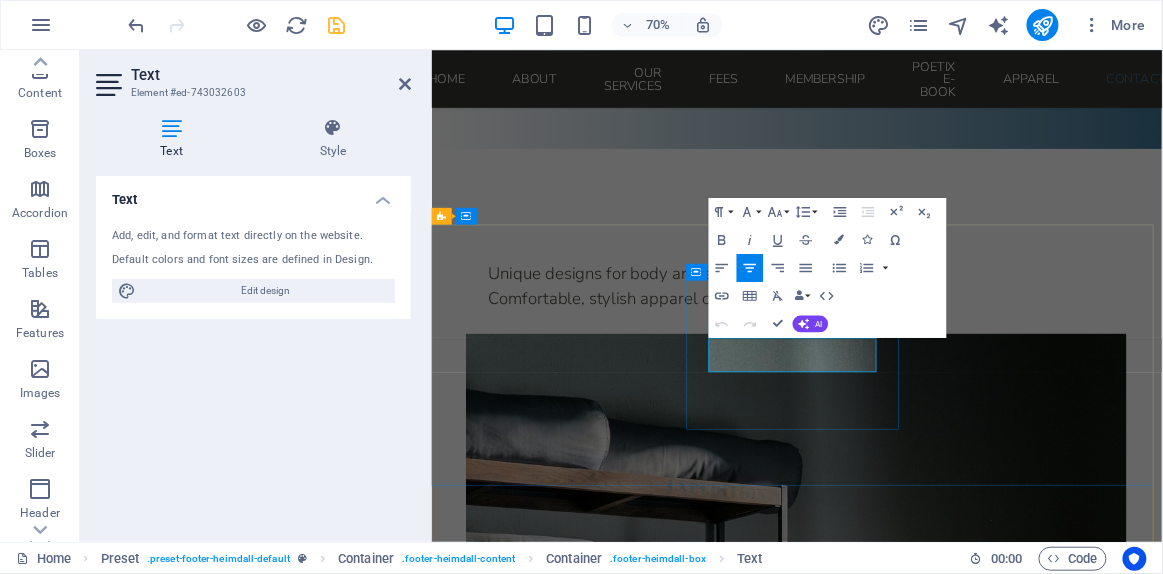 click on "Mobile: TR+90 530 333 53 02" at bounding box center [919, 2941] 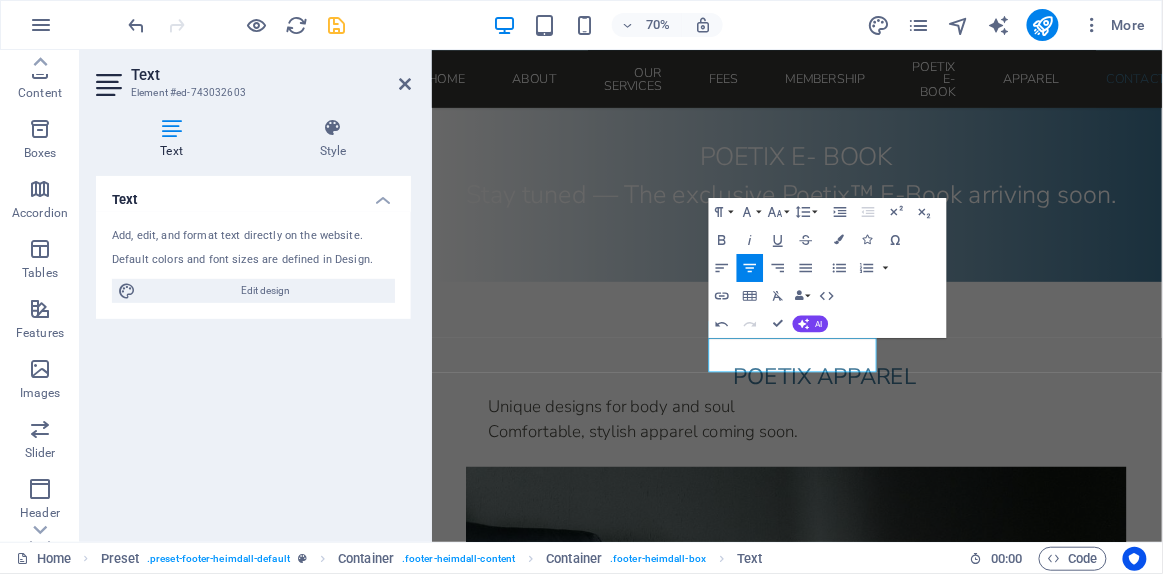 type 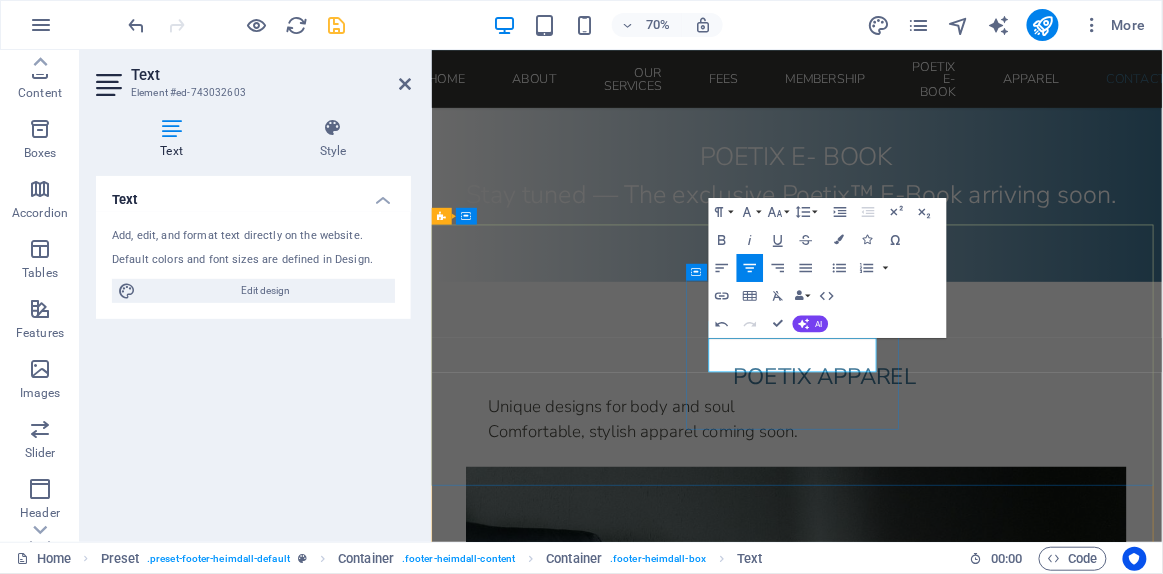 click on "Phone.: +372" at bounding box center [919, 3114] 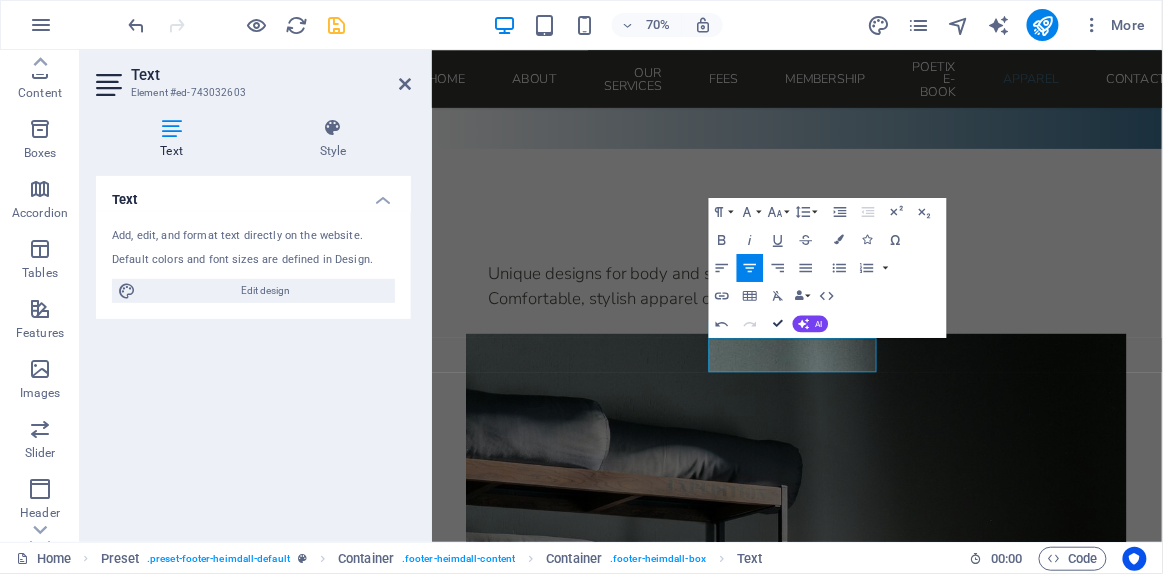 scroll, scrollTop: 8043, scrollLeft: 0, axis: vertical 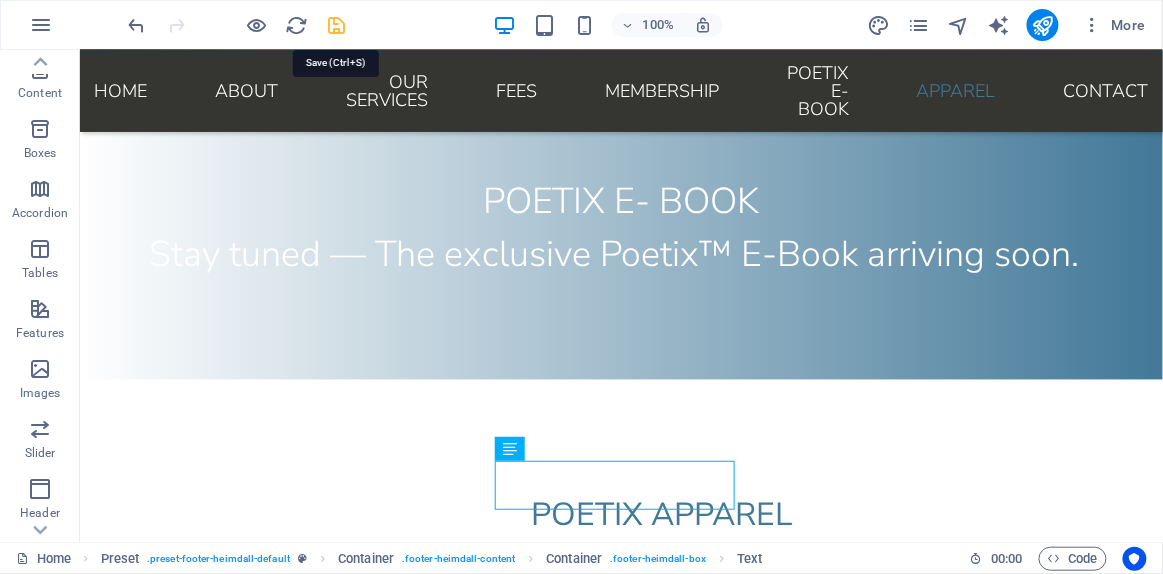 click at bounding box center (337, 25) 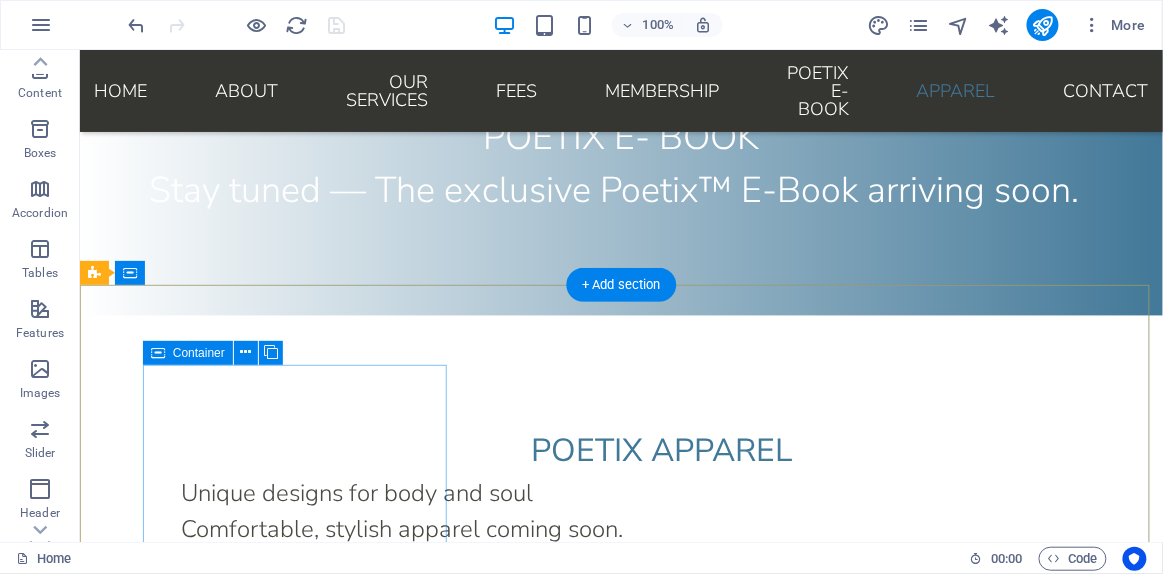 scroll, scrollTop: 8133, scrollLeft: 0, axis: vertical 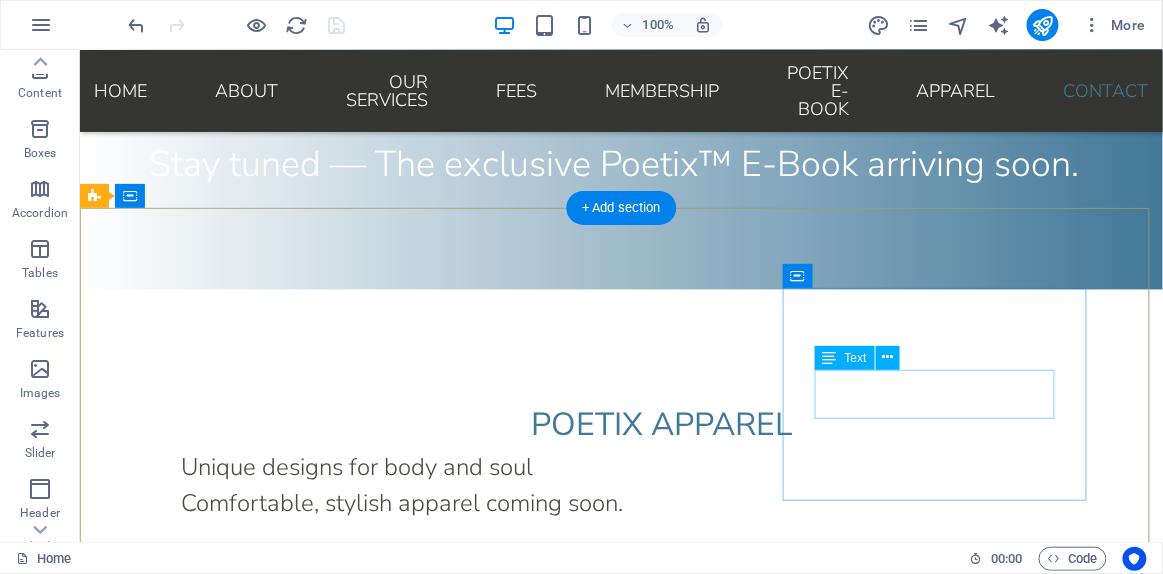 click on "Facebook Instagram Legal Notice  |  Privacy" at bounding box center [567, 3212] 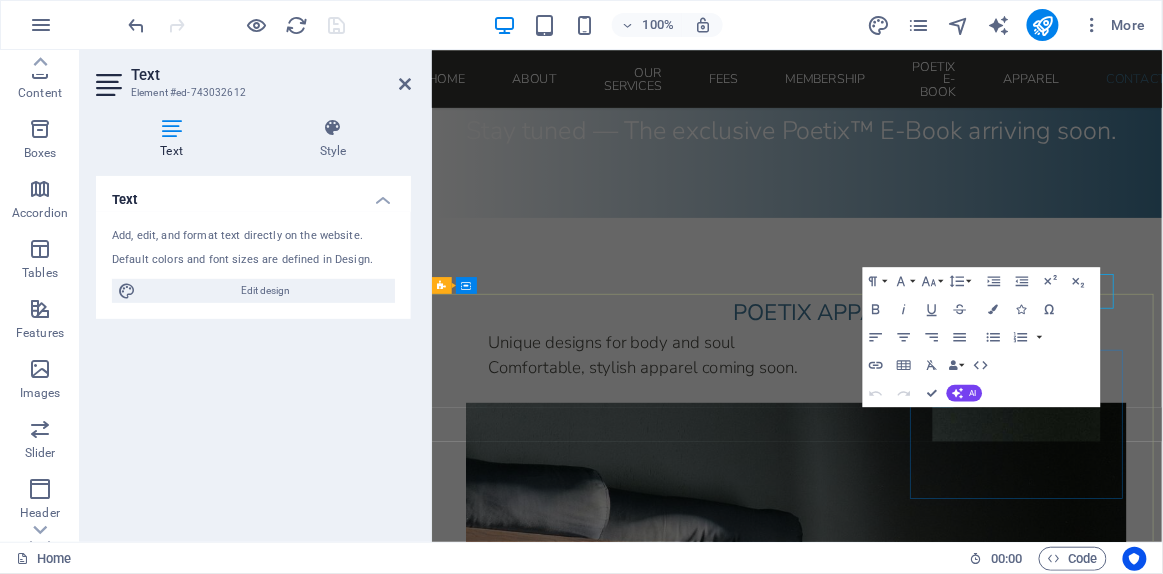 click on "Info Facebook Instagram Legal Notice  |  Privacy" at bounding box center [919, 3187] 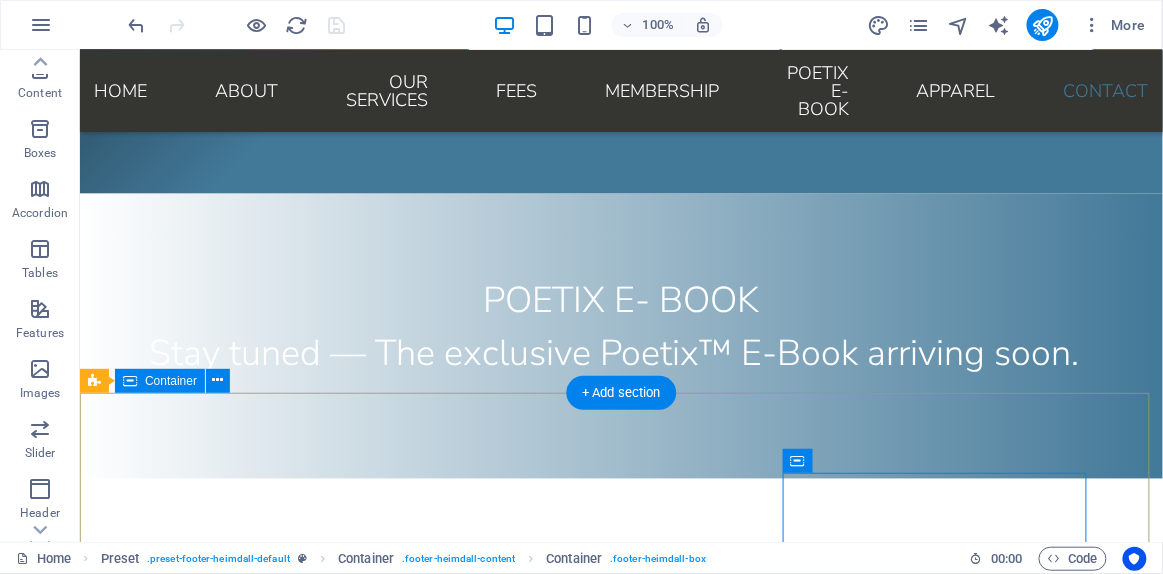 scroll, scrollTop: 8307, scrollLeft: 0, axis: vertical 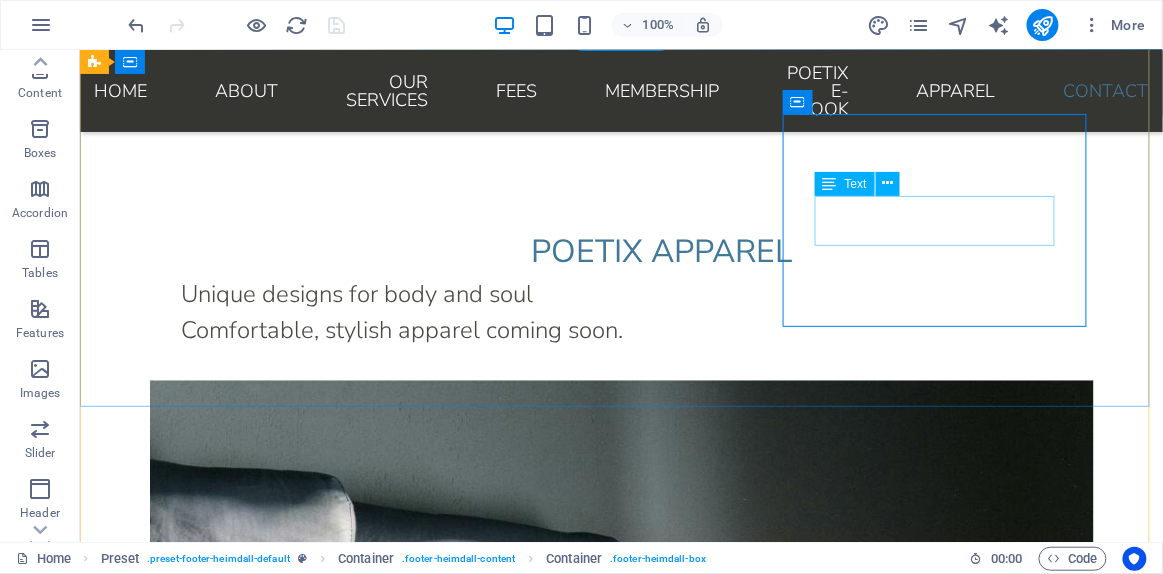 click on "Facebook Instagram Legal Notice  |  Privacy" at bounding box center (567, 3038) 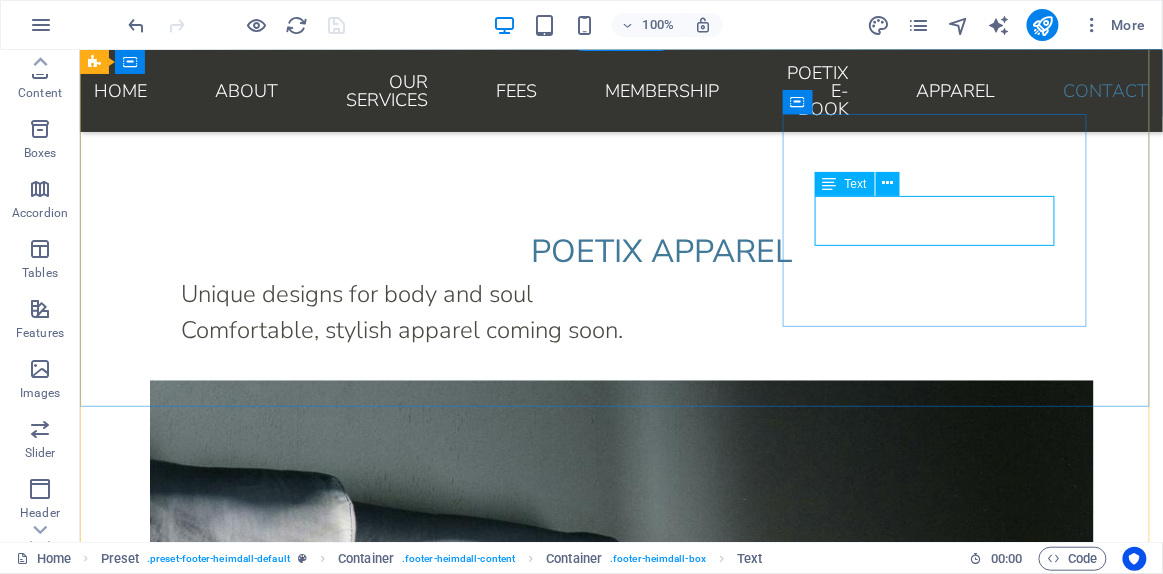 click on "Facebook Instagram Legal Notice  |  Privacy" at bounding box center [567, 3038] 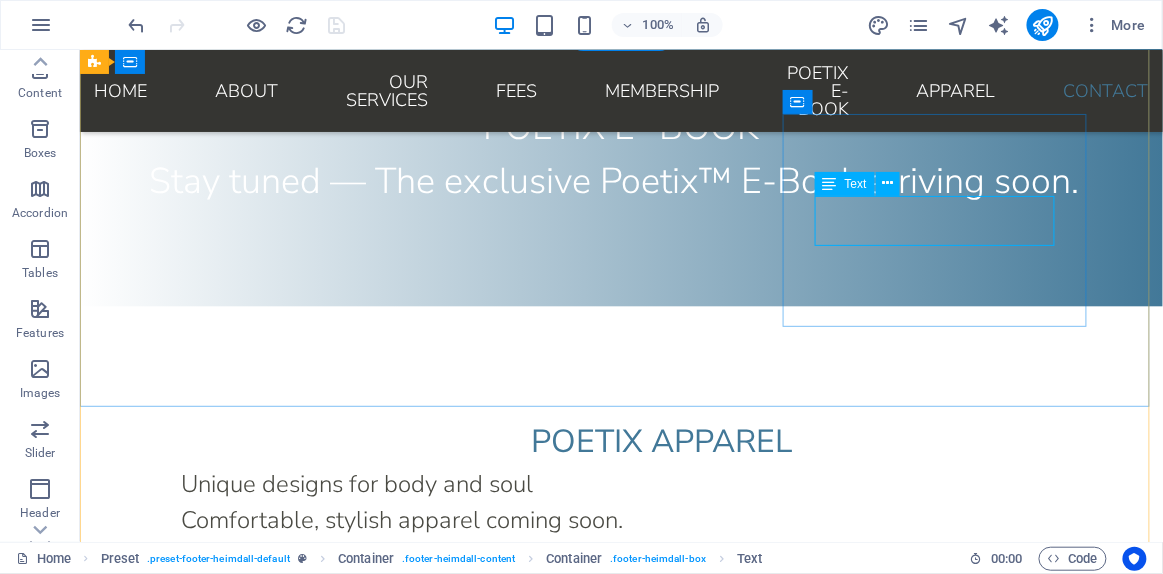 scroll, scrollTop: 8351, scrollLeft: 0, axis: vertical 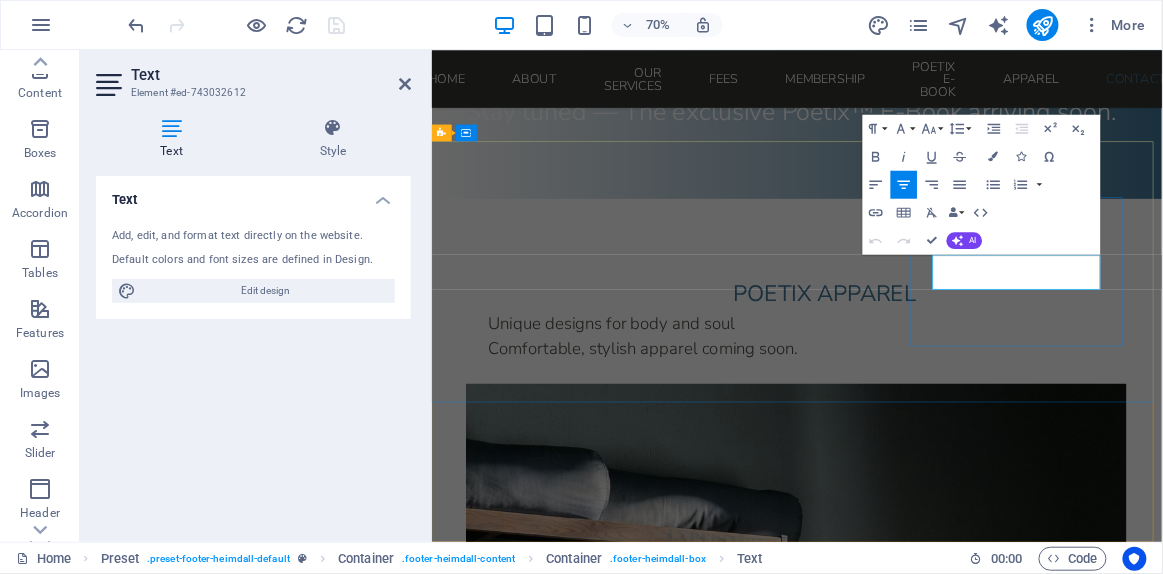 click on "Legal Notice" at bounding box center [899, 3199] 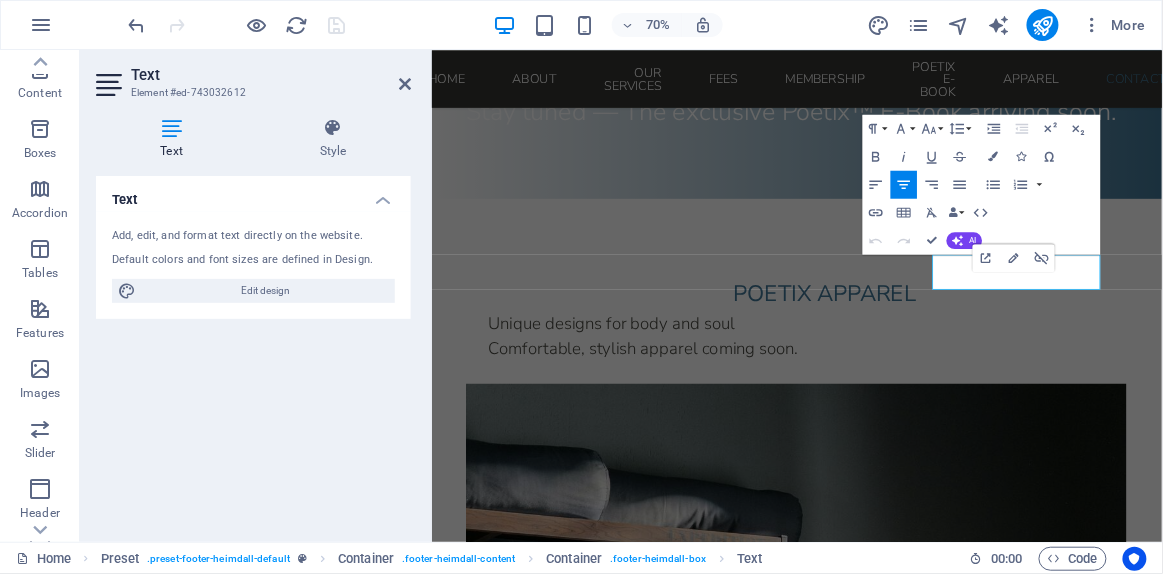 click on "Legal Notice" at bounding box center (899, 3199) 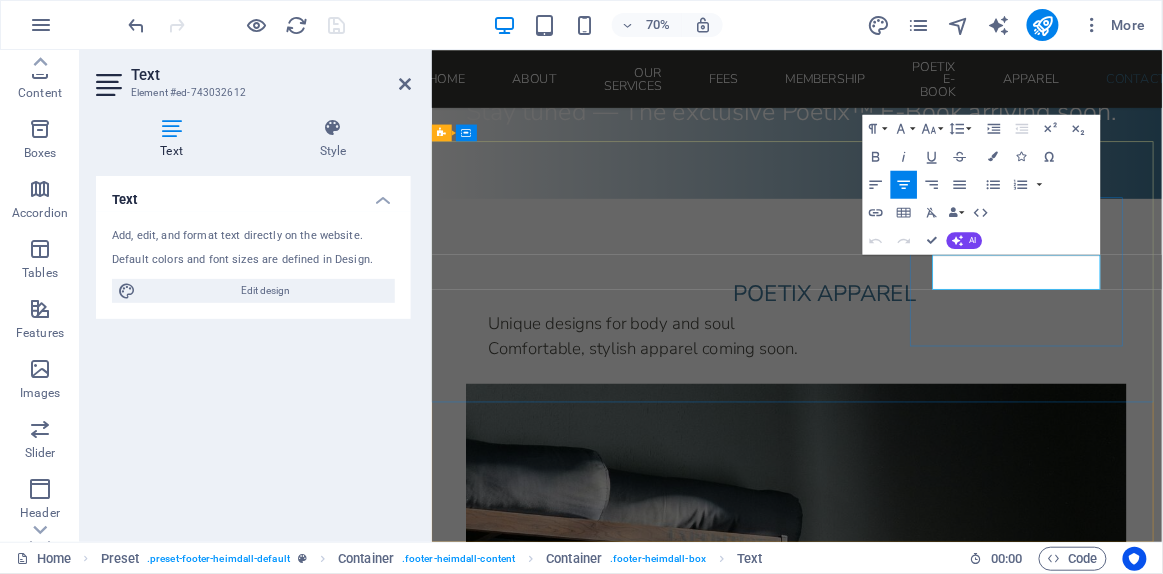click on "Legal Notice" at bounding box center [899, 3199] 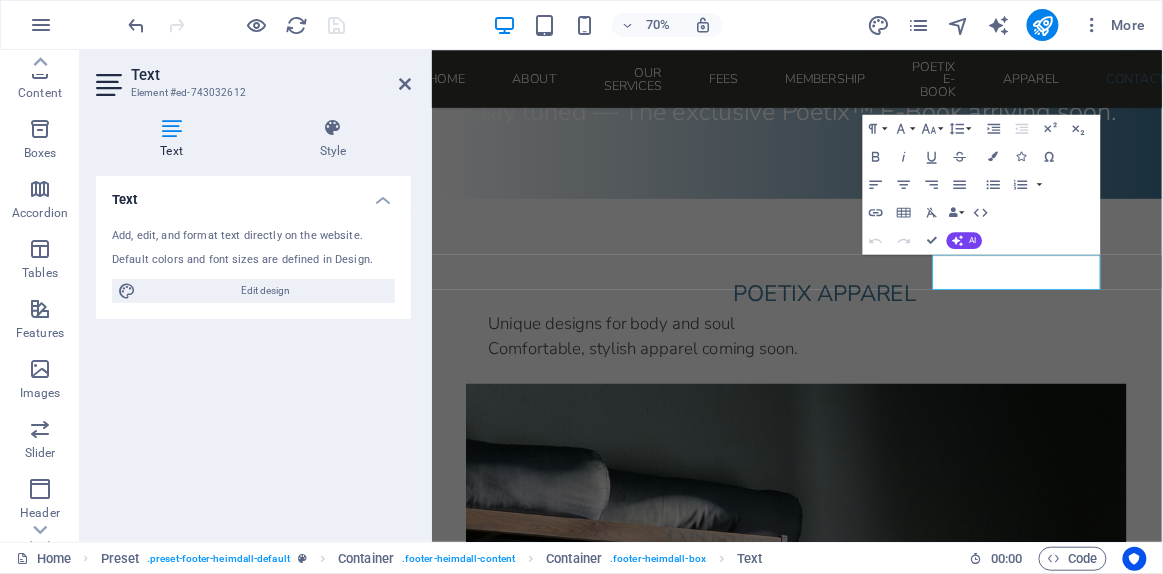 click on "Poetix. The Poetry in Movement. Breath. Balance info@poetıx.eu BOOK NOW Home About OUR SERVICES FEES Membership POETIX E-BOOK APPAREL Contact [REGION], [DISTRICT], [STREET_NAME] [STREET_NUMBER] , Tallin, [COUNTRY] [POSTAL_CODE] | Mon - Sat: 8am - 8pm POETIX | COACHING Agency ABOUT US A science-driven coaching agency specializing in movement, breath, and balance. We are a team of passionate professionals specializing in Pilates, nutrition coaching, and breathwork , helping individuals unlock their full potential through a science-based, holistic approach. Our Story At Poetix , movement is more than just exercise—it’s a way of life. With backgrounds in athletics, professional sports, and rehabilitation , we understand the transformative power of intentional movement and mindful breath in building strength, resilience, and overall well-being . Our journey began as a personal pursuit of balance and vitality , leading to years of study in evidence-based nutrition, functional movement, and breath science ." at bounding box center (953, -2391) 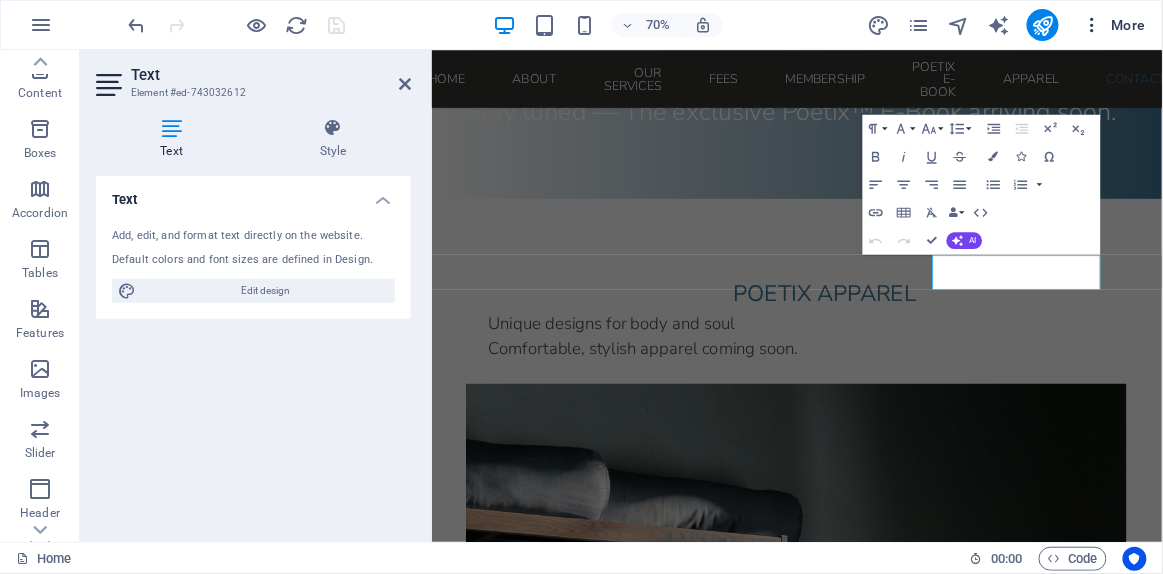 click on "More" at bounding box center [1114, 25] 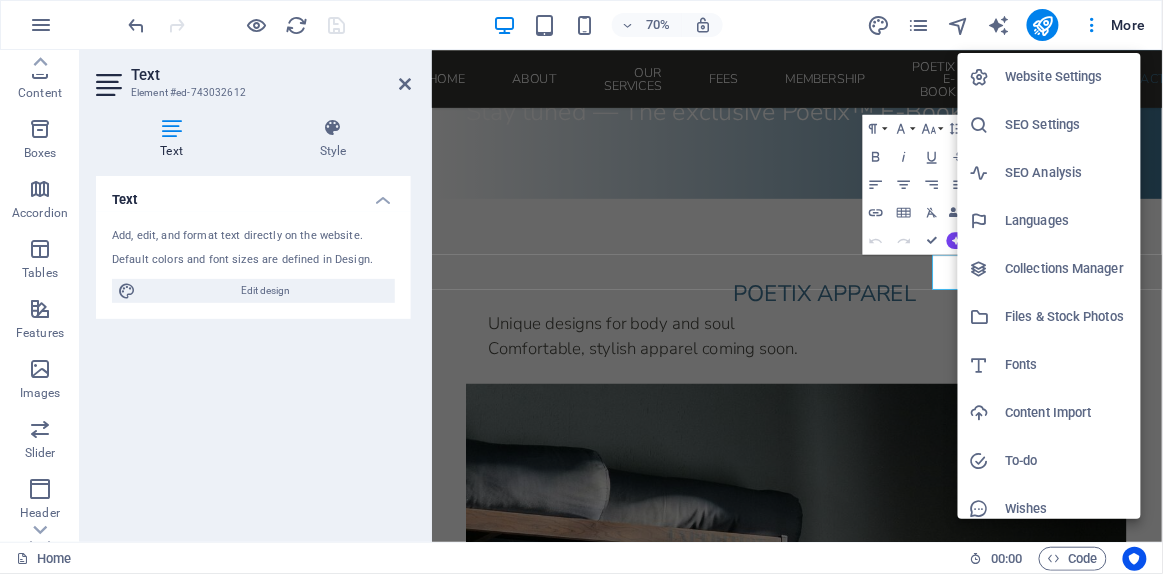 click on "Website Settings" at bounding box center (1067, 77) 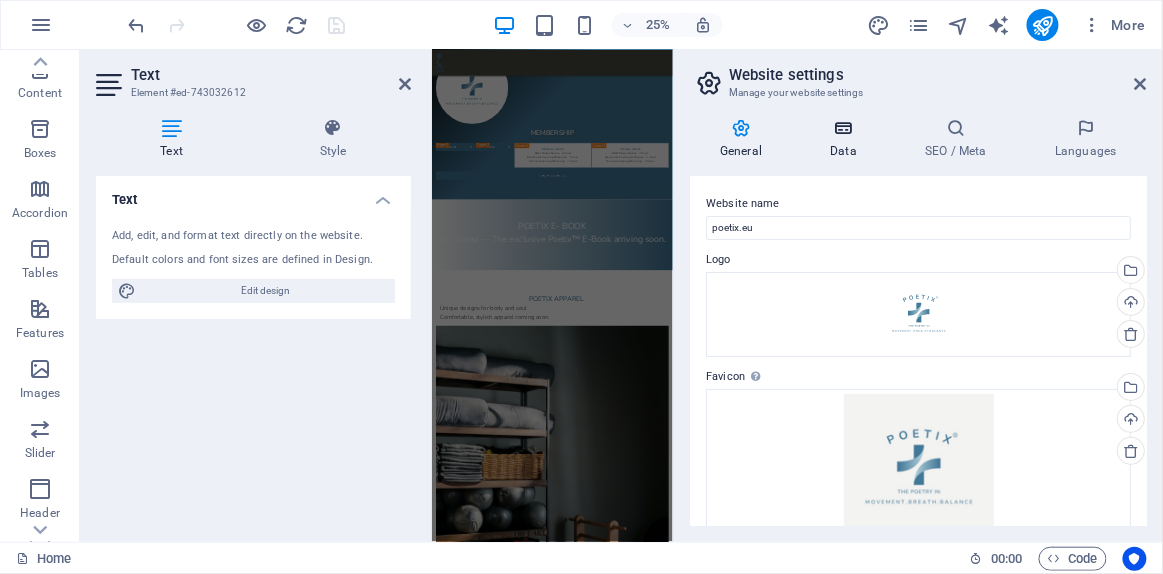 click on "Data" at bounding box center [847, 139] 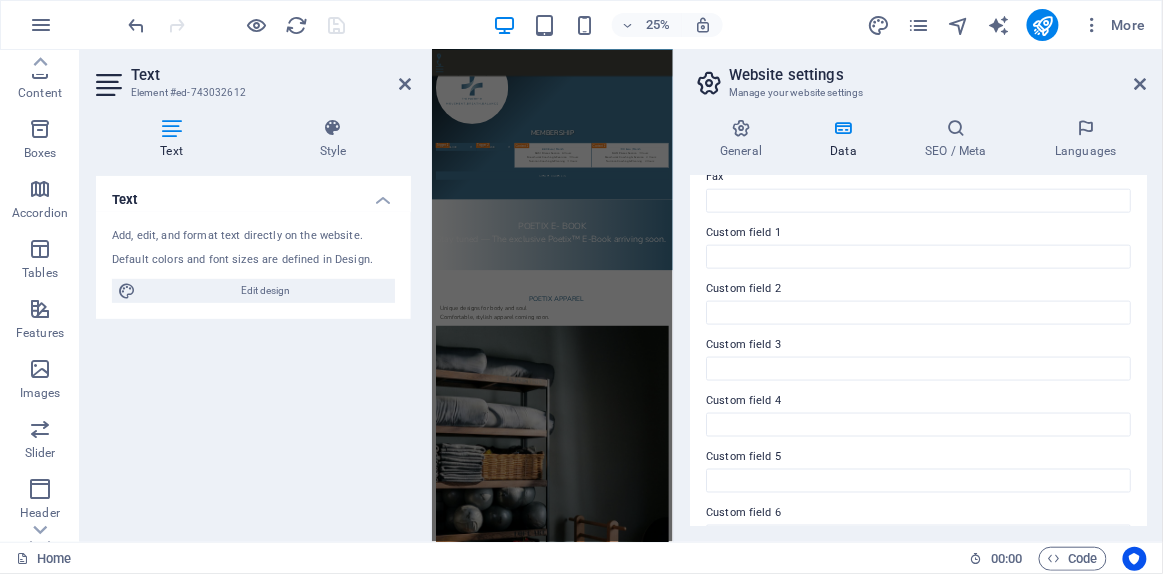 scroll, scrollTop: 610, scrollLeft: 0, axis: vertical 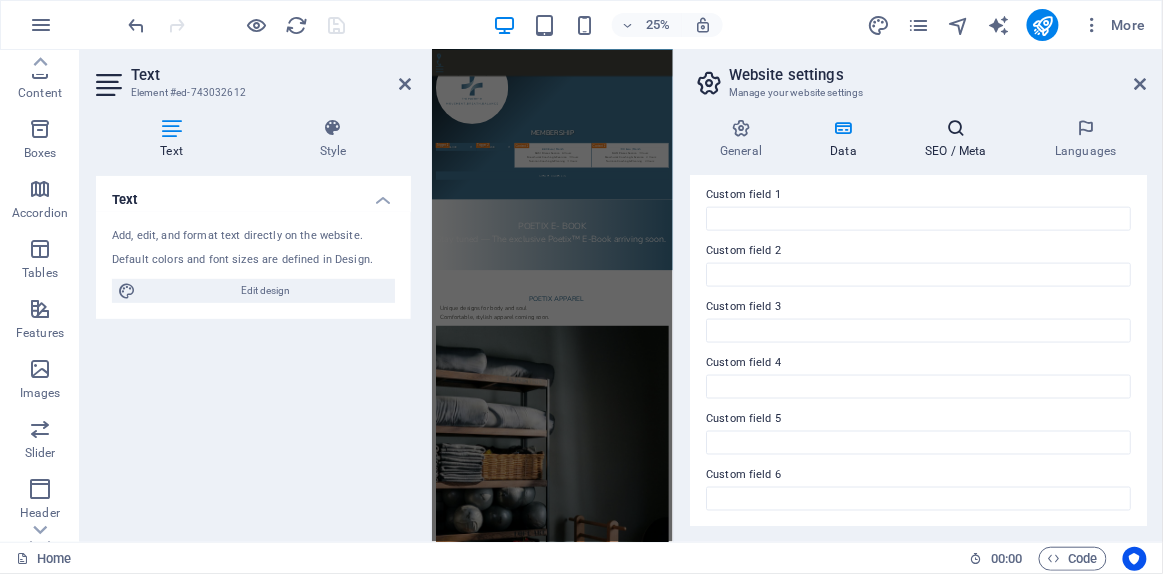 click at bounding box center [956, 128] 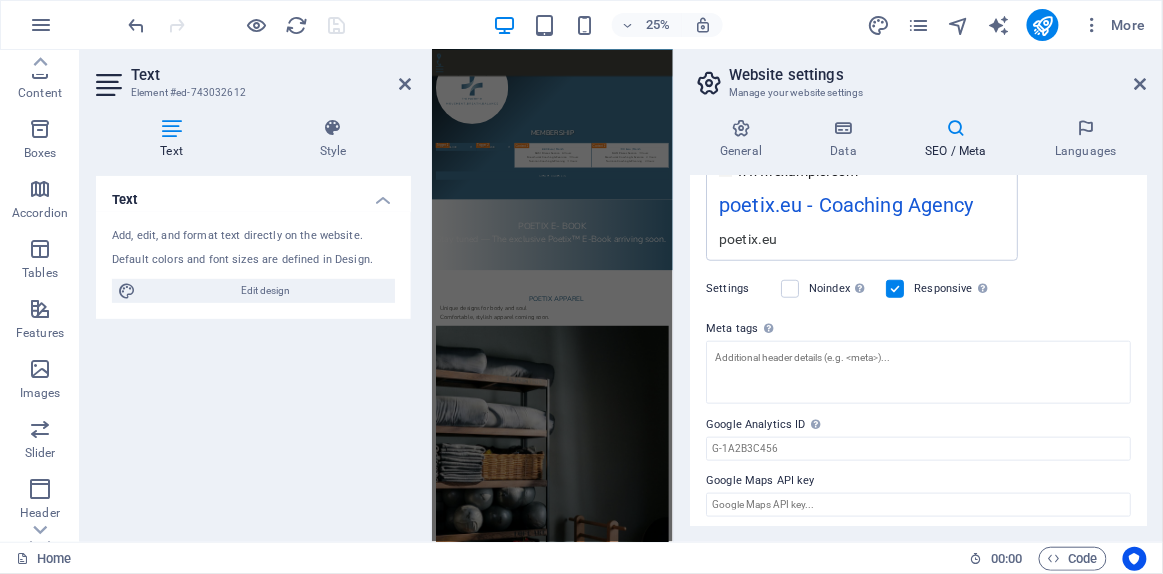 scroll, scrollTop: 383, scrollLeft: 0, axis: vertical 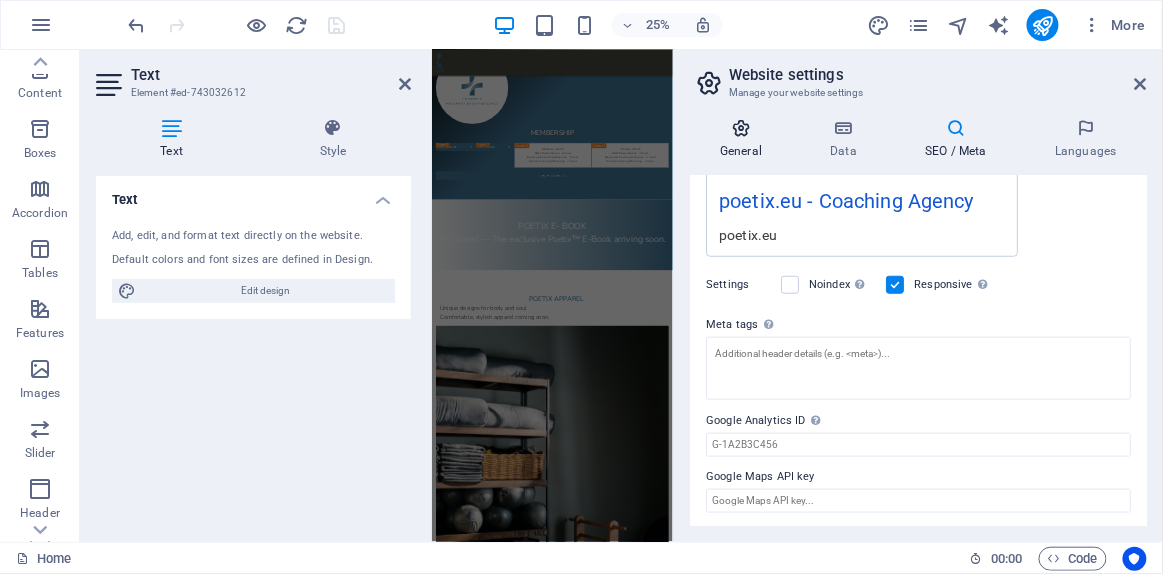 click on "General" at bounding box center [745, 139] 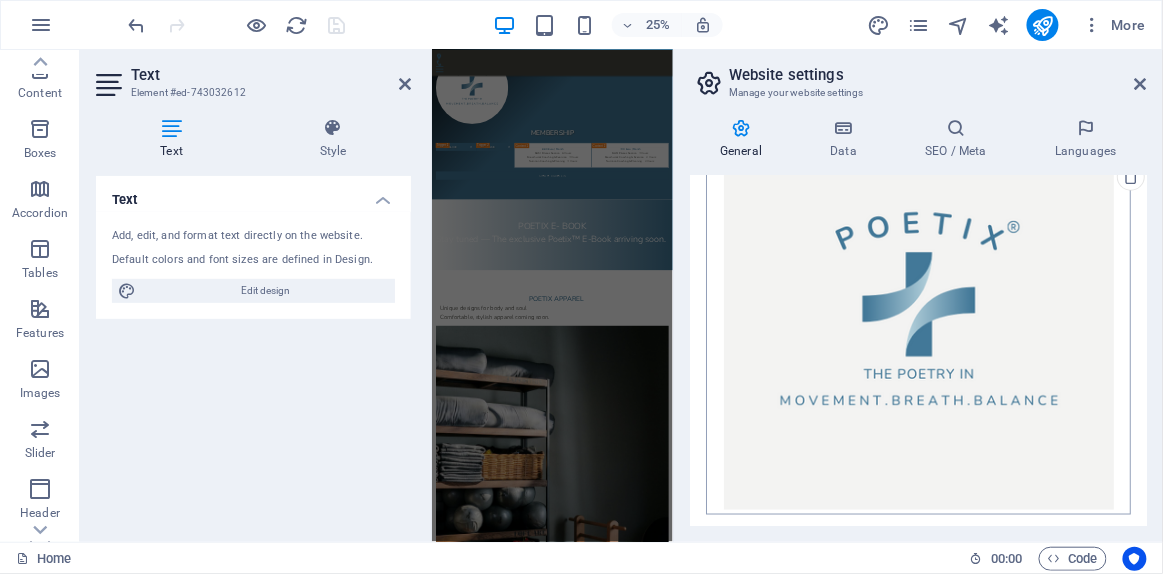 scroll, scrollTop: 558, scrollLeft: 0, axis: vertical 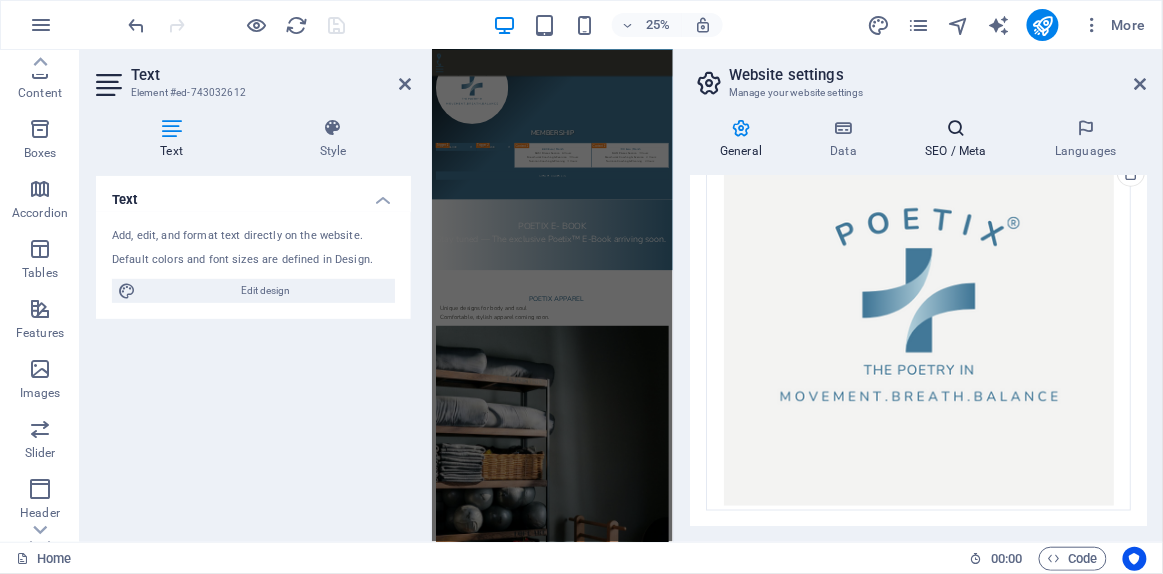 click on "SEO / Meta" at bounding box center [960, 139] 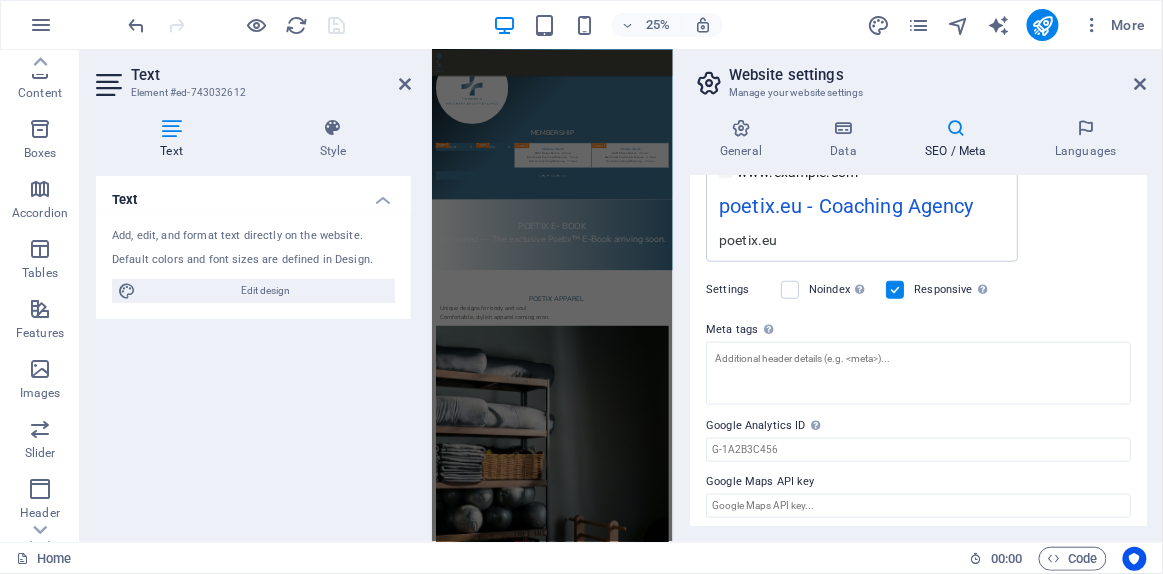 scroll, scrollTop: 383, scrollLeft: 0, axis: vertical 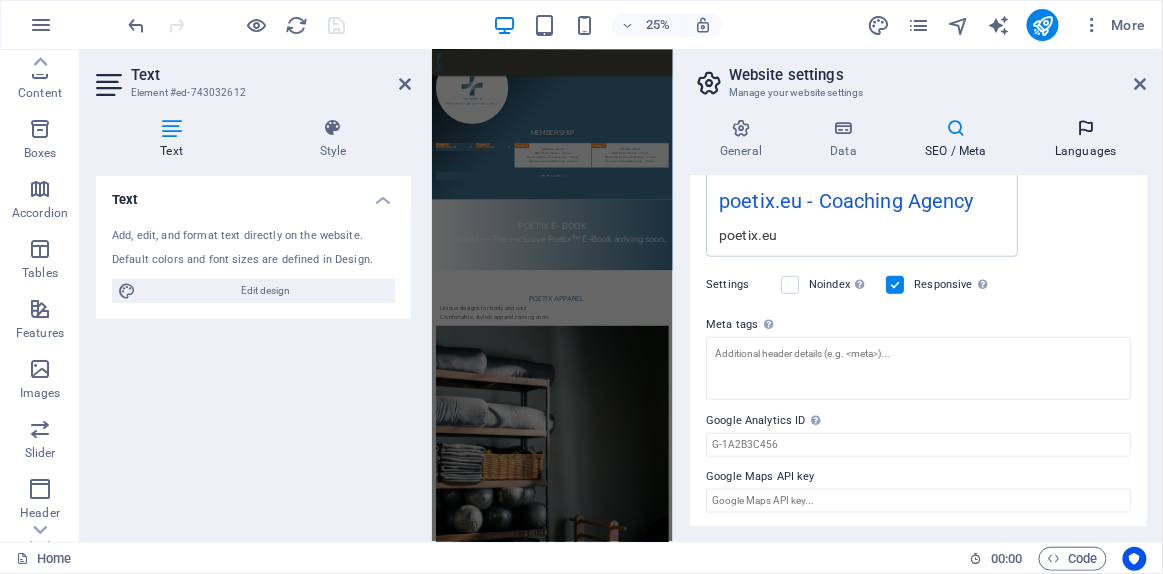 click on "Languages" at bounding box center [1086, 139] 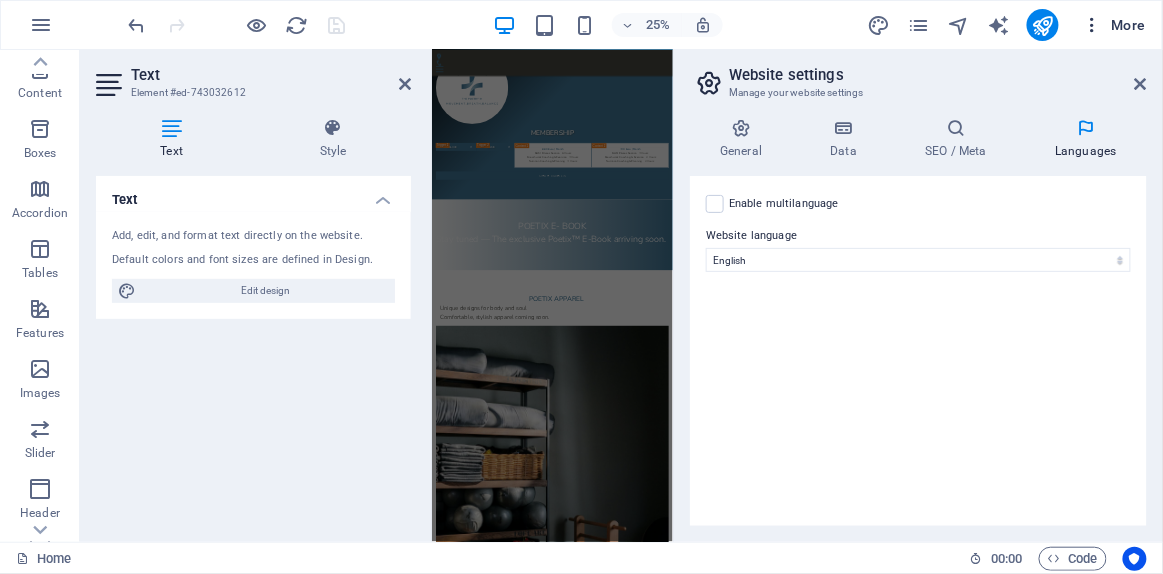 click at bounding box center [1093, 25] 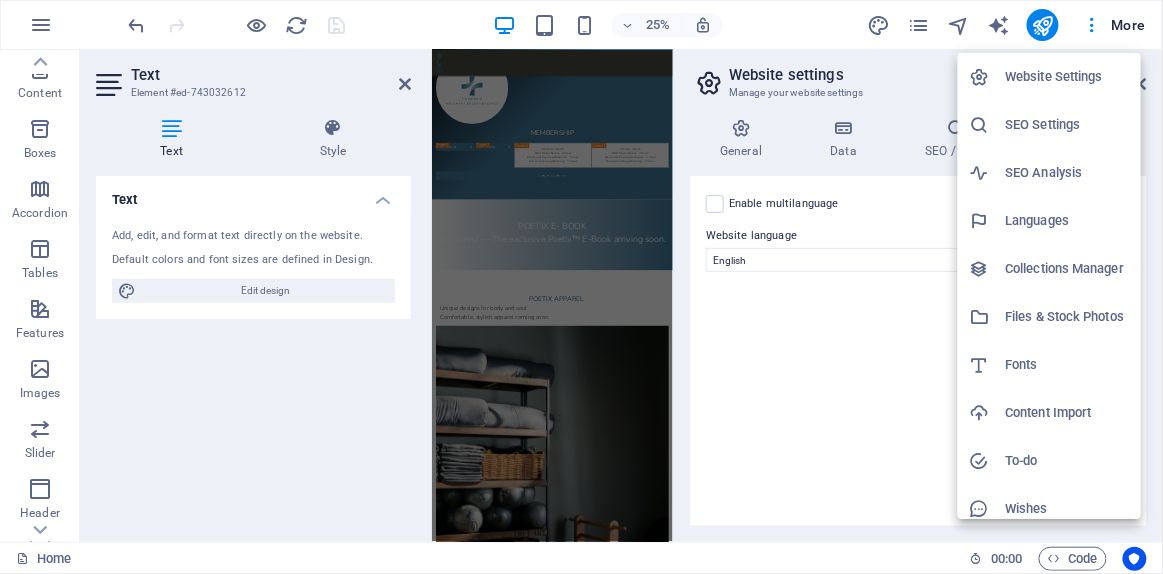 scroll, scrollTop: 61, scrollLeft: 0, axis: vertical 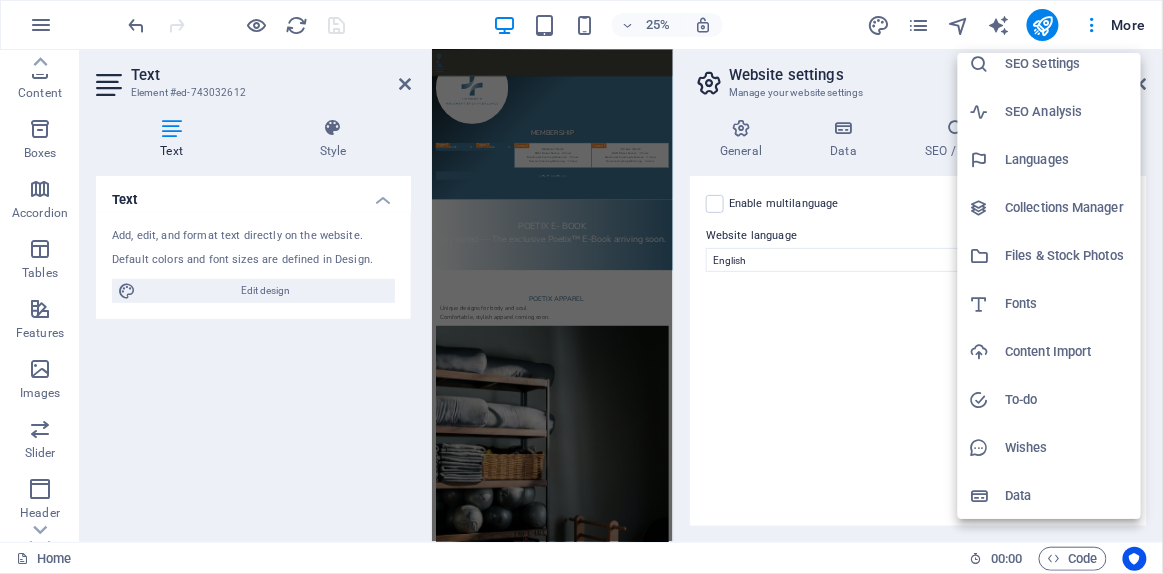 click on "Data" at bounding box center (1067, 496) 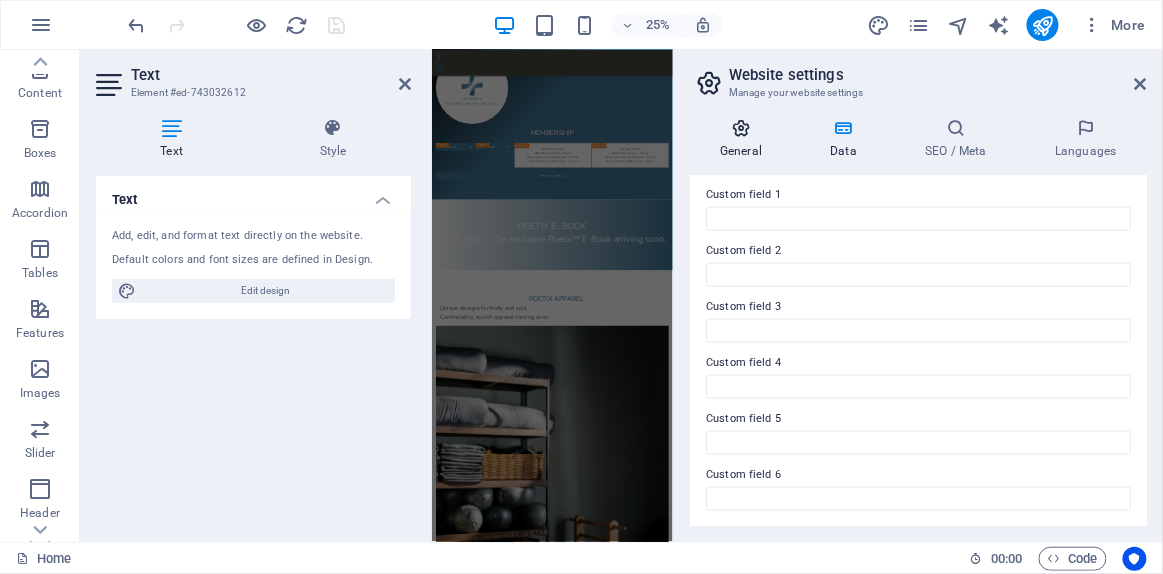 click at bounding box center (741, 128) 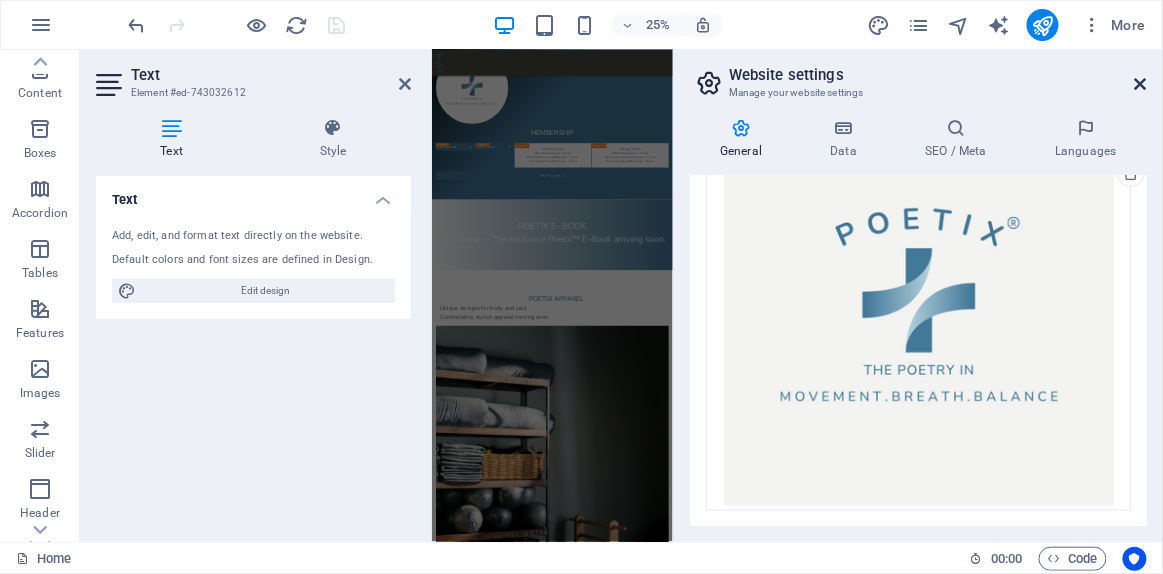 click on "Website settings Manage your website settings General Data SEO / Meta Languages Website name poetix.eu Logo Drag files here, click to choose files or select files from Files or our free stock photos & videos Select files from the file manager, stock photos, or upload file(s) Upload Favicon Set the favicon of your website here. A favicon is a small icon shown in the browser tab next to your website title. It helps visitors identify your website. Drag files here, click to choose files or select files from Files or our free stock photos & videos Select files from the file manager, stock photos, or upload file(s) Upload Preview Image (Open Graph) This image will be shown when the website is shared on social networks Drag files here, click to choose files or select files from Files or our free stock photos & videos Select files from the file manager, stock photos, or upload file(s) Upload Contact data for this website. This can be used everywhere on the website and will update automatically. Company POETIX OÜ" at bounding box center [918, 296] 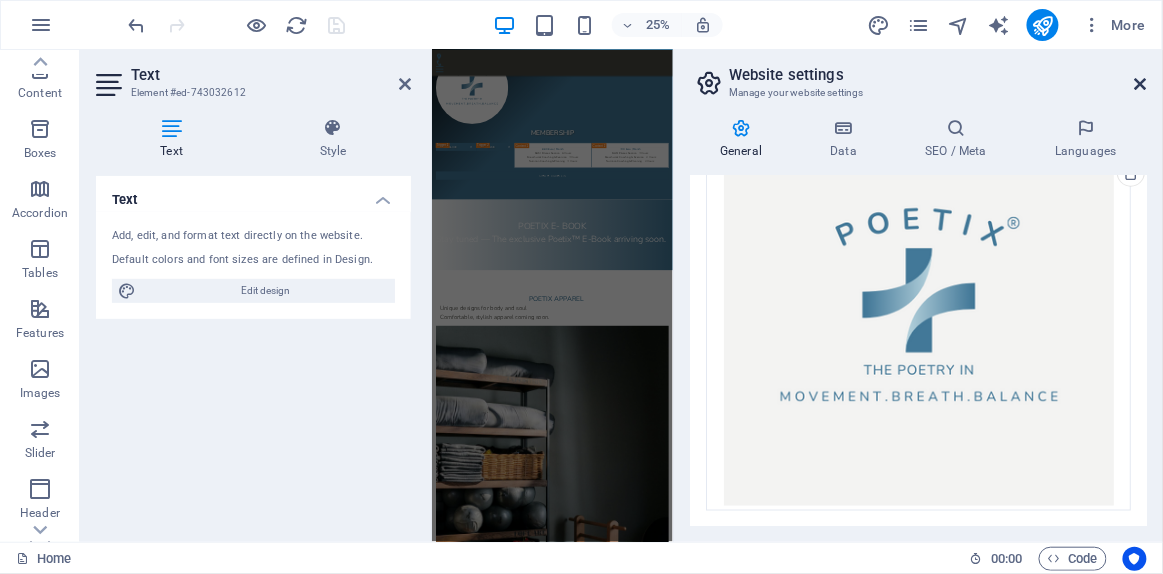 click at bounding box center (1141, 84) 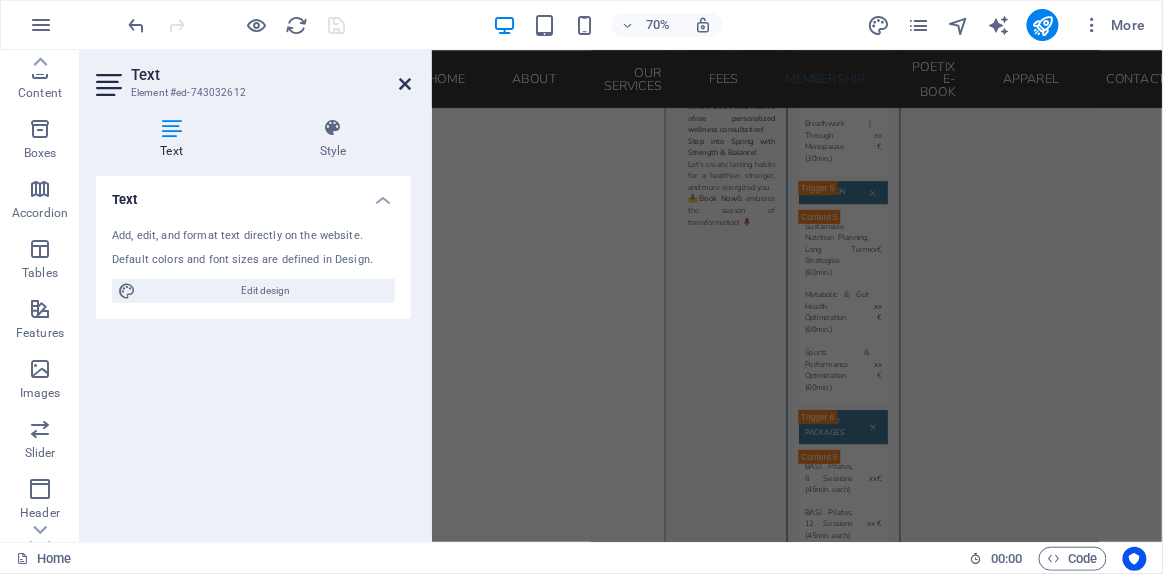 click at bounding box center (405, 84) 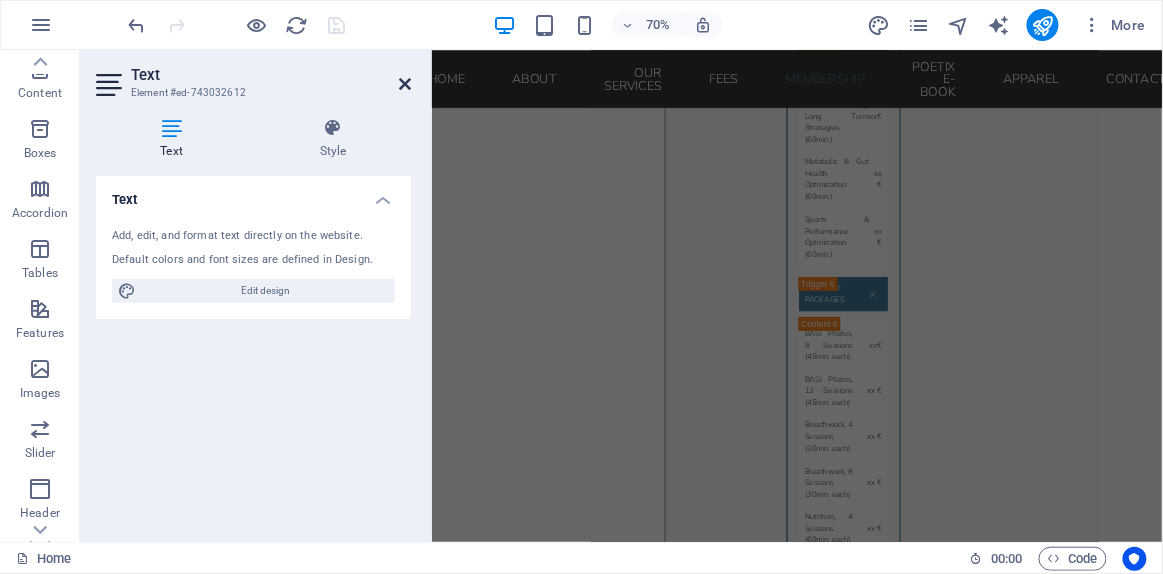 scroll, scrollTop: 5981, scrollLeft: 0, axis: vertical 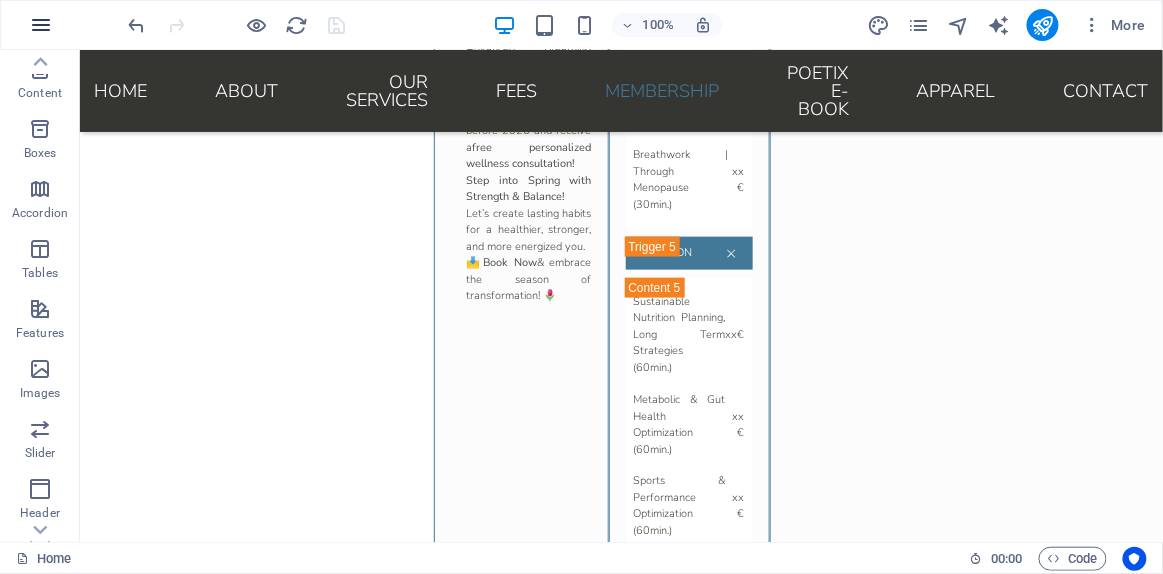click at bounding box center (41, 25) 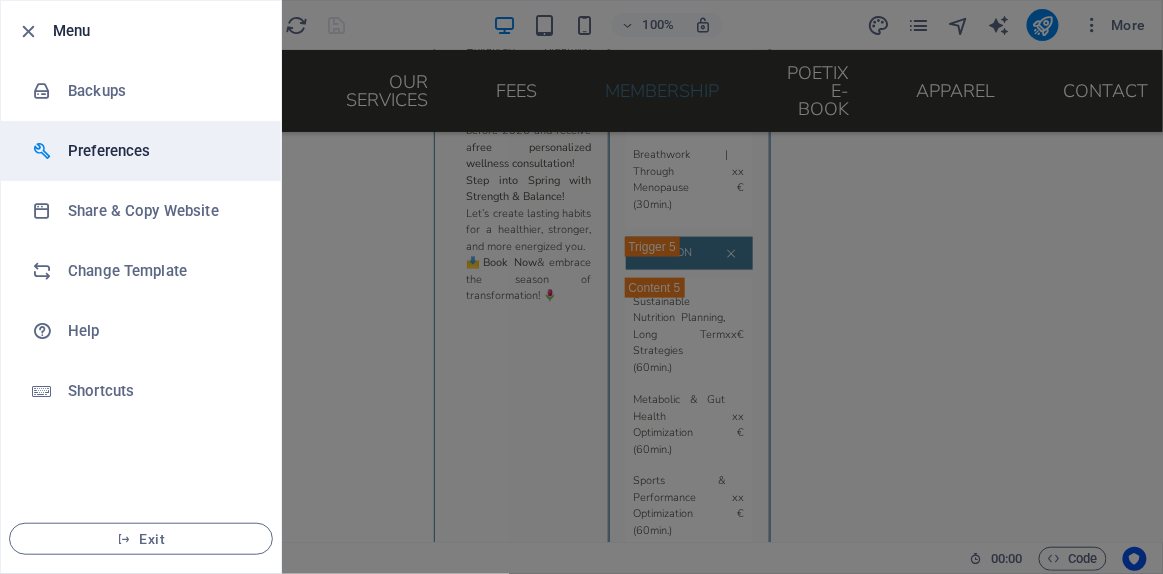 click on "Preferences" at bounding box center [160, 151] 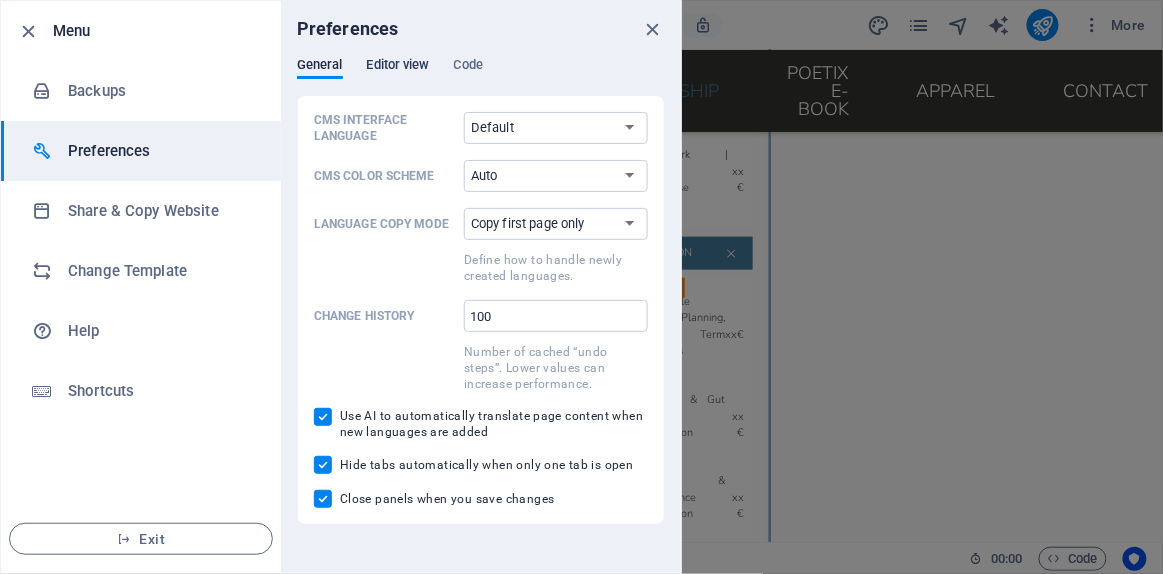 click on "Editor view" at bounding box center (398, 67) 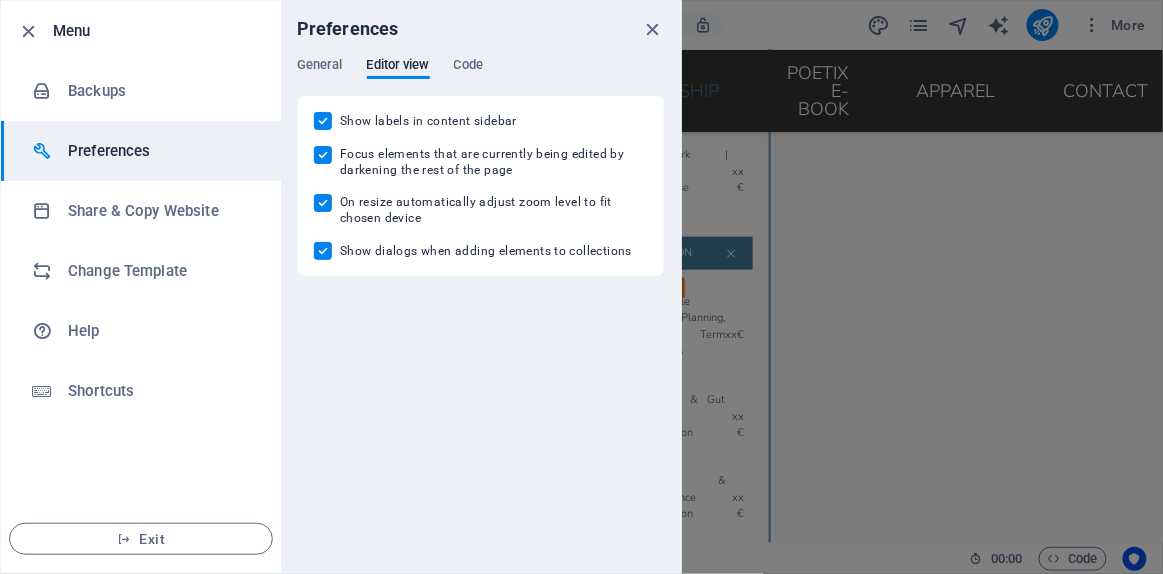 click on "Preferences" at bounding box center (481, 29) 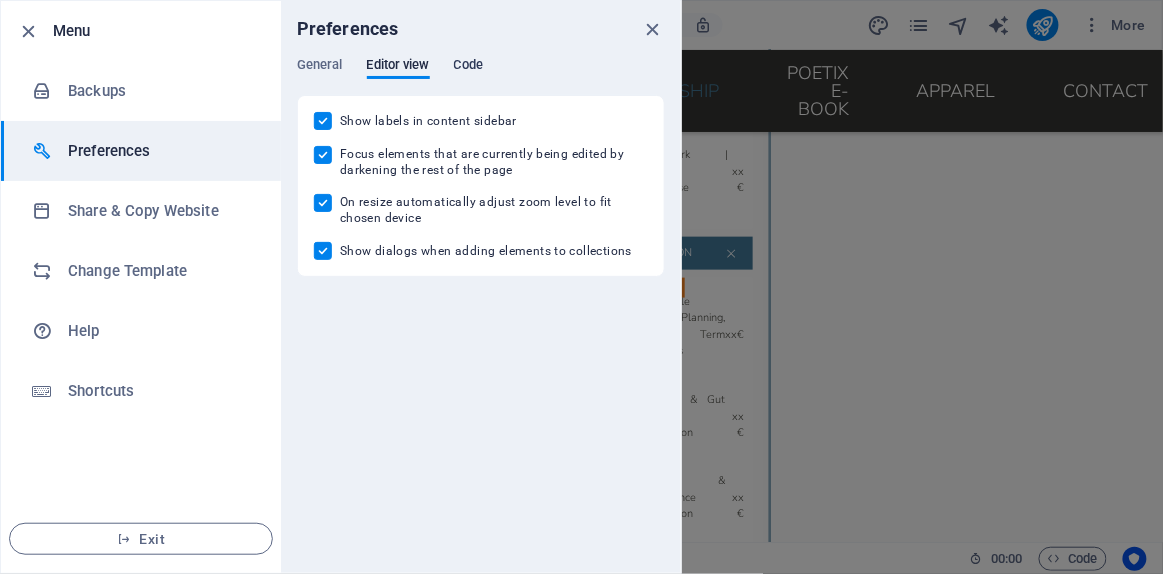 click on "Code" at bounding box center (468, 67) 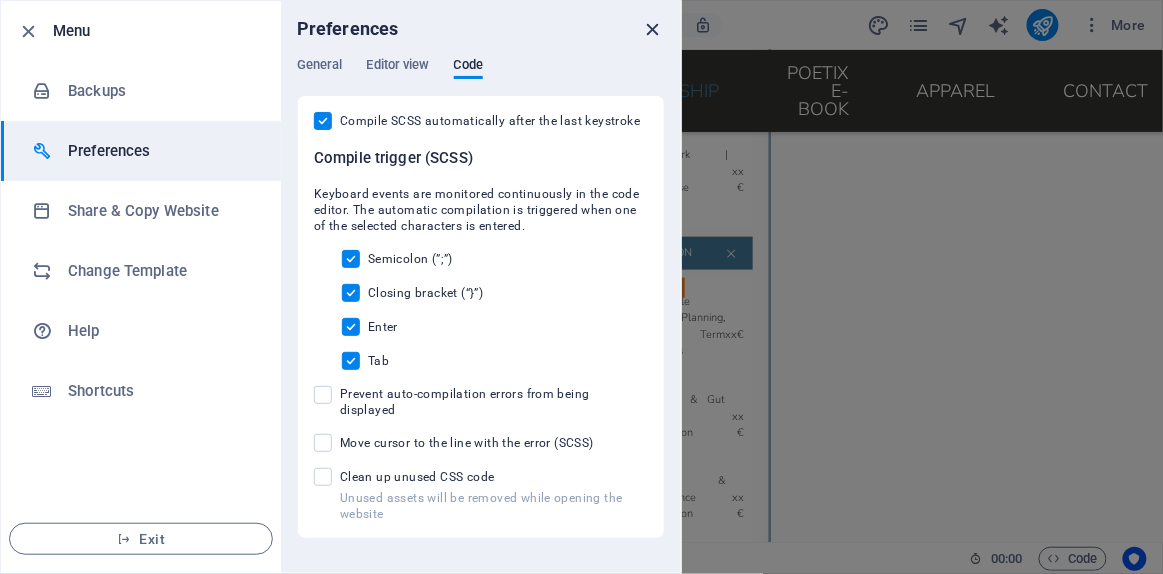 click at bounding box center [653, 29] 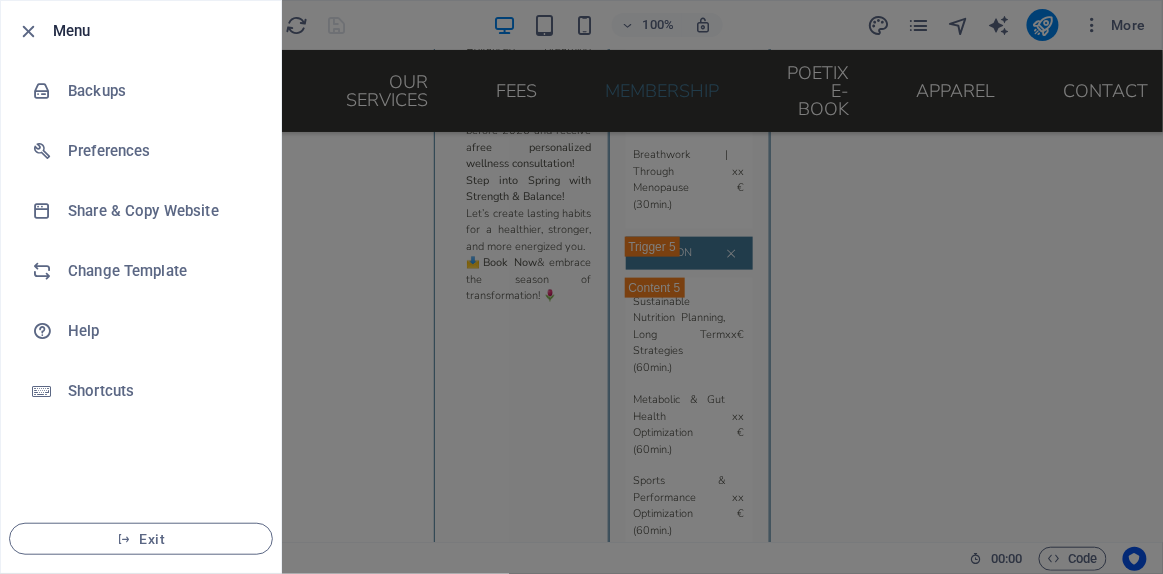 click at bounding box center (581, 287) 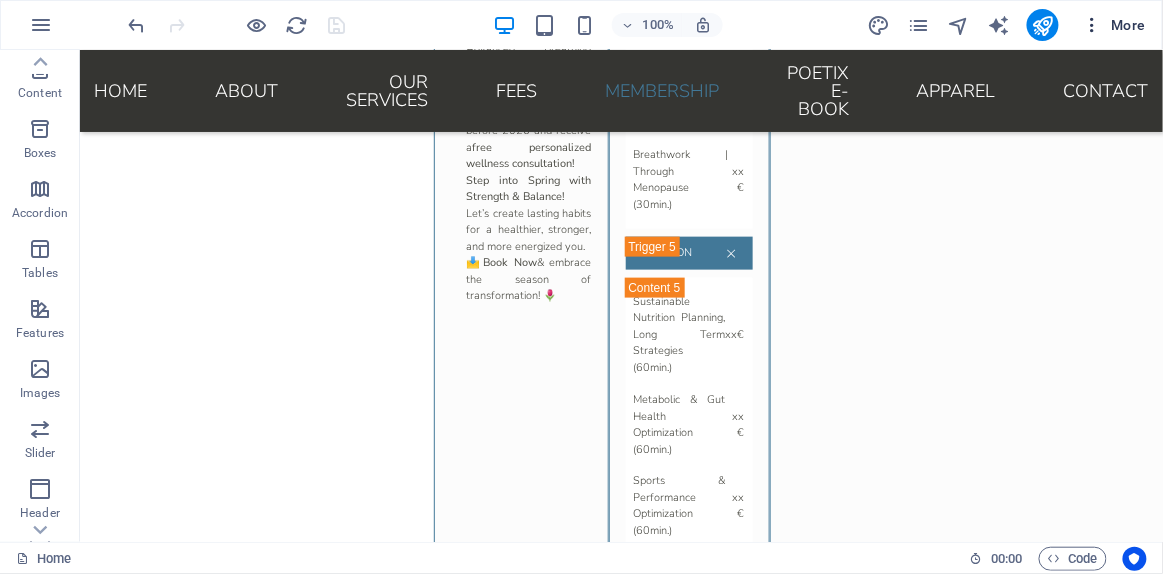 click at bounding box center (1093, 25) 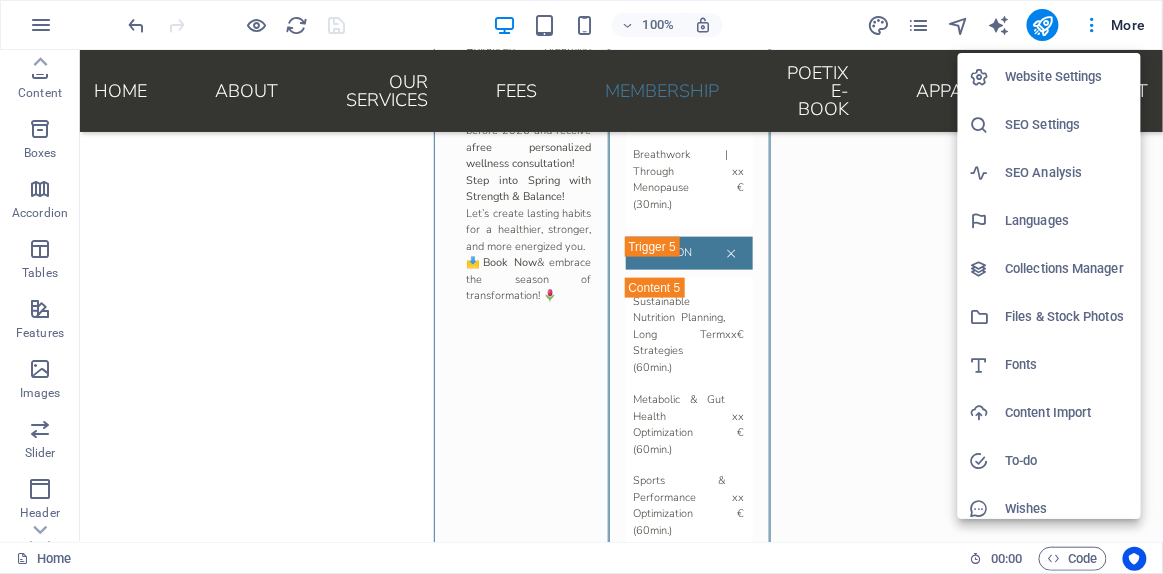 click at bounding box center (581, 287) 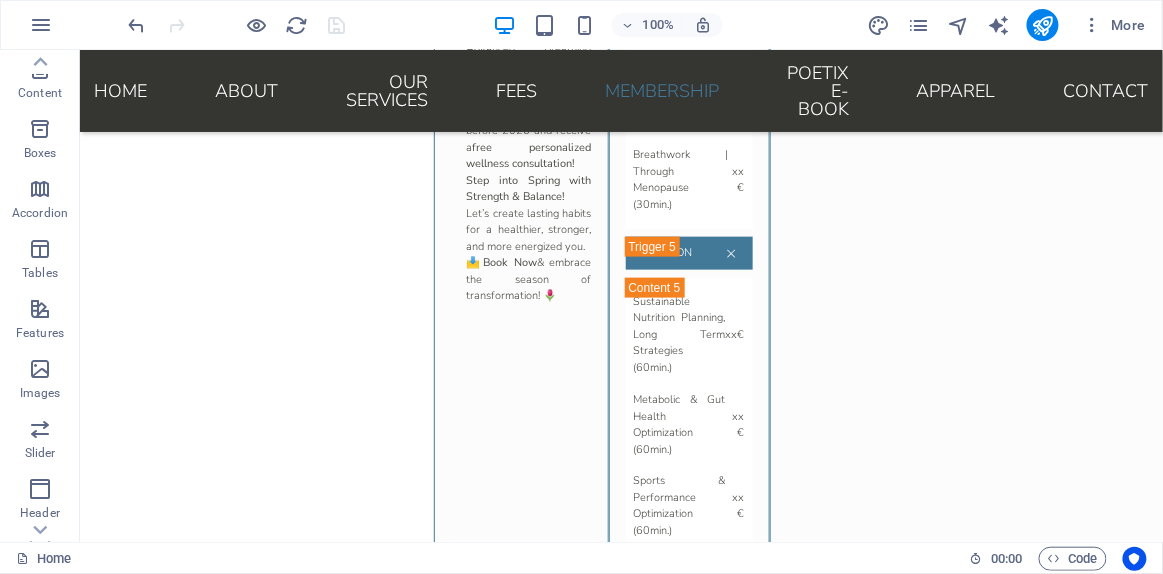 click at bounding box center (918, 25) 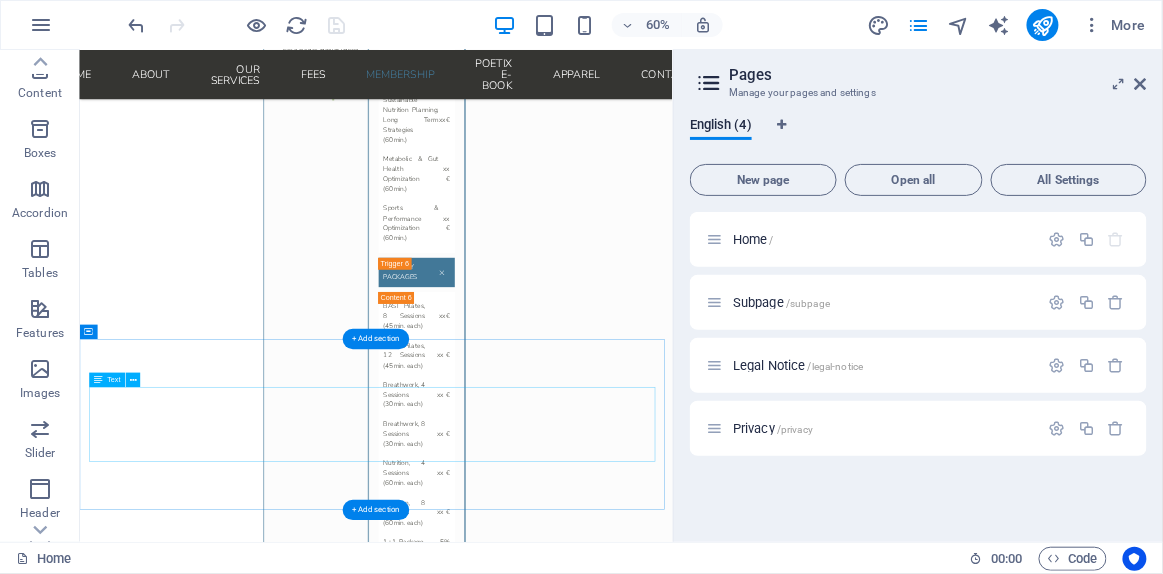 scroll, scrollTop: 6458, scrollLeft: 0, axis: vertical 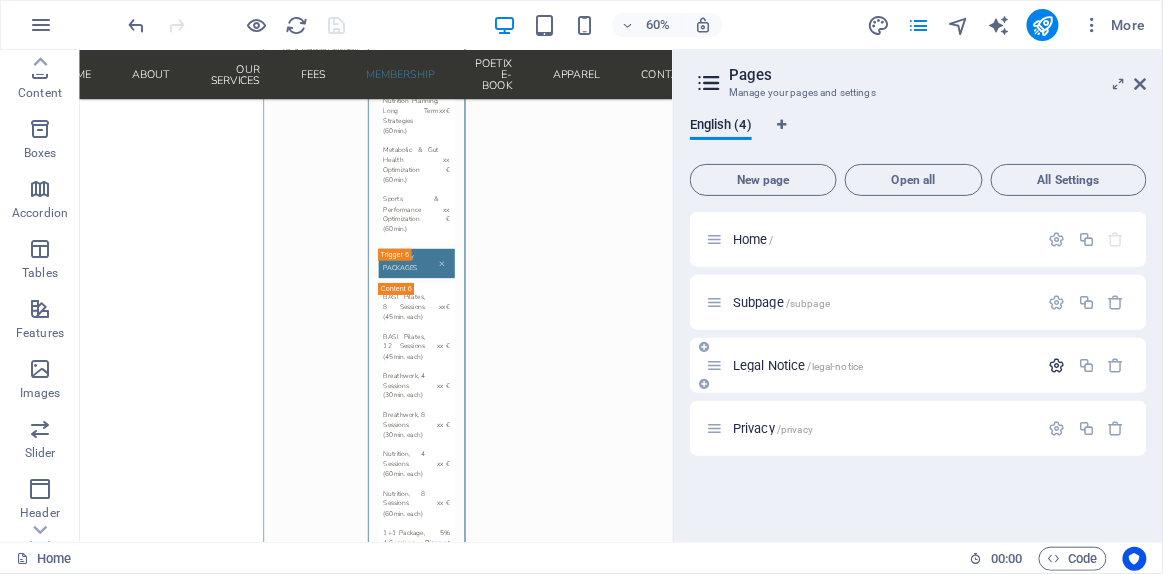 click at bounding box center [1057, 365] 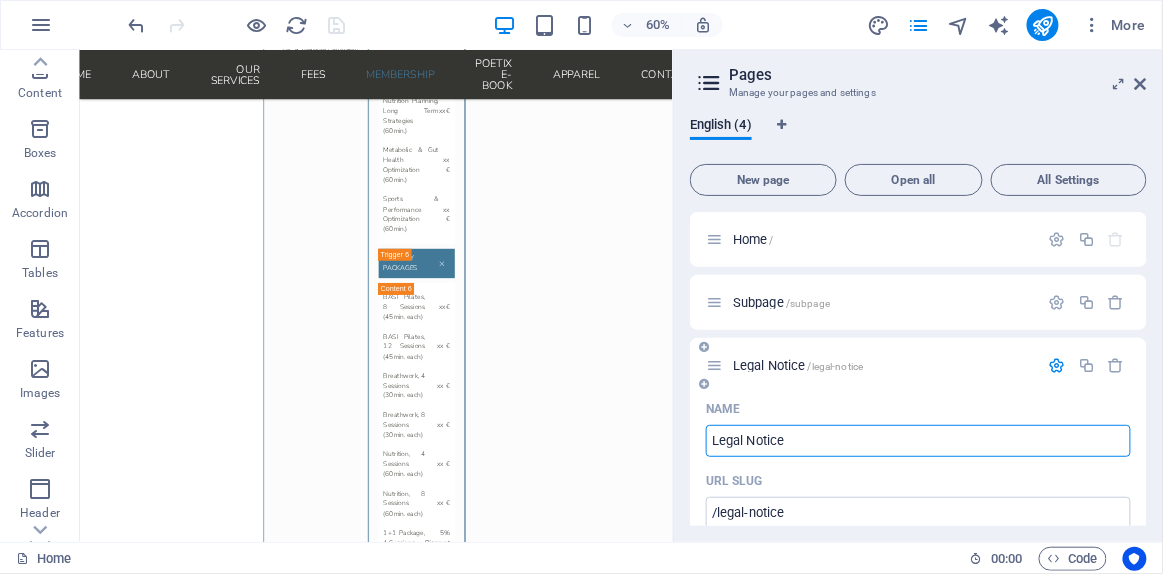scroll, scrollTop: 0, scrollLeft: 0, axis: both 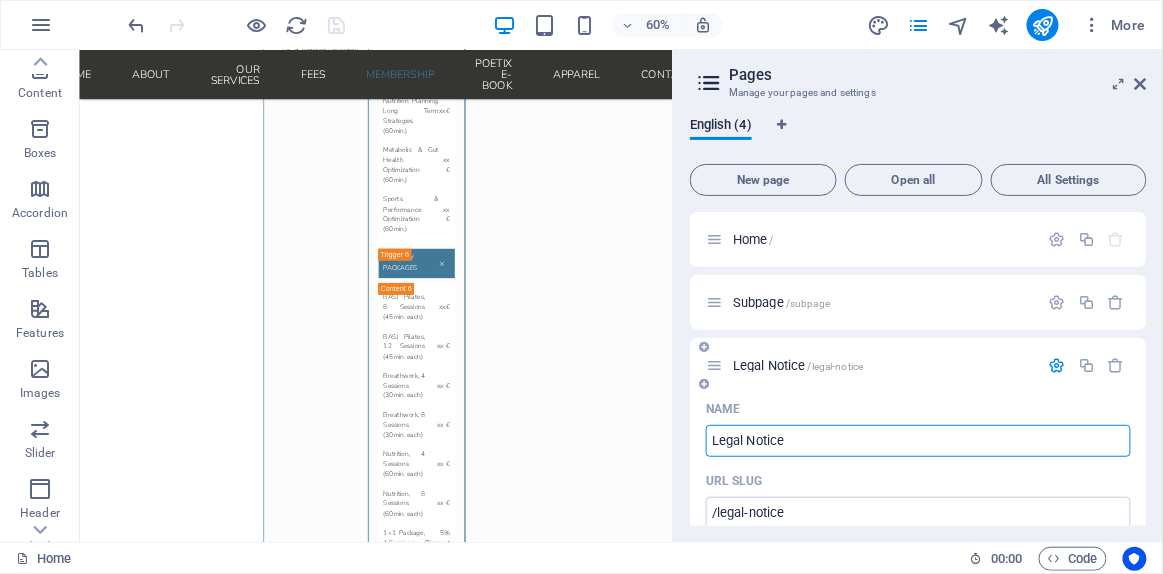 click at bounding box center (714, 365) 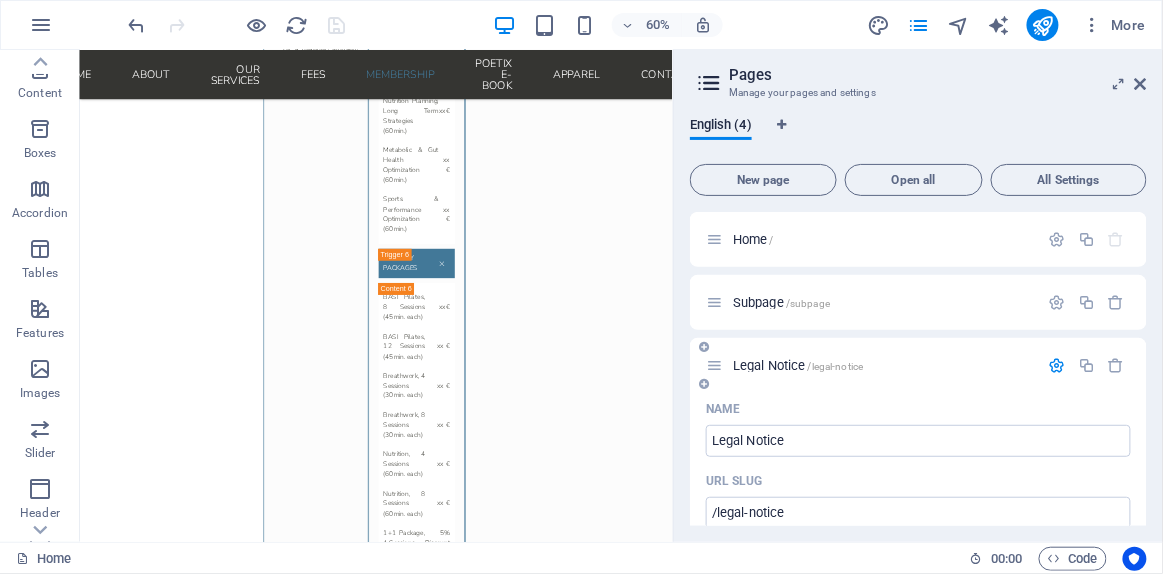 click at bounding box center (704, 384) 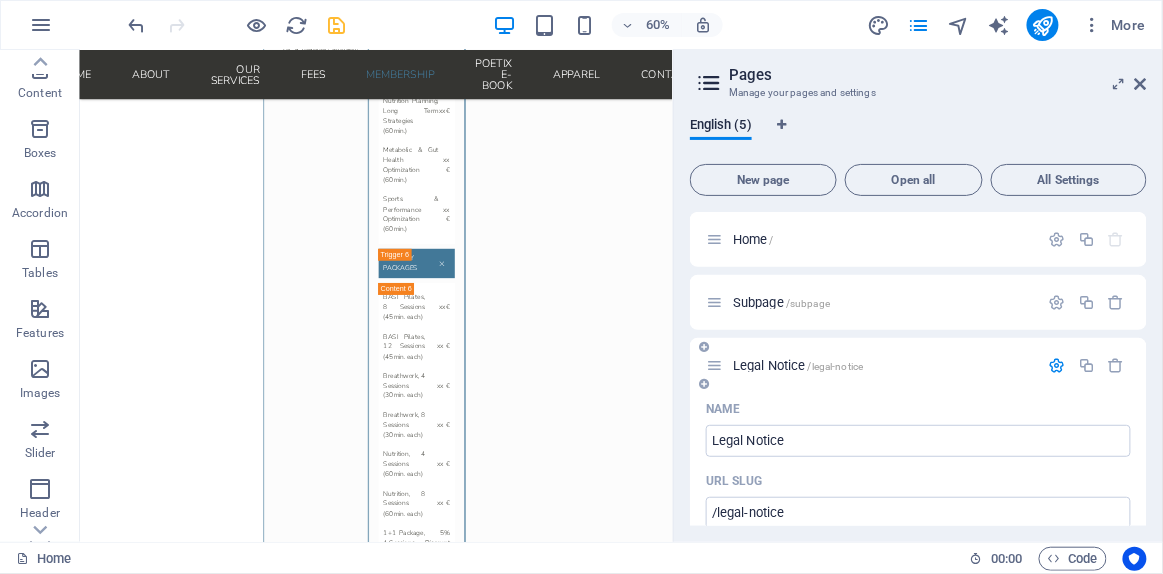 scroll, scrollTop: 879, scrollLeft: 0, axis: vertical 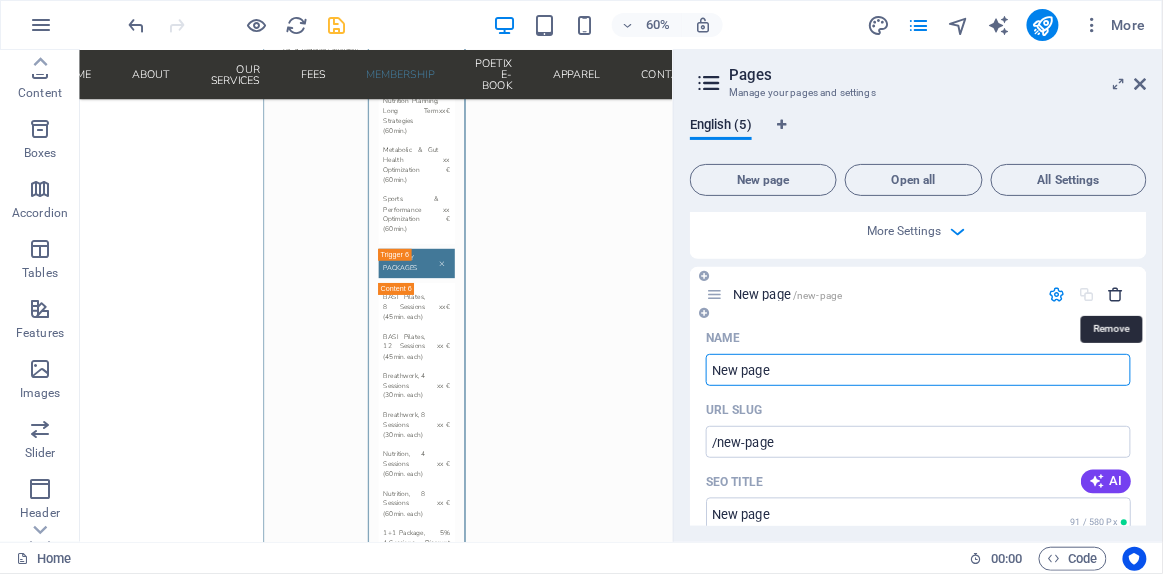 click at bounding box center [1116, 294] 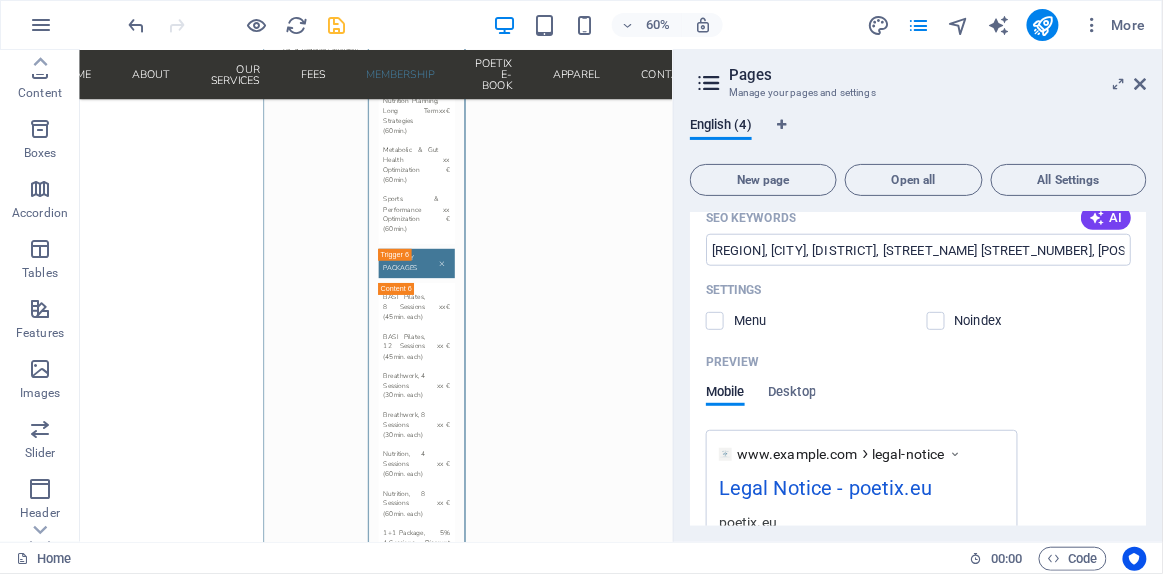 scroll, scrollTop: 500, scrollLeft: 0, axis: vertical 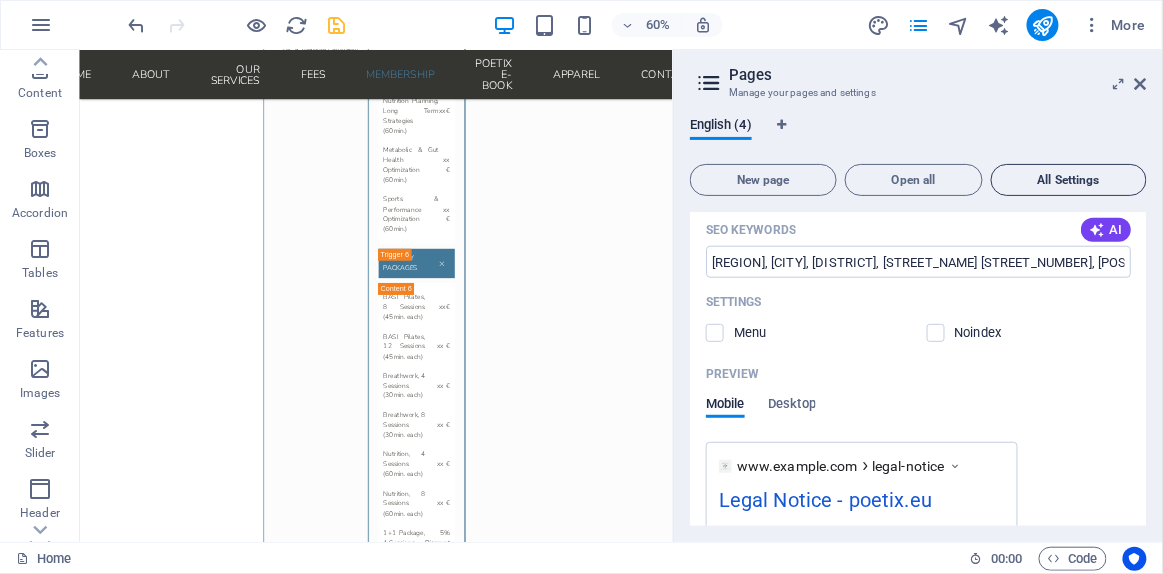 click on "All Settings" at bounding box center [1069, 180] 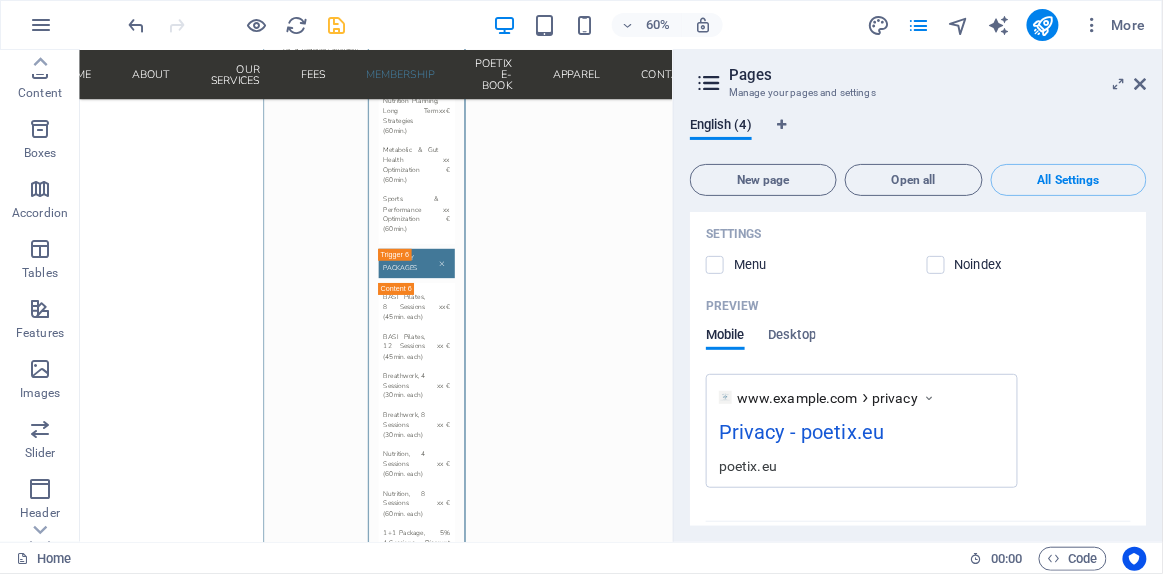 scroll, scrollTop: 3051, scrollLeft: 0, axis: vertical 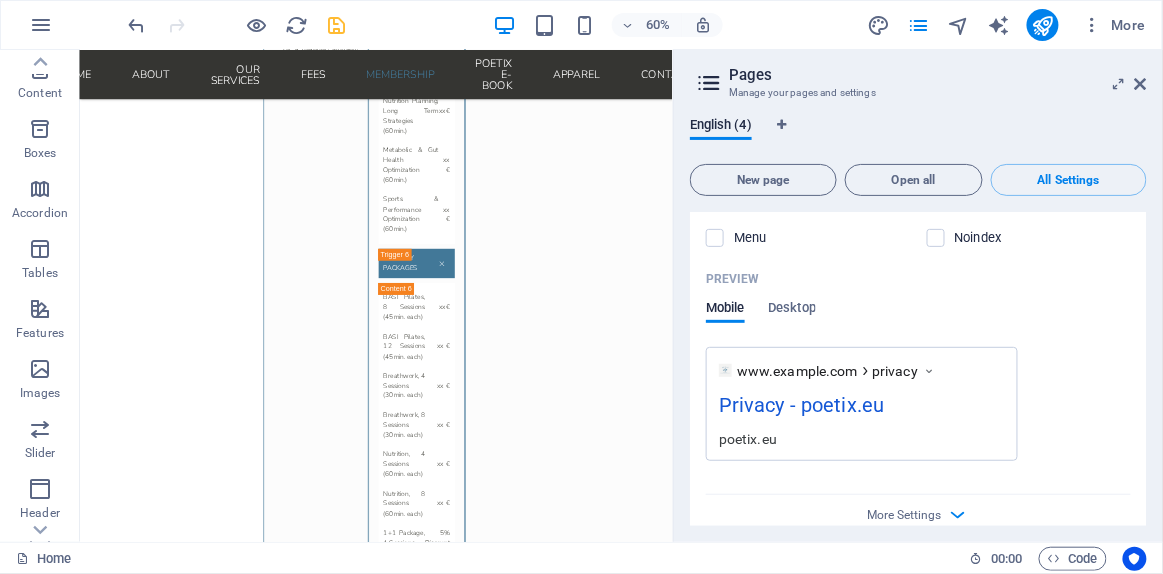 click on "Name Privacy URL SLUG /privacy SEO Title AI Privacy 167 / 580 Px SEO Description AI 58 / 990 Px SEO Keywords AI Settings Menu Noindex Preview Mobile Desktop www.example.com privacy Privacy - poetix.eu poetix.eu Meta tags Preview Image (Open Graph) Drag files here, click to choose files or select files from Files or our free stock photos & videos More Settings" at bounding box center [918, 169] 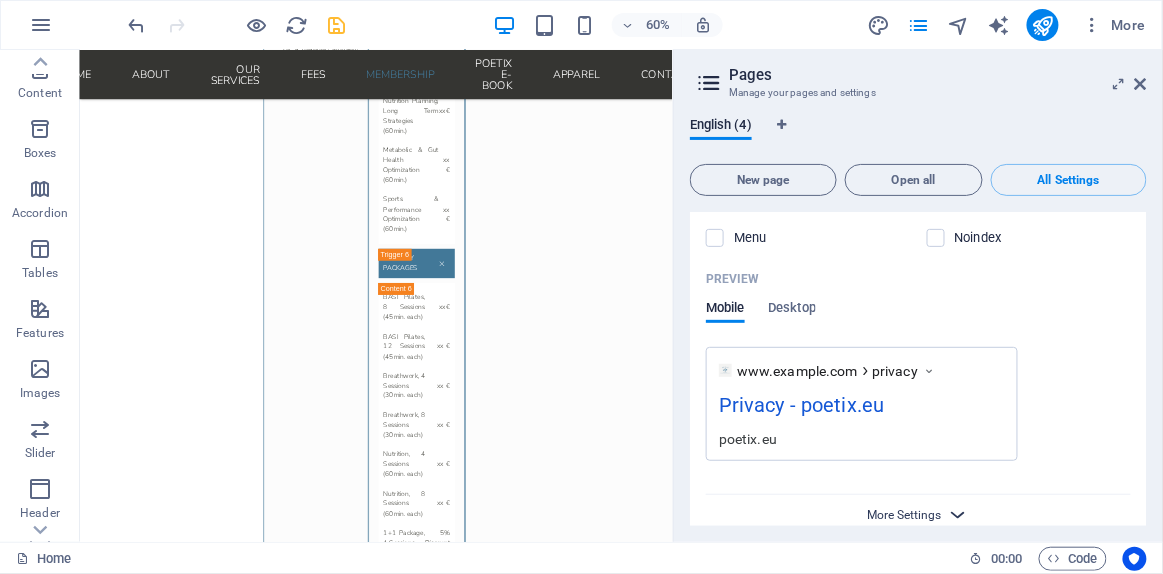 drag, startPoint x: 935, startPoint y: 505, endPoint x: 935, endPoint y: 487, distance: 18 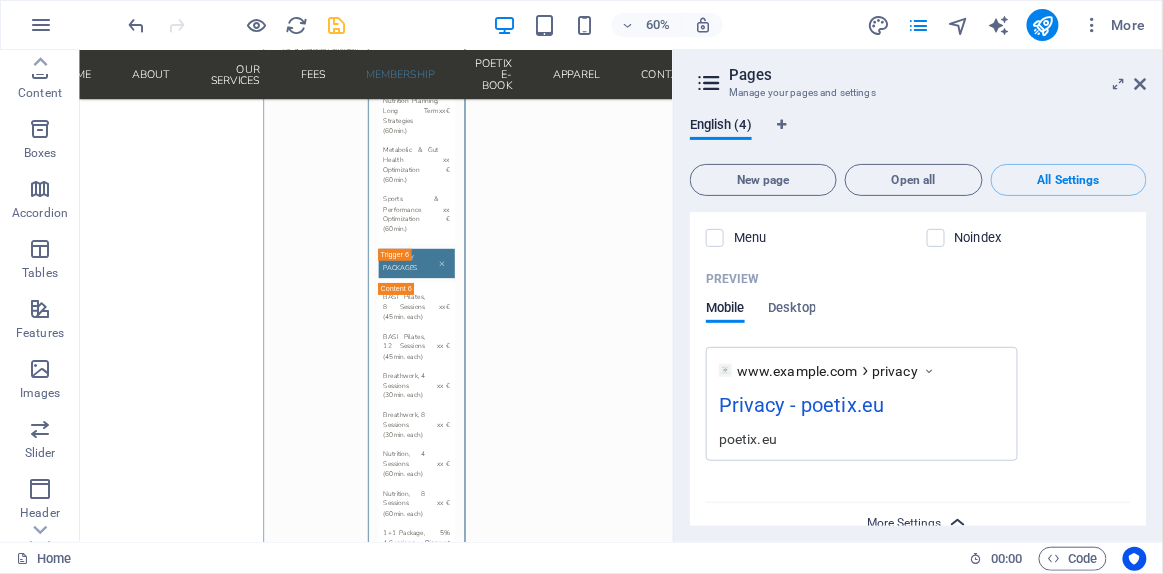 click on "More Settings" at bounding box center (905, 523) 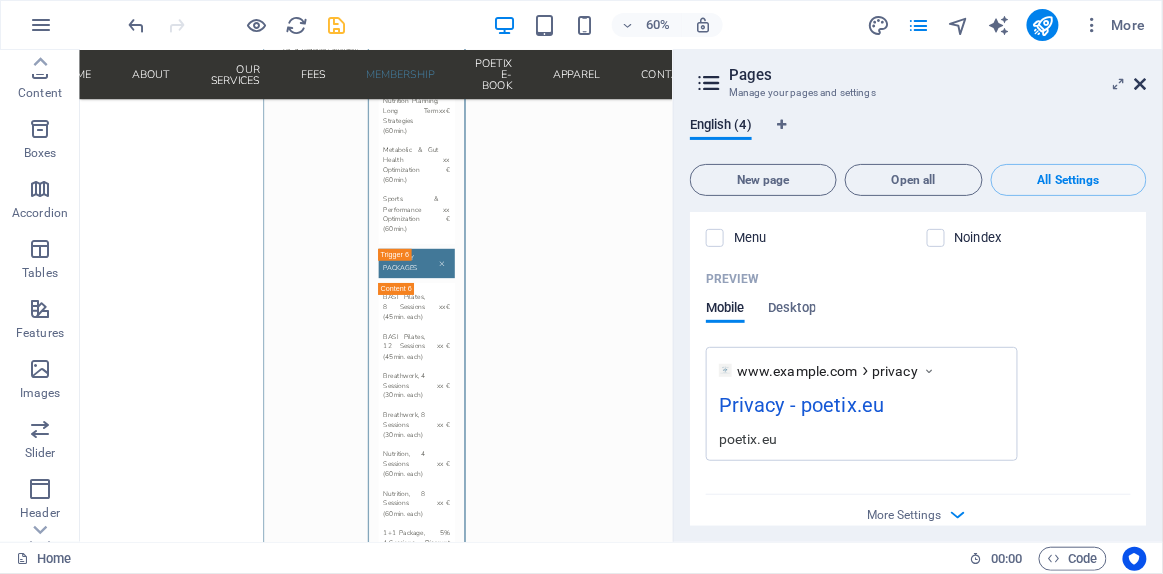 click at bounding box center (1141, 84) 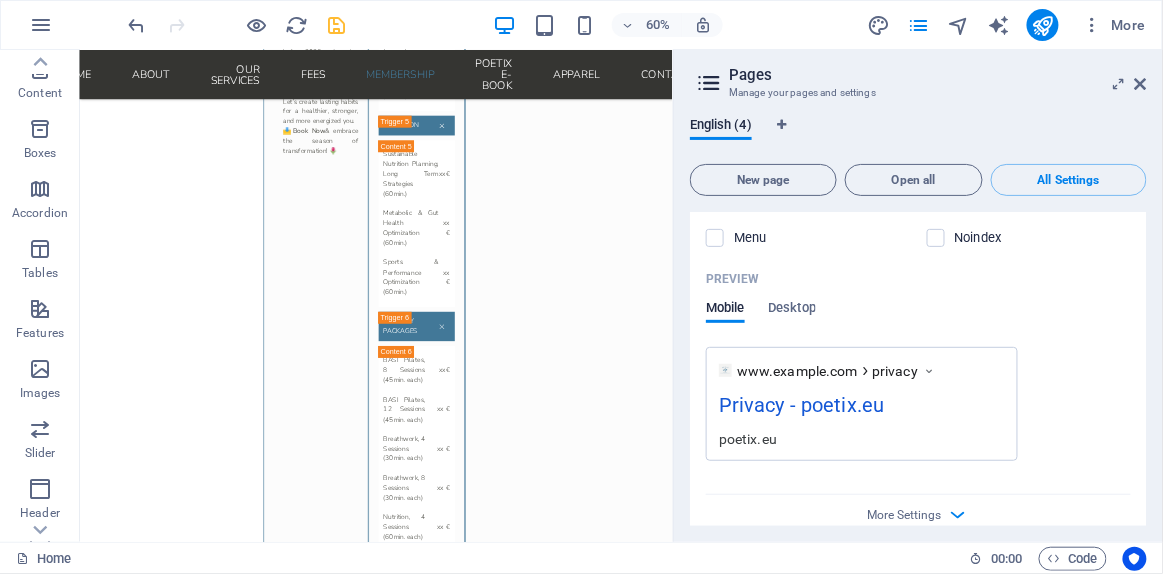 select 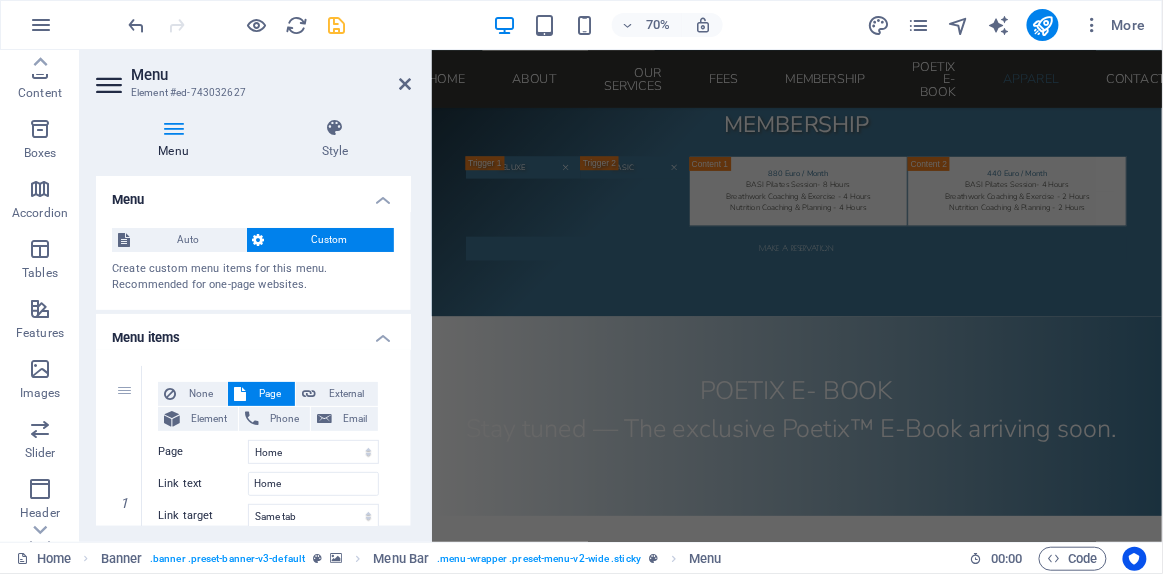scroll, scrollTop: 8262, scrollLeft: 0, axis: vertical 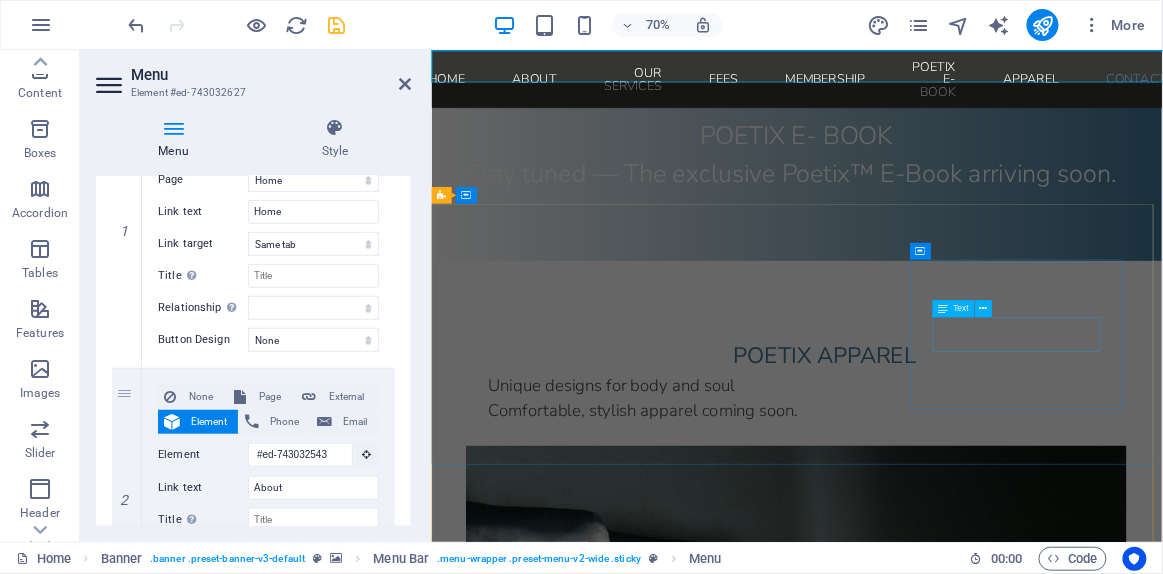 click on "Facebook Instagram Legal Notice  |  Privacy" at bounding box center (919, 3273) 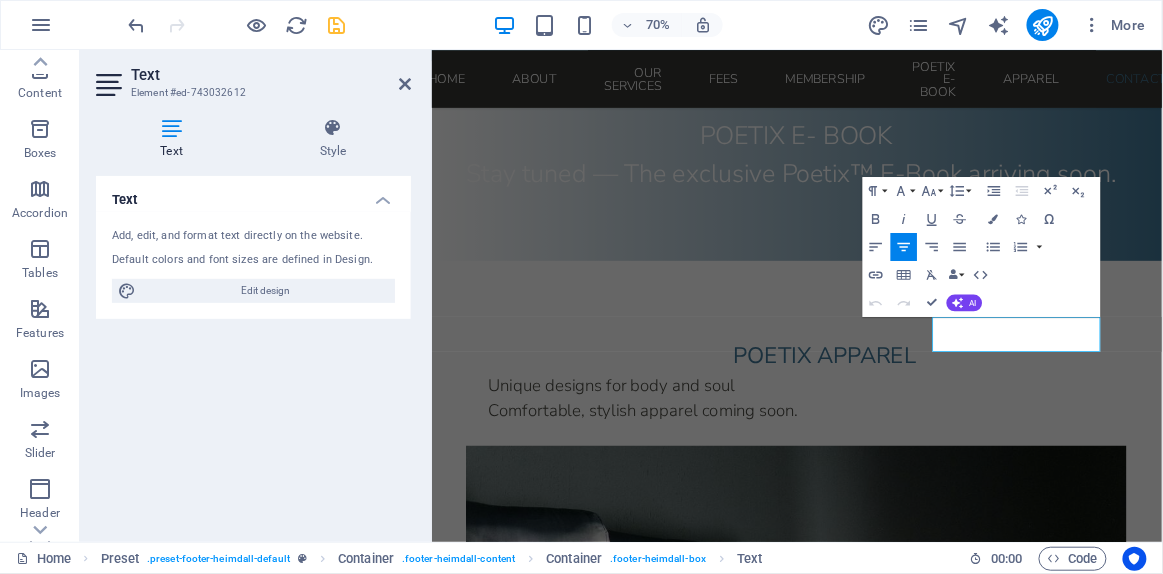click on "Poetix. The Poetry in Movement. Breath. Balance info@poetıx.eu BOOK NOW Home About OUR SERVICES FEES Membership POETIX E-BOOK APPAREL Contact [REGION], [DISTRICT], [STREET_NAME] [STREET_NUMBER] , Tallin, [COUNTRY] [POSTAL_CODE] | Mon - Sat: 8am - 8pm POETIX | COACHING Agency ABOUT US A science-driven coaching agency specializing in movement, breath, and balance. We are a team of passionate professionals specializing in Pilates, nutrition coaching, and breathwork , helping individuals unlock their full potential through a science-based, holistic approach. Our Story At Poetix , movement is more than just exercise—it’s a way of life. With backgrounds in athletics, professional sports, and rehabilitation , we understand the transformative power of intentional movement and mindful breath in building strength, resilience, and overall well-being . Our journey began as a personal pursuit of balance and vitality , leading to years of study in evidence-based nutrition, functional movement, and breath science ." at bounding box center (953, -2302) 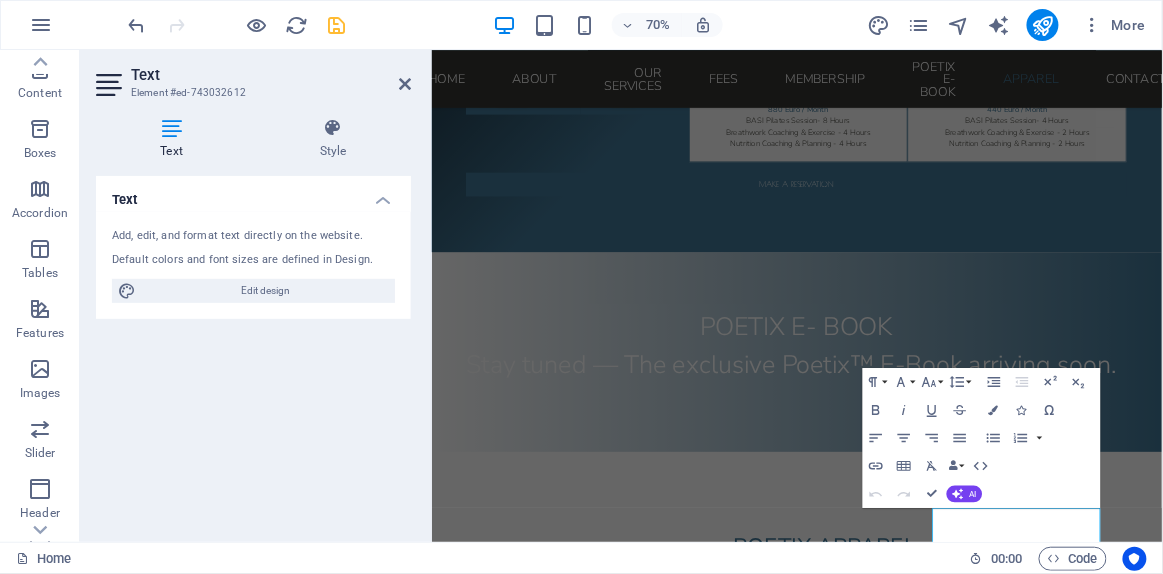 scroll, scrollTop: 7716, scrollLeft: 0, axis: vertical 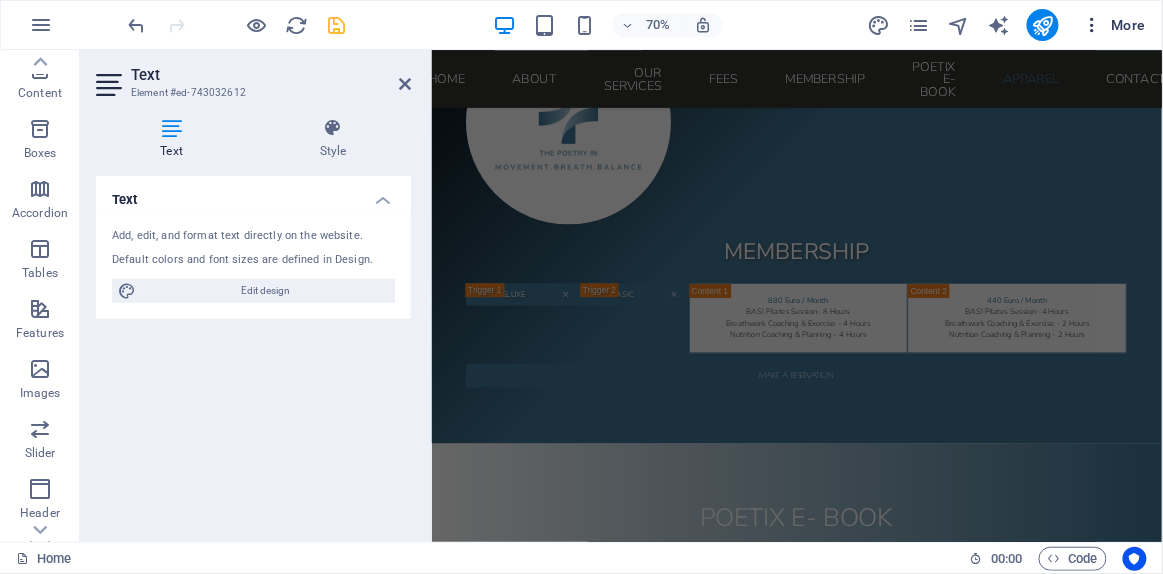 click at bounding box center (1093, 25) 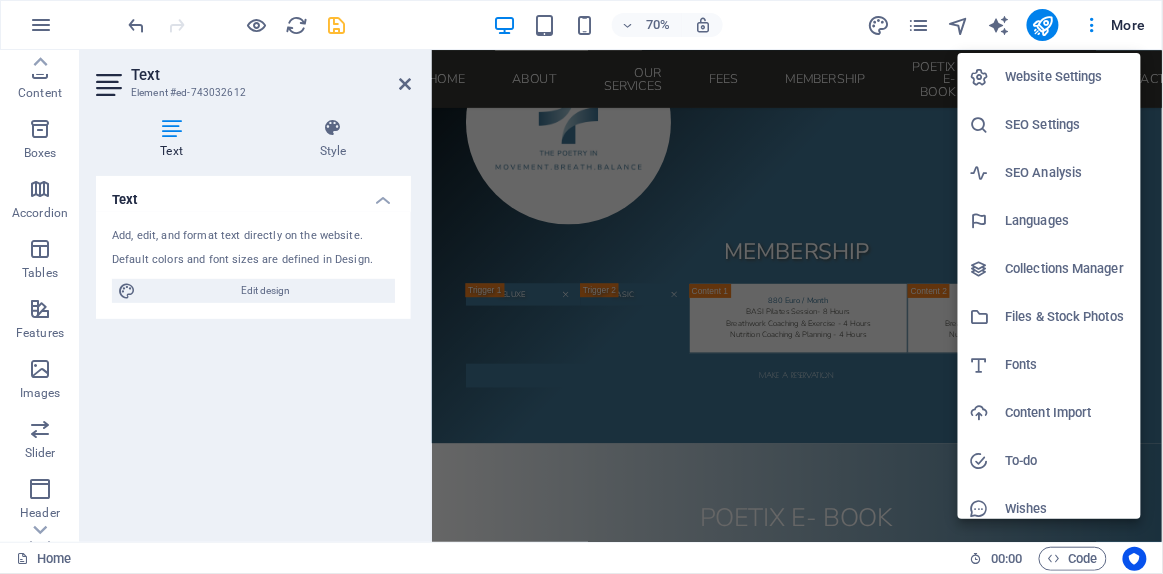 drag, startPoint x: 1023, startPoint y: 79, endPoint x: 1030, endPoint y: 119, distance: 40.60788 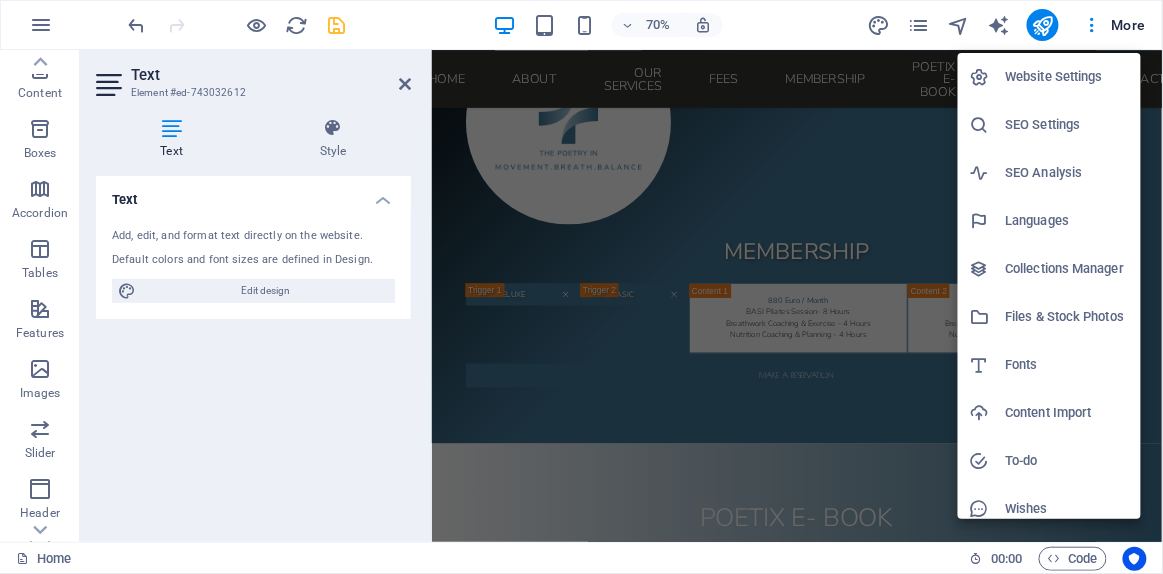 click on "Website Settings SEO Settings SEO Analysis Languages Collections Manager Files & Stock Photos Fonts Content Import To-do Wishes Data" at bounding box center (1051, 317) 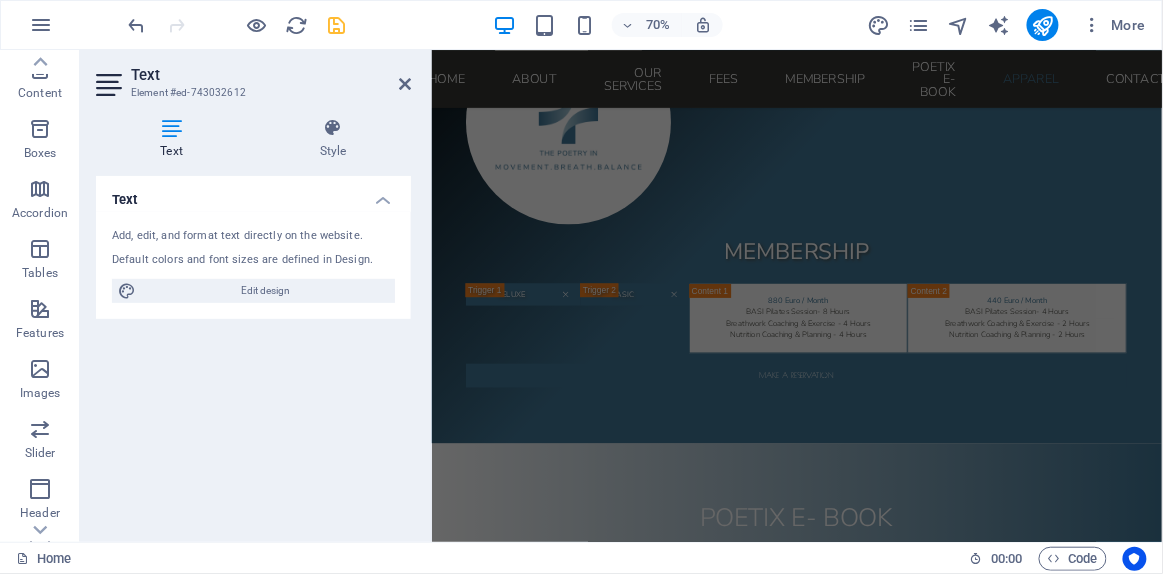 click on "SEO Settings" at bounding box center [1065, 93] 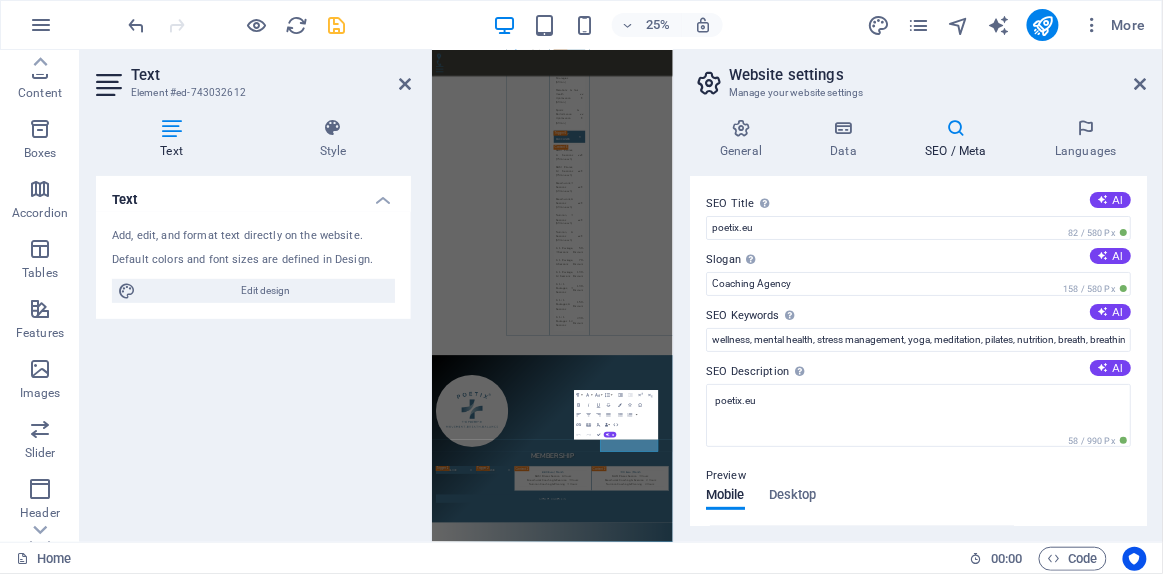 scroll, scrollTop: 10187, scrollLeft: 0, axis: vertical 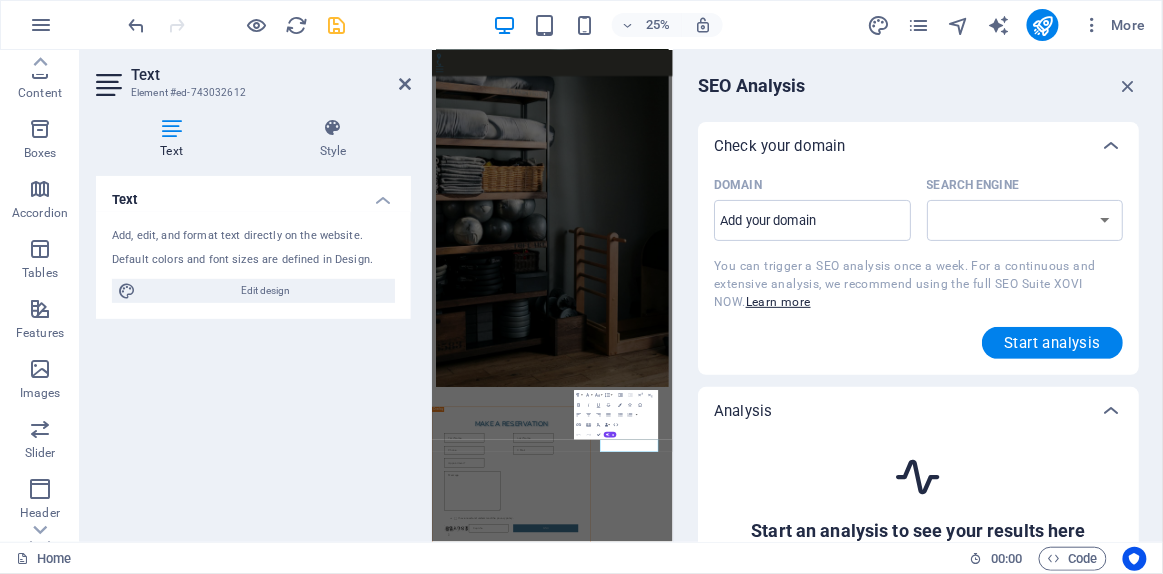 select on "google.com" 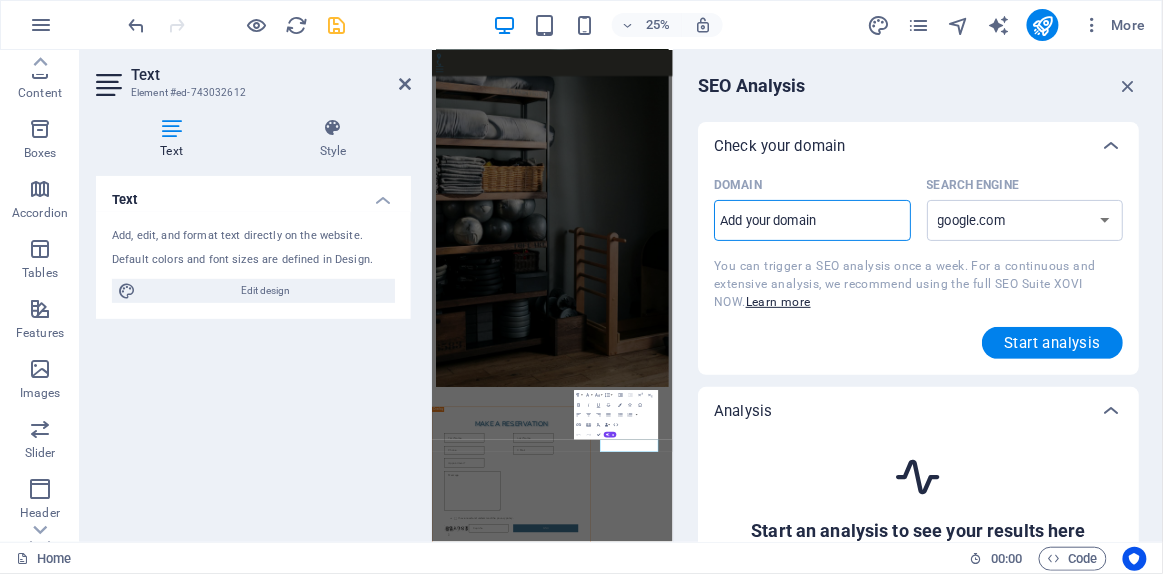 click on "Domain ​" at bounding box center (812, 221) 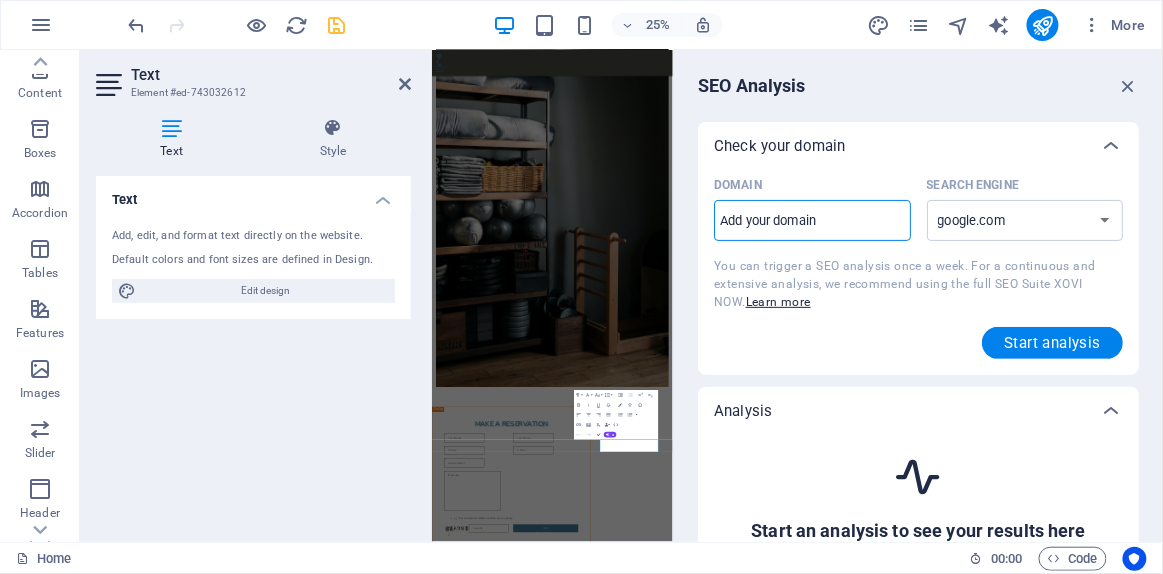 click on "You can trigger a SEO analysis once a week. For a continuous and extensive analysis, we recommend using the full SEO Suite XOVI NOW.  Learn more" at bounding box center (905, 284) 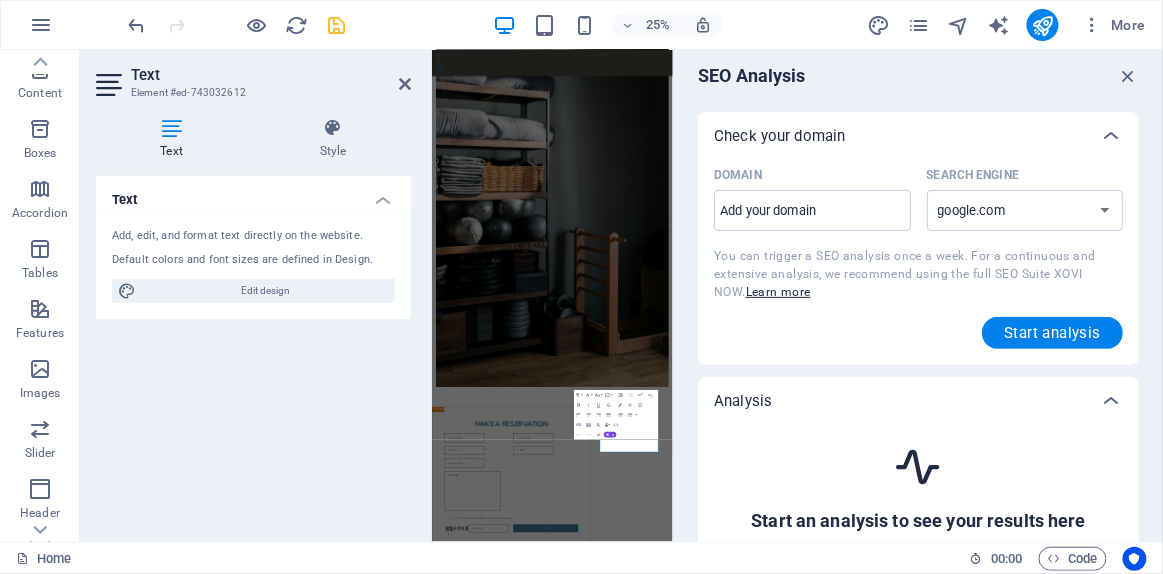 scroll, scrollTop: 0, scrollLeft: 0, axis: both 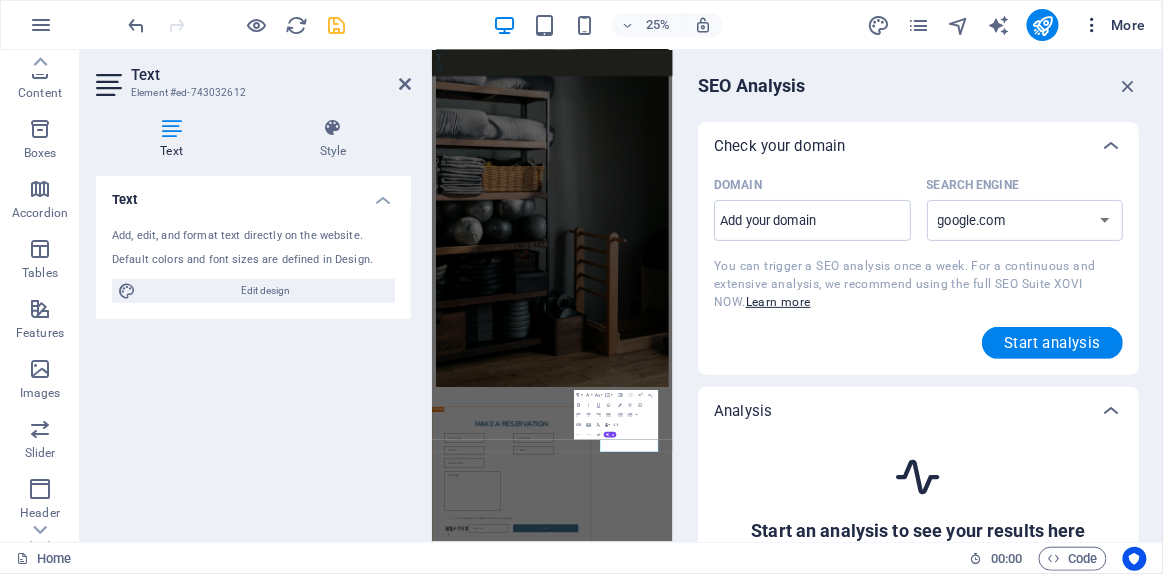 click on "More" at bounding box center [1114, 25] 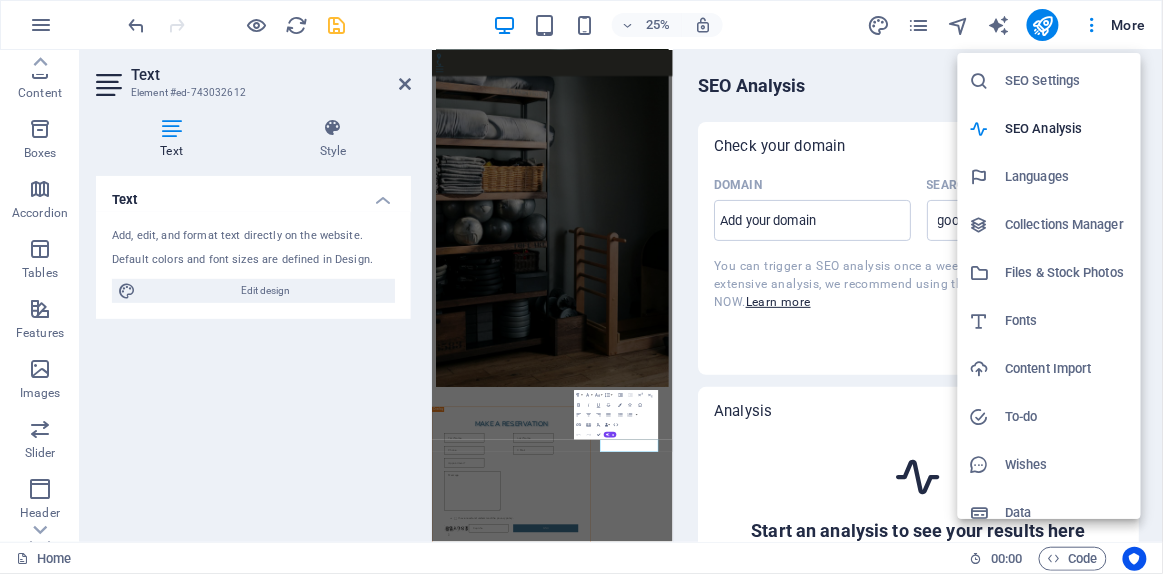 scroll, scrollTop: 61, scrollLeft: 0, axis: vertical 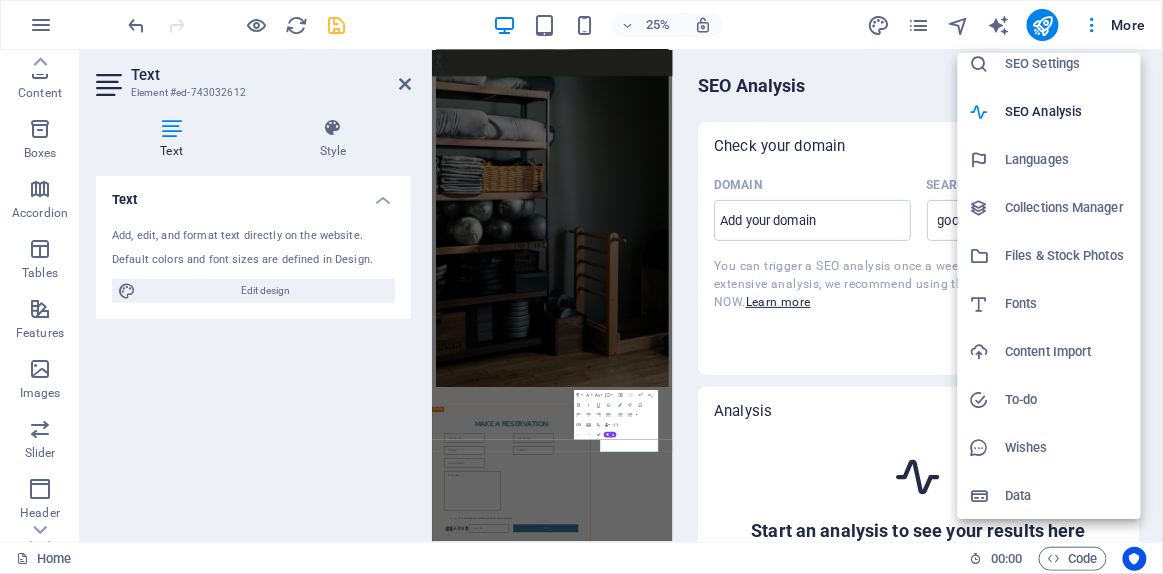 click on "SEO Settings" at bounding box center (1049, 64) 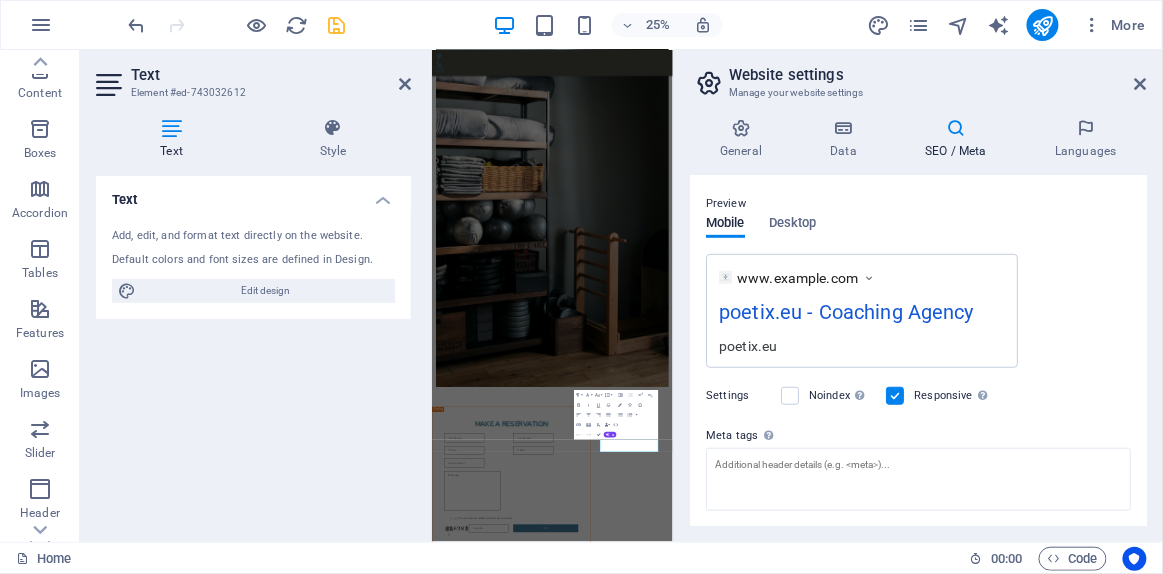 scroll, scrollTop: 383, scrollLeft: 0, axis: vertical 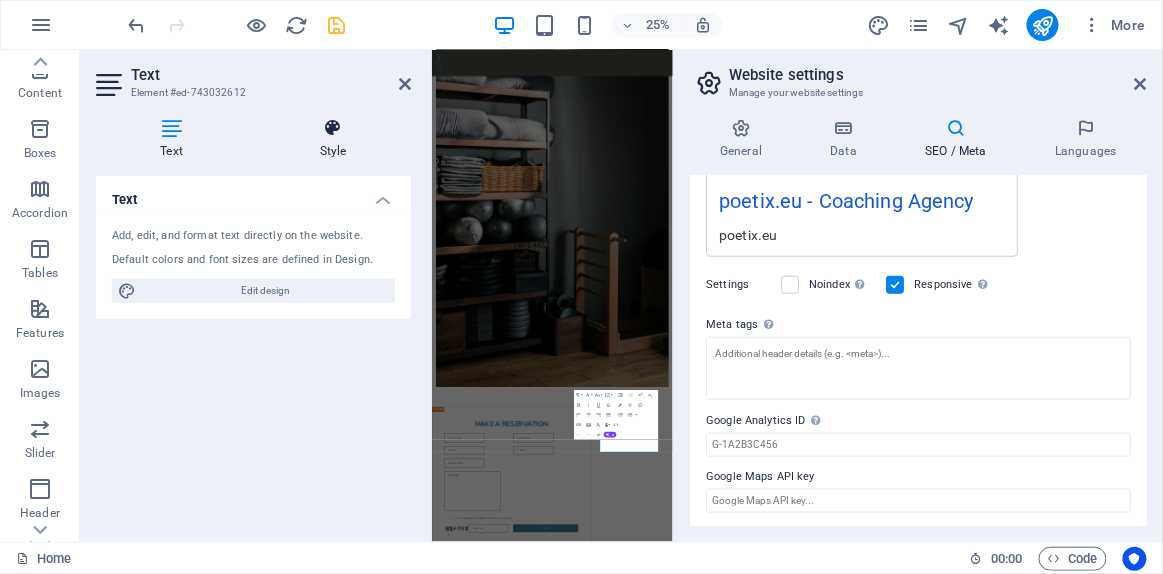 click at bounding box center (333, 128) 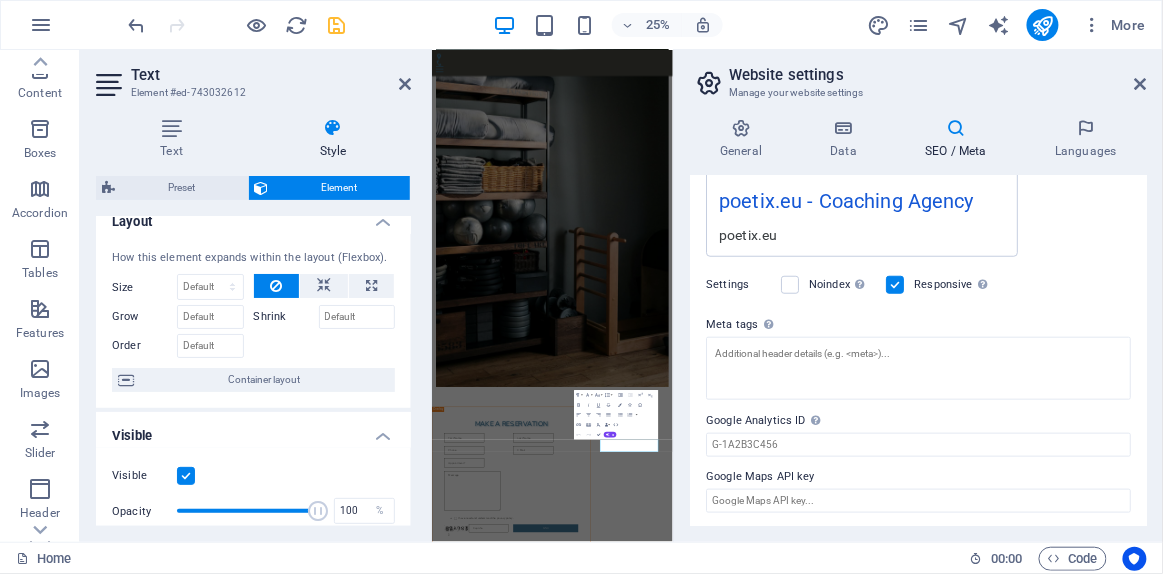 scroll, scrollTop: 0, scrollLeft: 0, axis: both 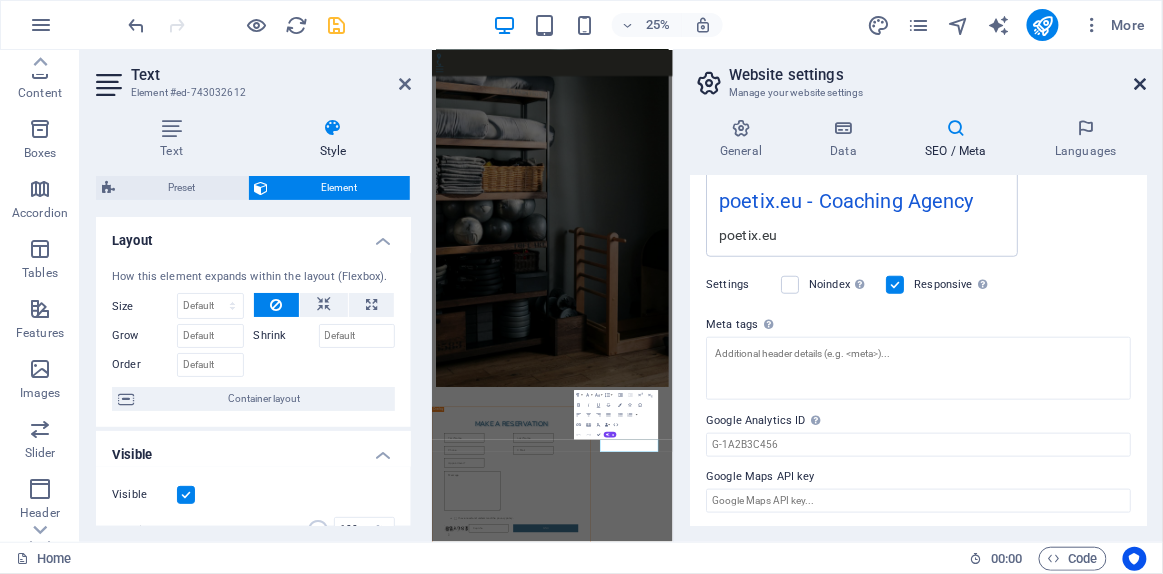 click at bounding box center [1141, 84] 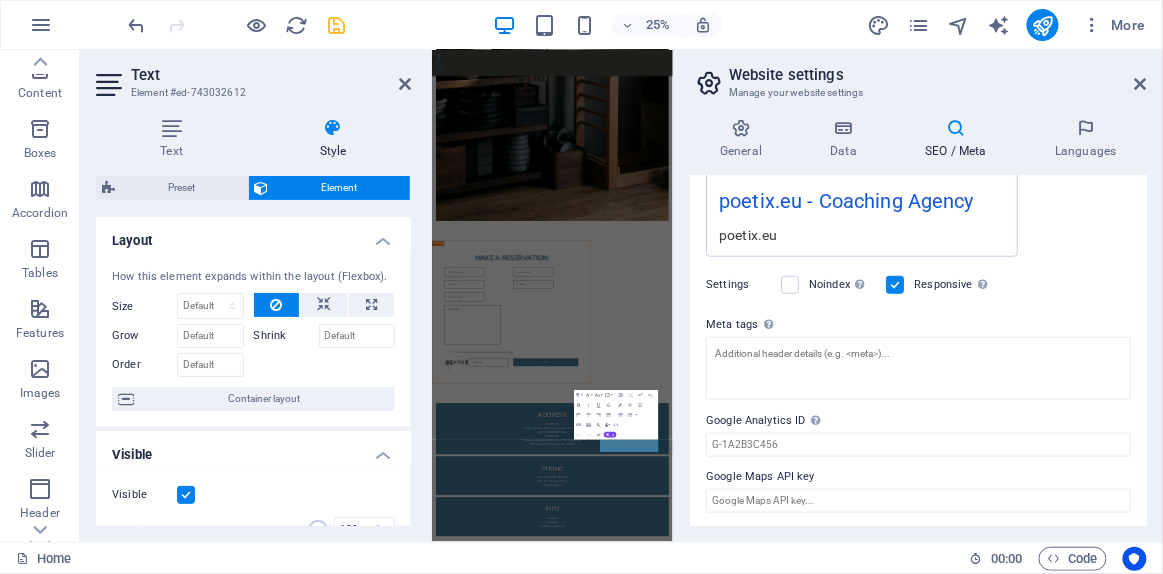 select 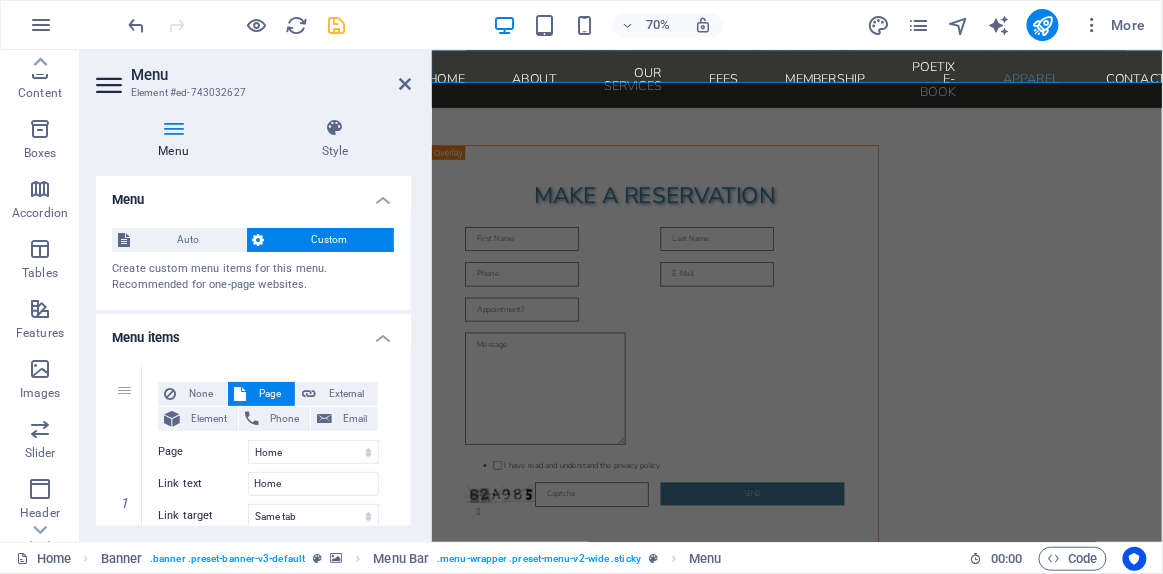 scroll, scrollTop: 7716, scrollLeft: 0, axis: vertical 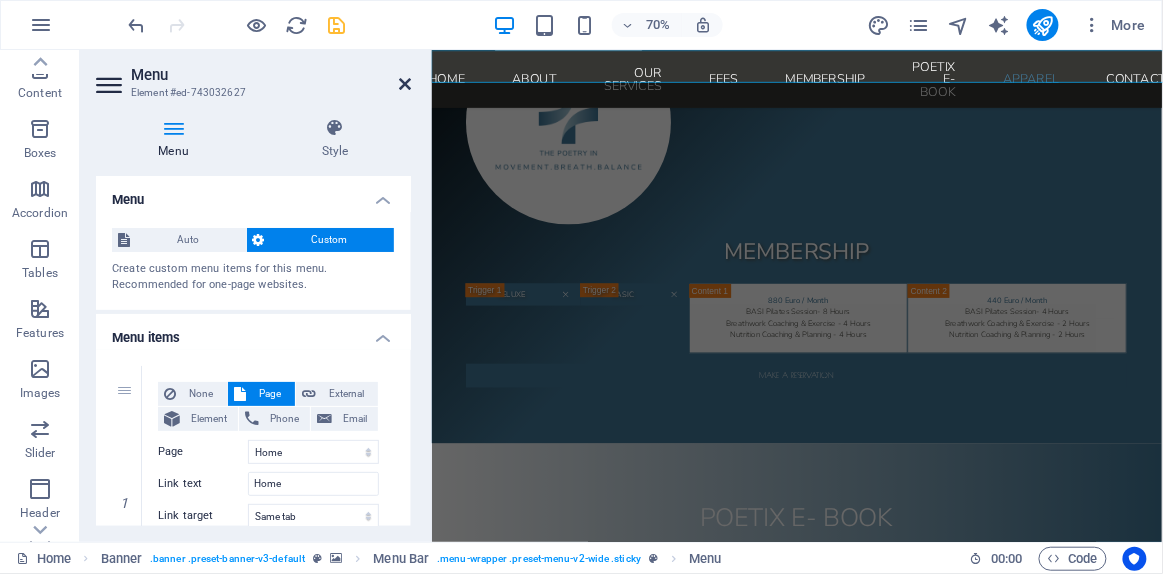 click at bounding box center [405, 84] 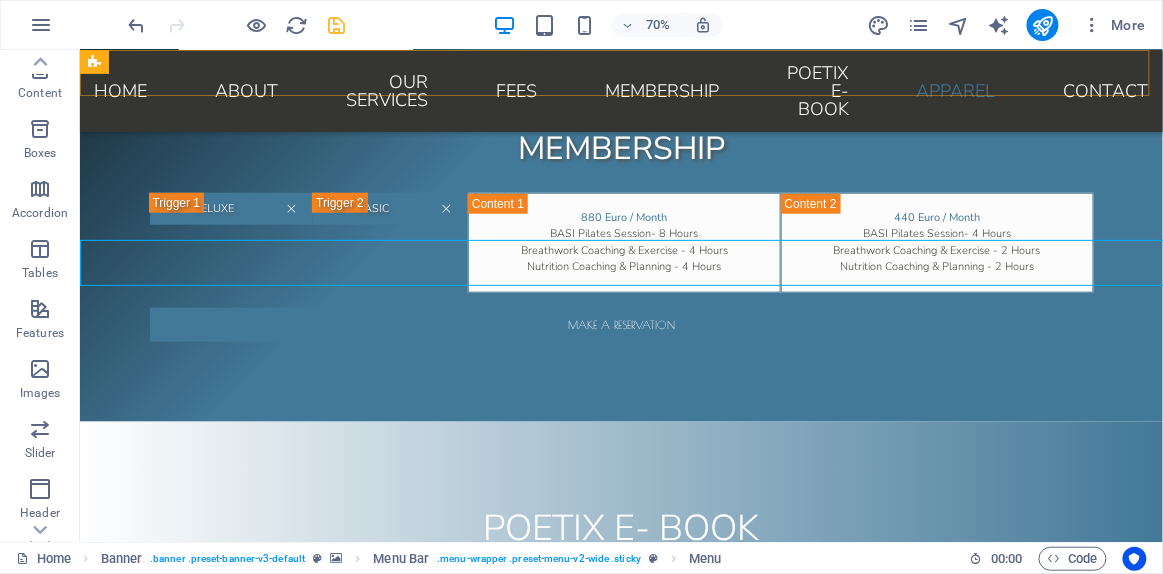 scroll, scrollTop: 7527, scrollLeft: 0, axis: vertical 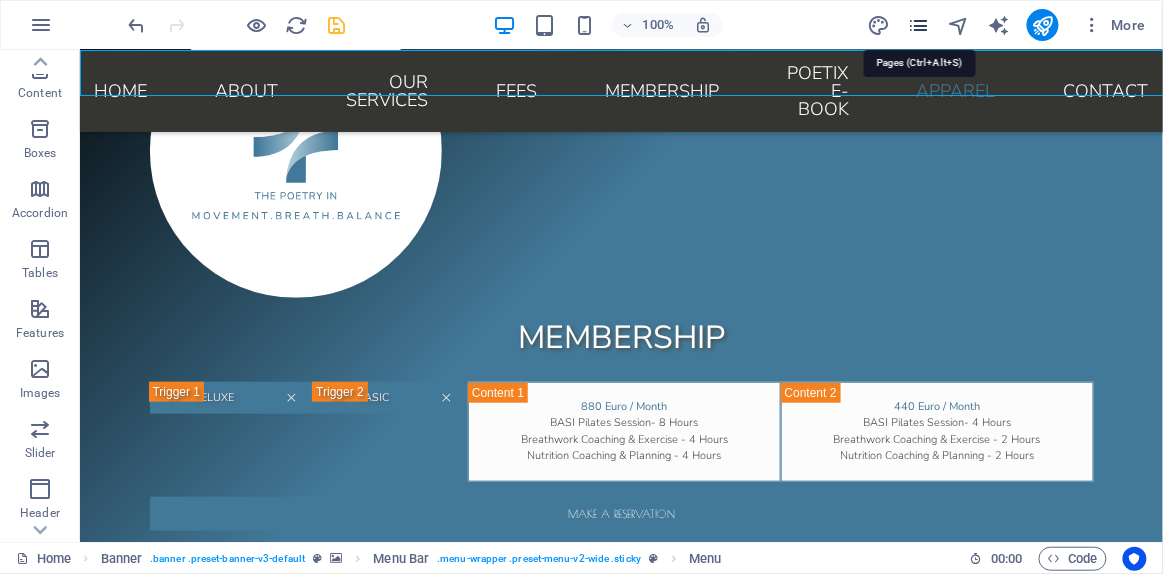 click at bounding box center (918, 25) 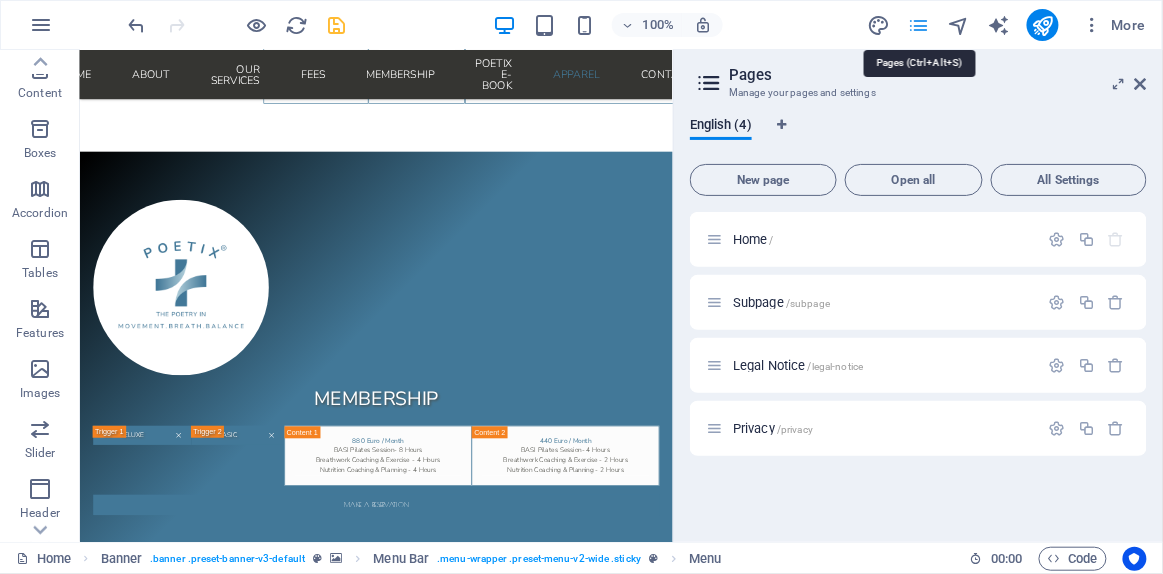 scroll, scrollTop: 7821, scrollLeft: 0, axis: vertical 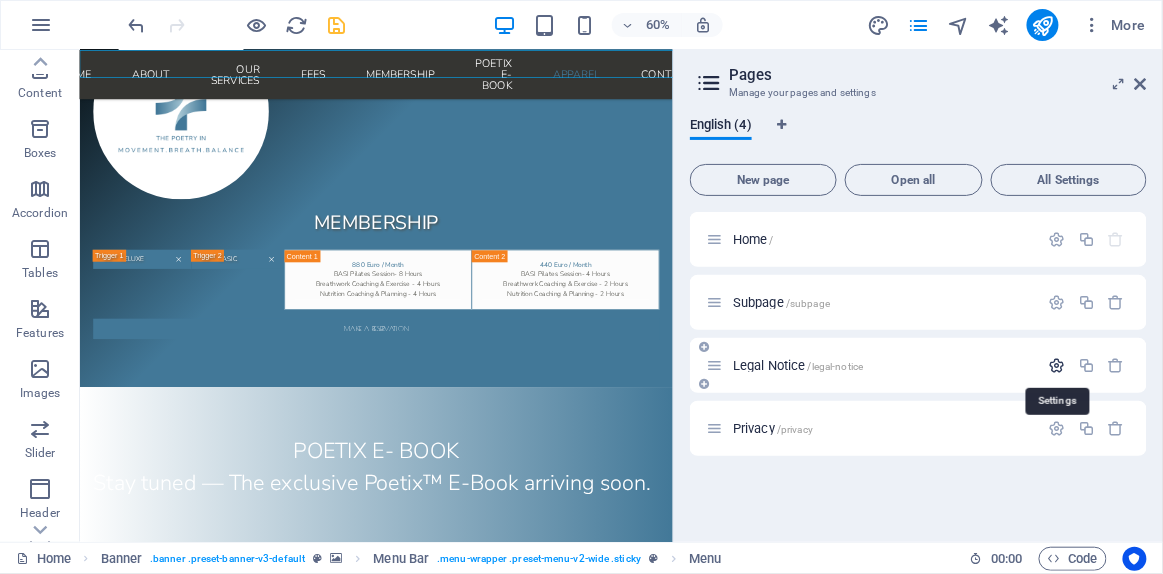 click at bounding box center [1057, 365] 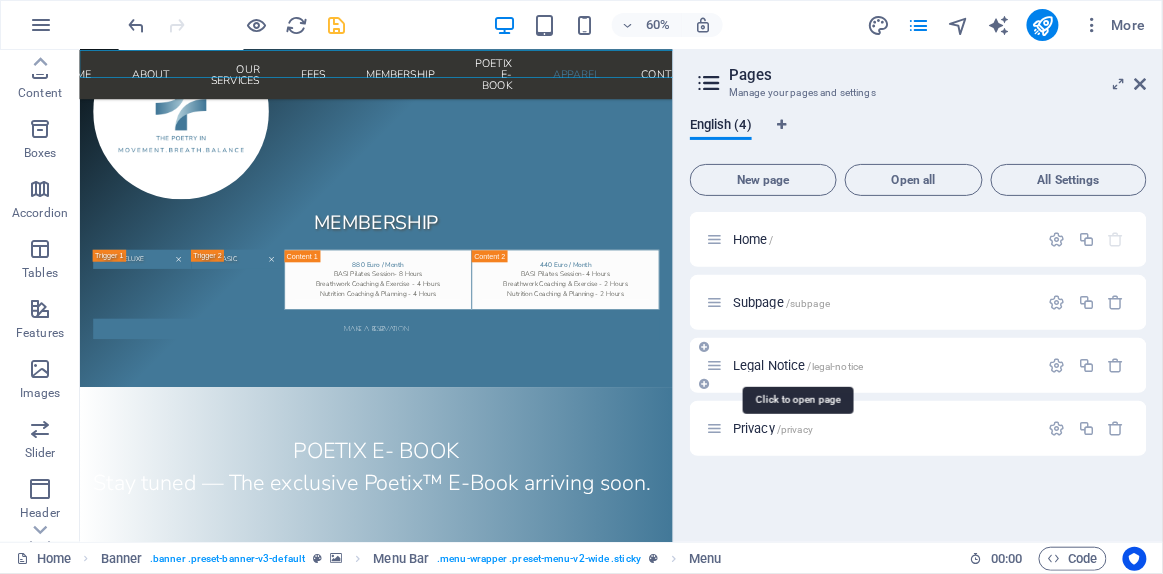 click on "Legal Notice /legal-notice" at bounding box center (798, 365) 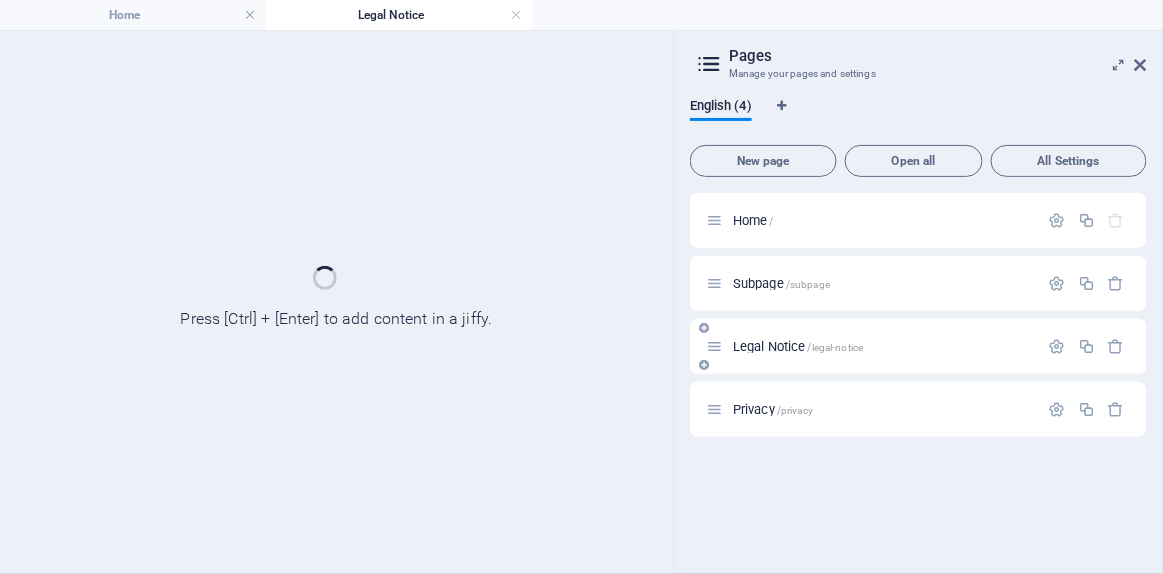 scroll, scrollTop: 0, scrollLeft: 0, axis: both 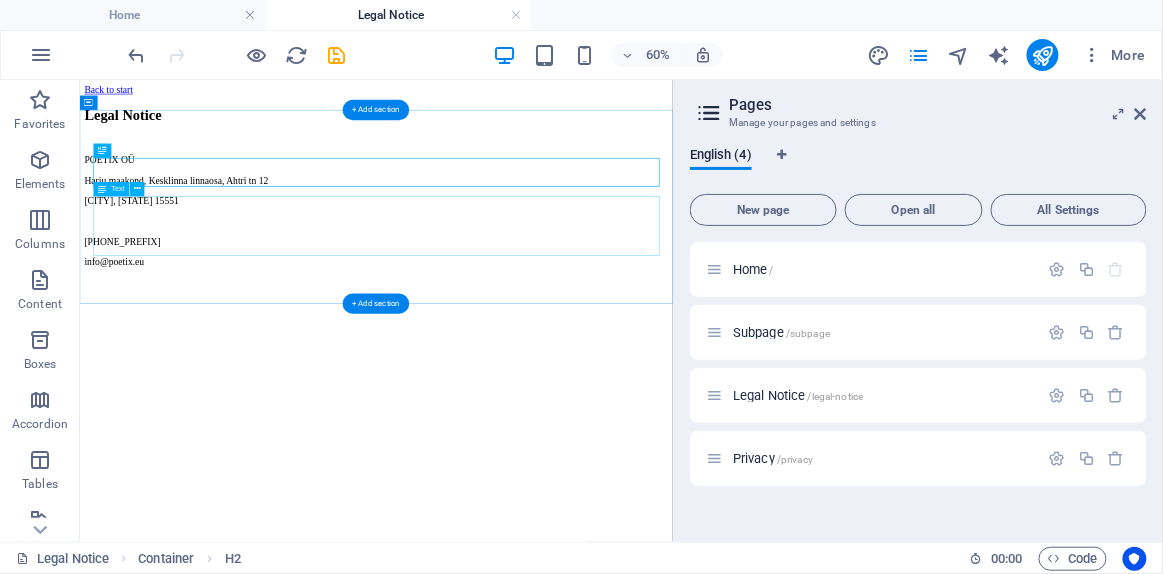 click on "POETIX OÜ Harju maakond, Kesklinna linnaosa, Ahtri tn 12 [CITY], [STATE] 15551 +372 info@poetix.eu" at bounding box center (573, 298) 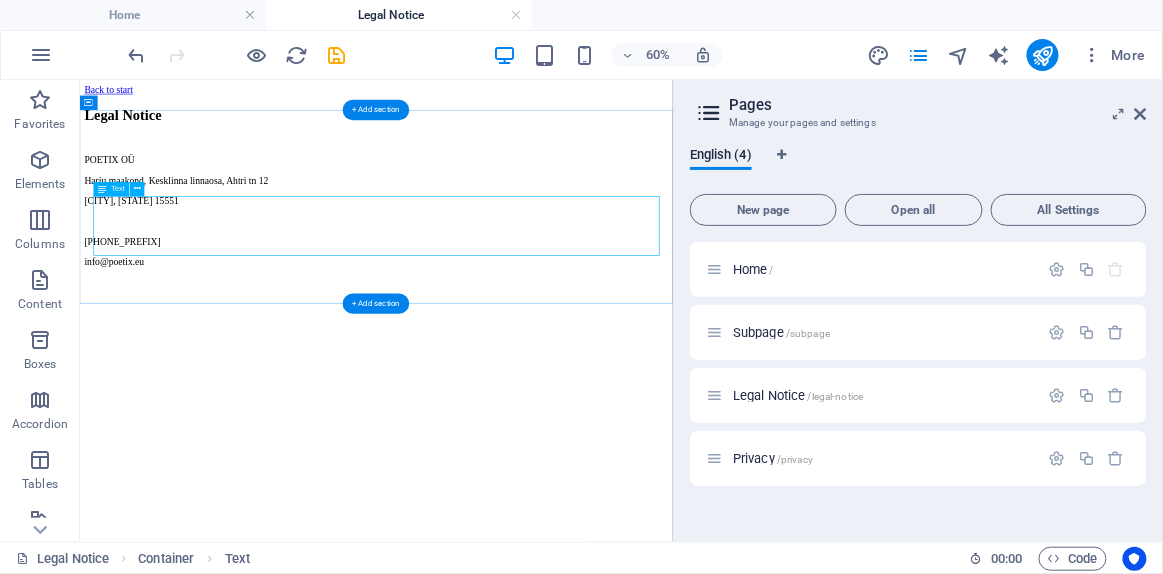 click on "POETIX OÜ Harju maakond, Kesklinna linnaosa, Ahtri tn 12 [CITY], [STATE] 15551 +372 info@poetix.eu" at bounding box center (573, 298) 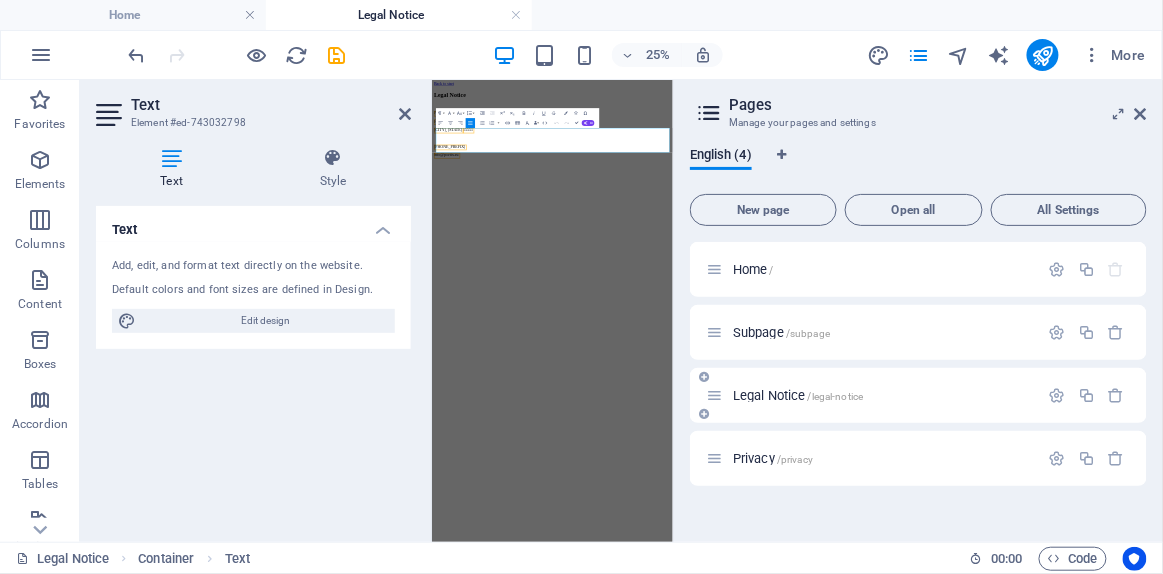 click on "Legal Notice /legal-notice" at bounding box center [798, 395] 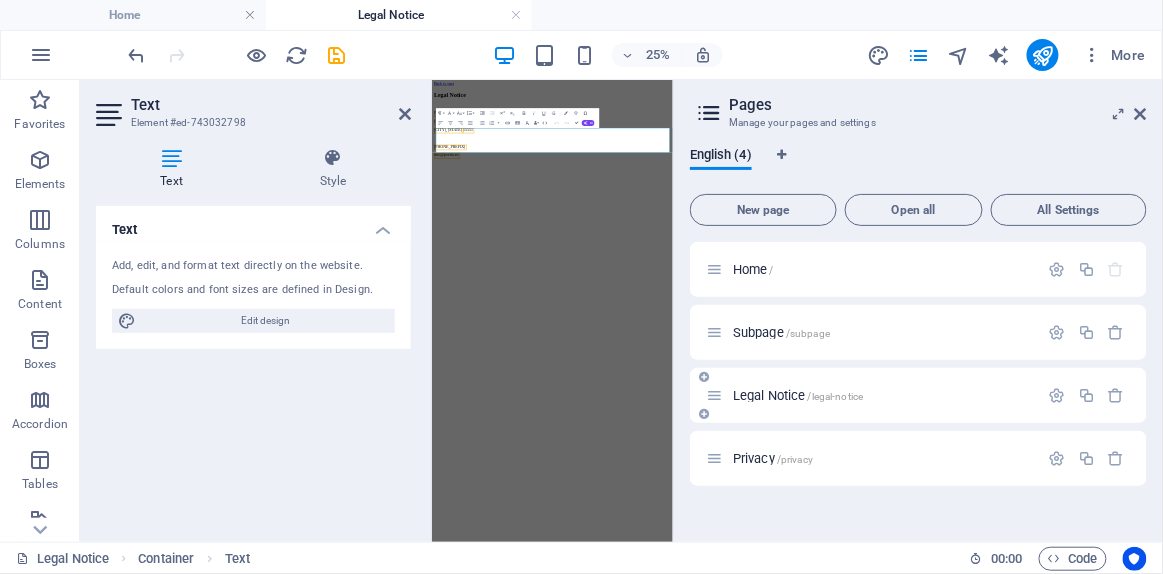 click on "Legal Notice /legal-notice" at bounding box center (798, 395) 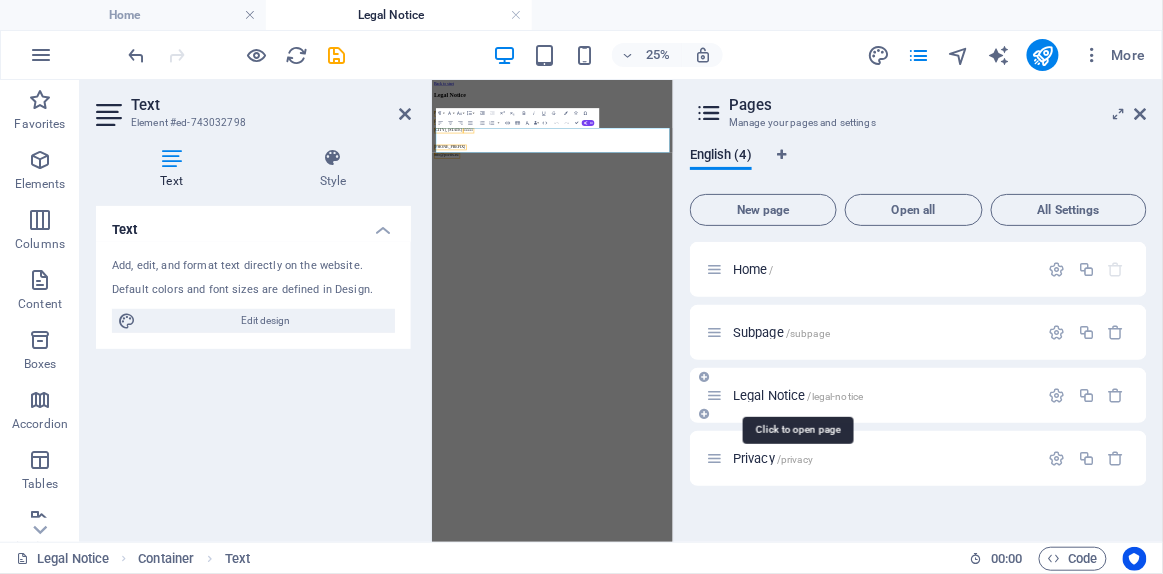 click on "Legal Notice /legal-notice" at bounding box center [798, 395] 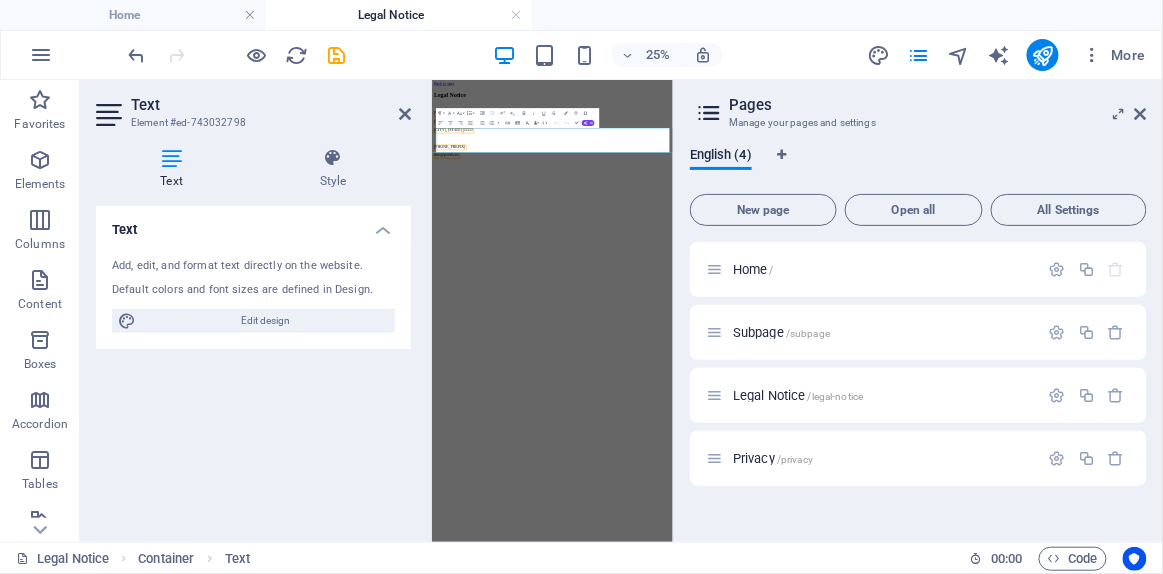 click on "Text" at bounding box center (253, 224) 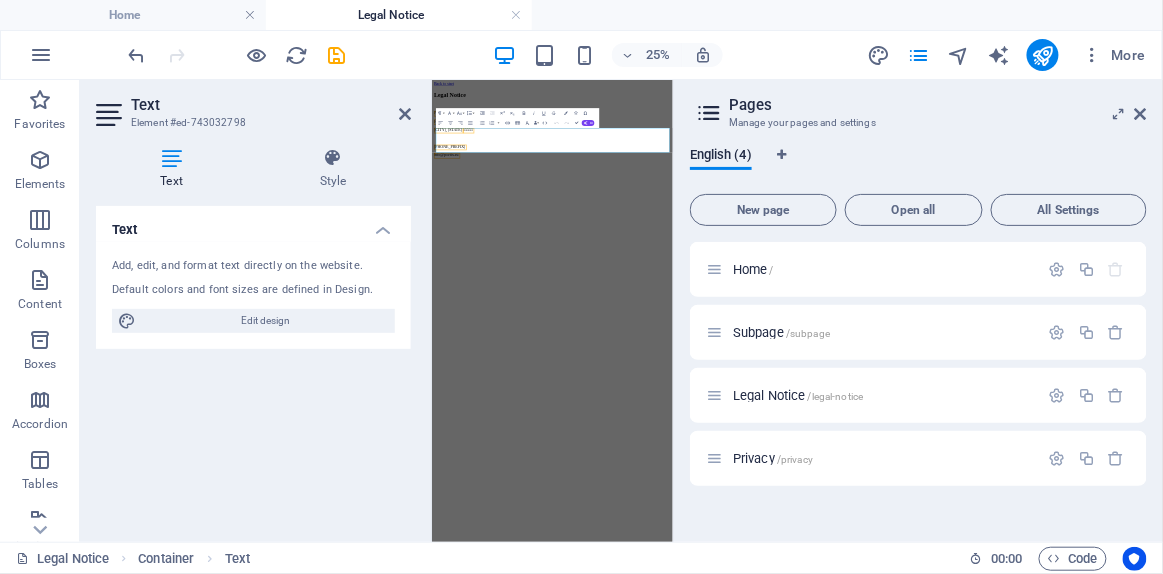 click on "Text" at bounding box center [253, 224] 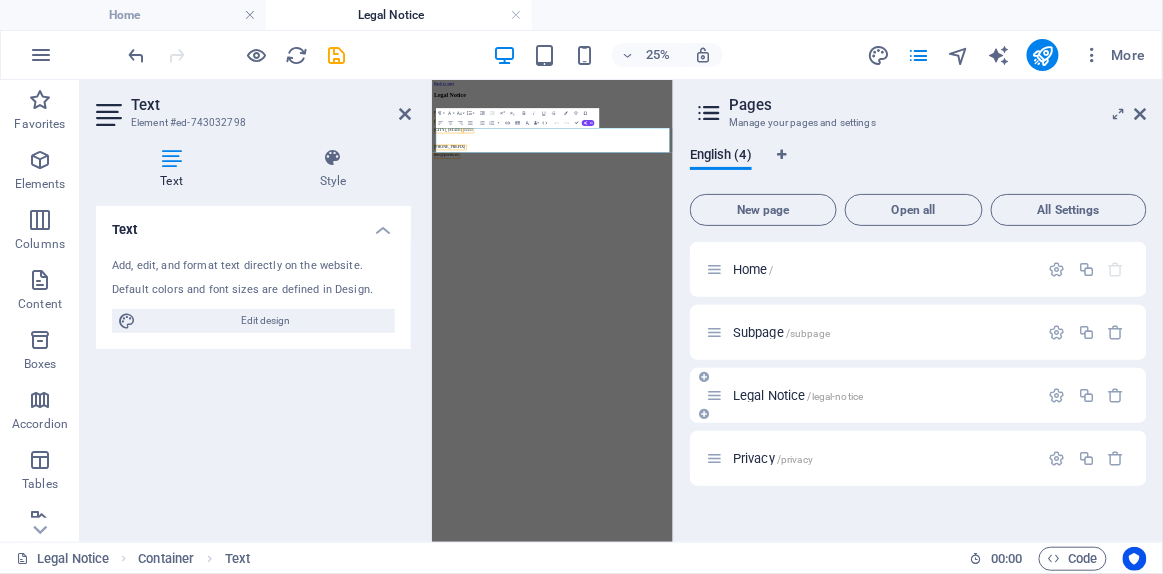 click on "Legal Notice /legal-notice" at bounding box center (798, 395) 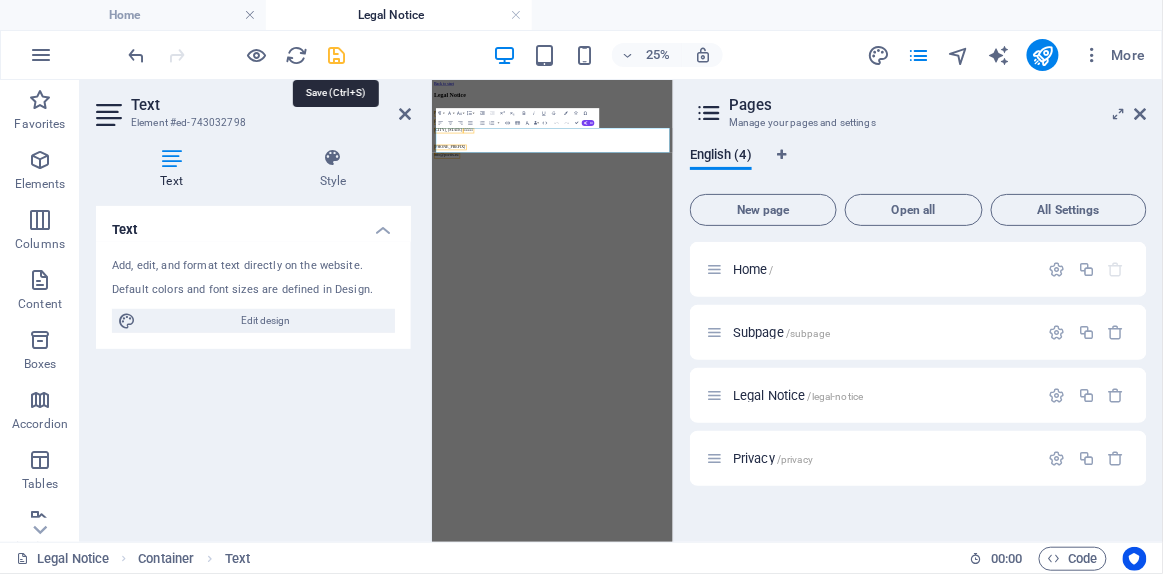 click at bounding box center (337, 55) 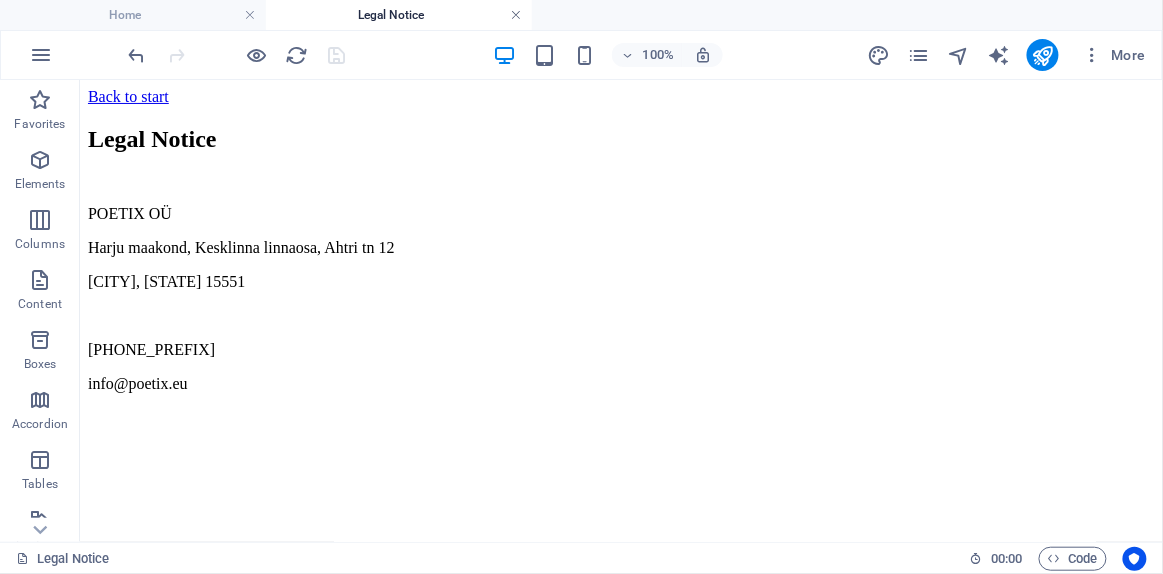 click at bounding box center [516, 15] 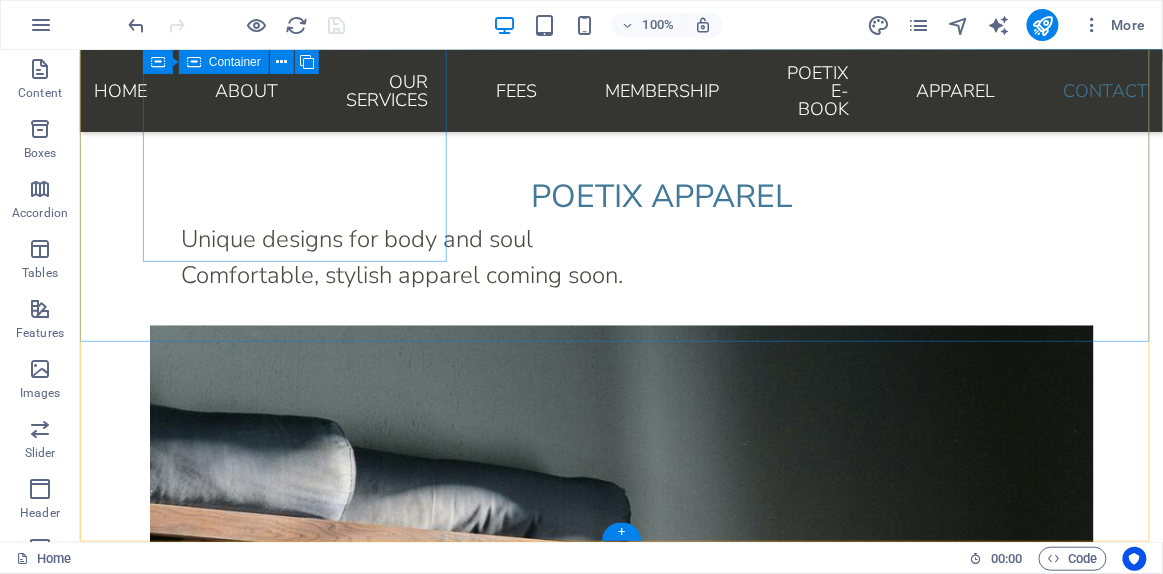 scroll, scrollTop: 8372, scrollLeft: 0, axis: vertical 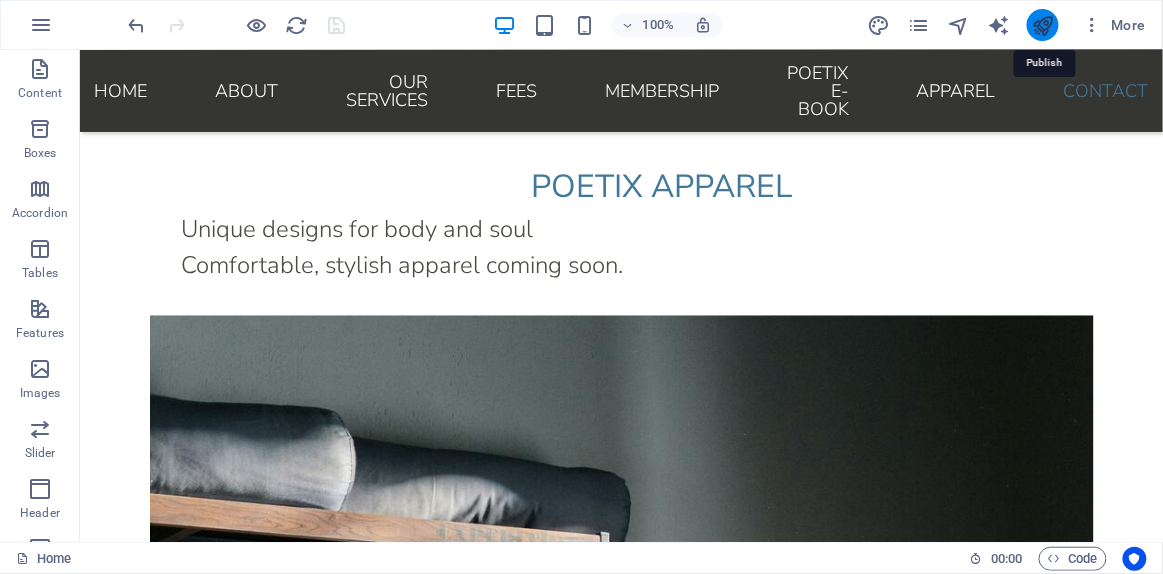 click at bounding box center [1042, 25] 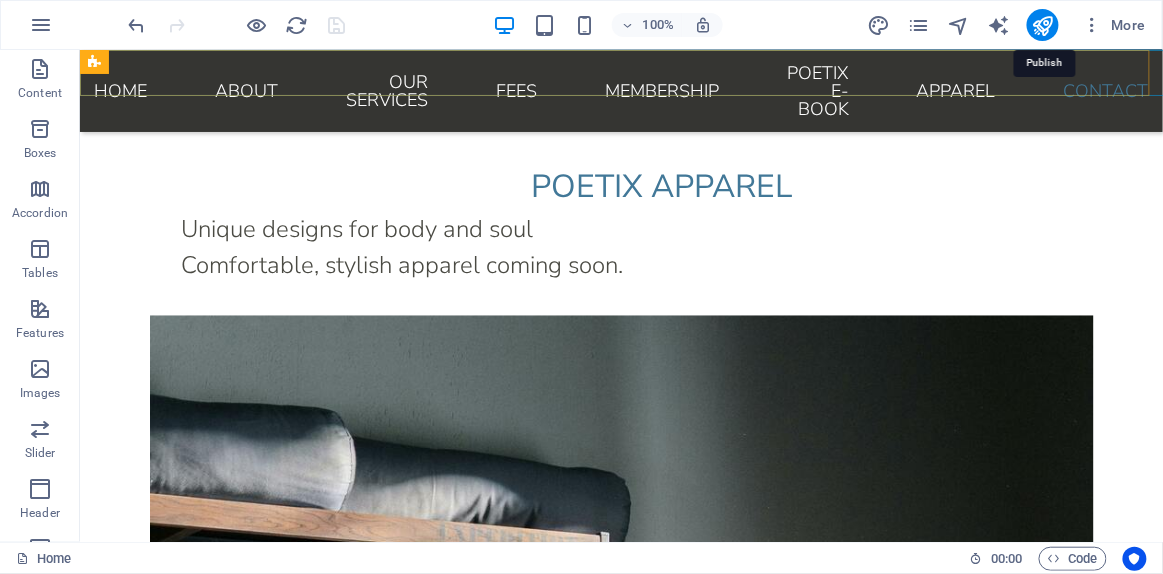click on "Home About OUR SERVICES FEES  Membership POETIX E-BOOK APPAREL Contact" at bounding box center (620, 90) 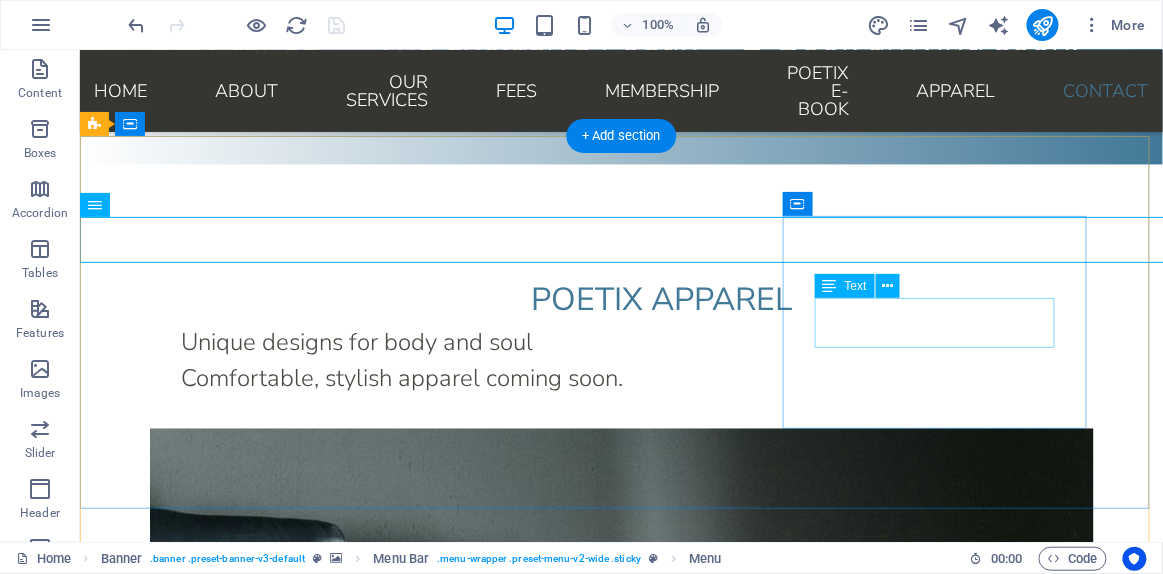scroll, scrollTop: 8281, scrollLeft: 0, axis: vertical 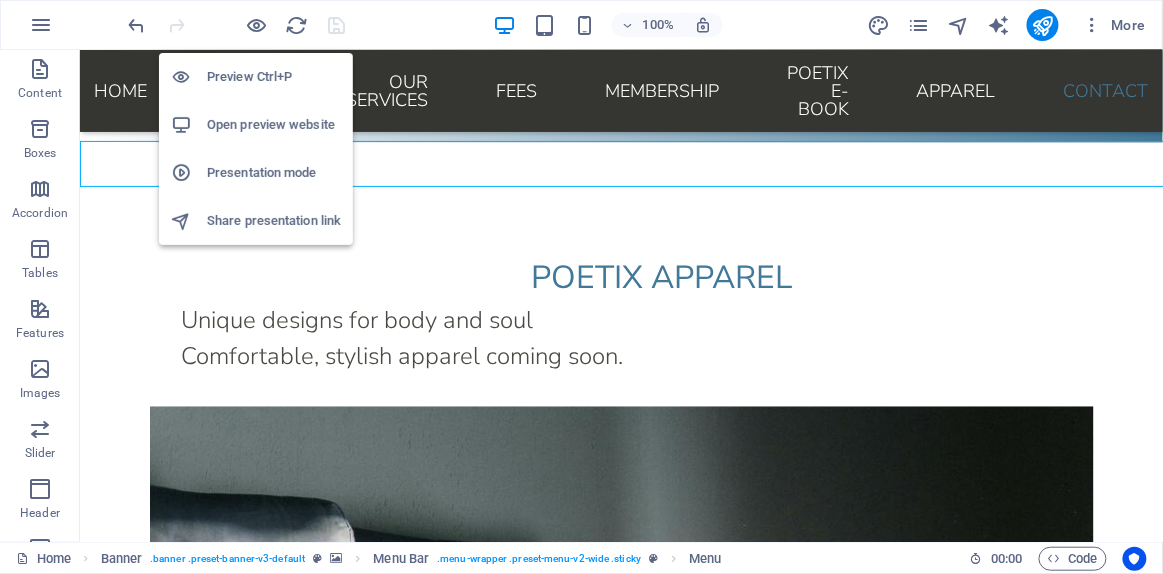 click on "Preview Ctrl+P" at bounding box center (274, 77) 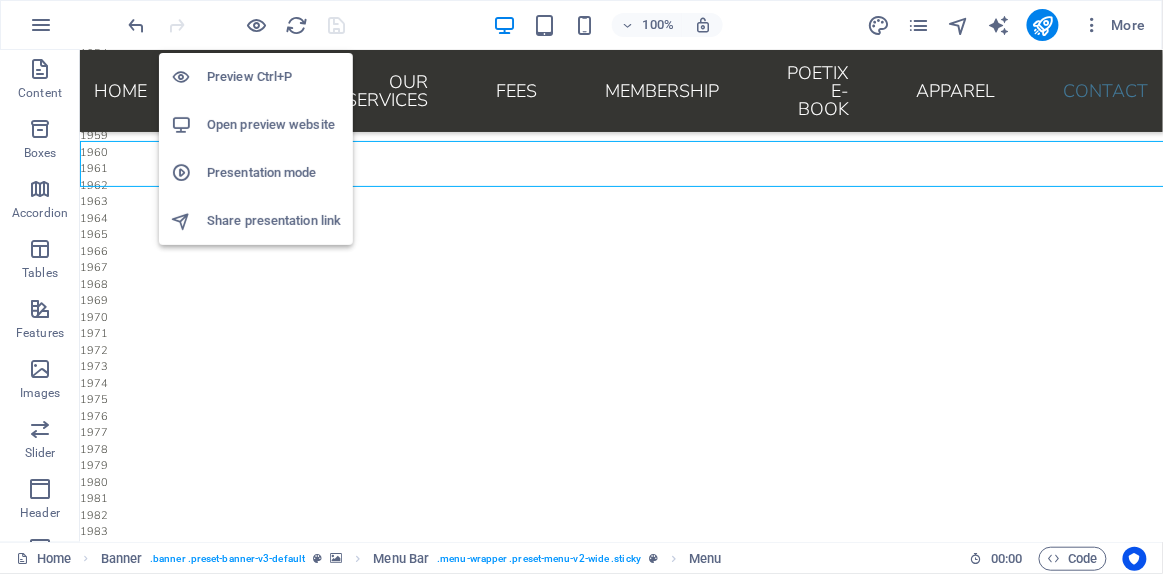 scroll, scrollTop: 4224, scrollLeft: 0, axis: vertical 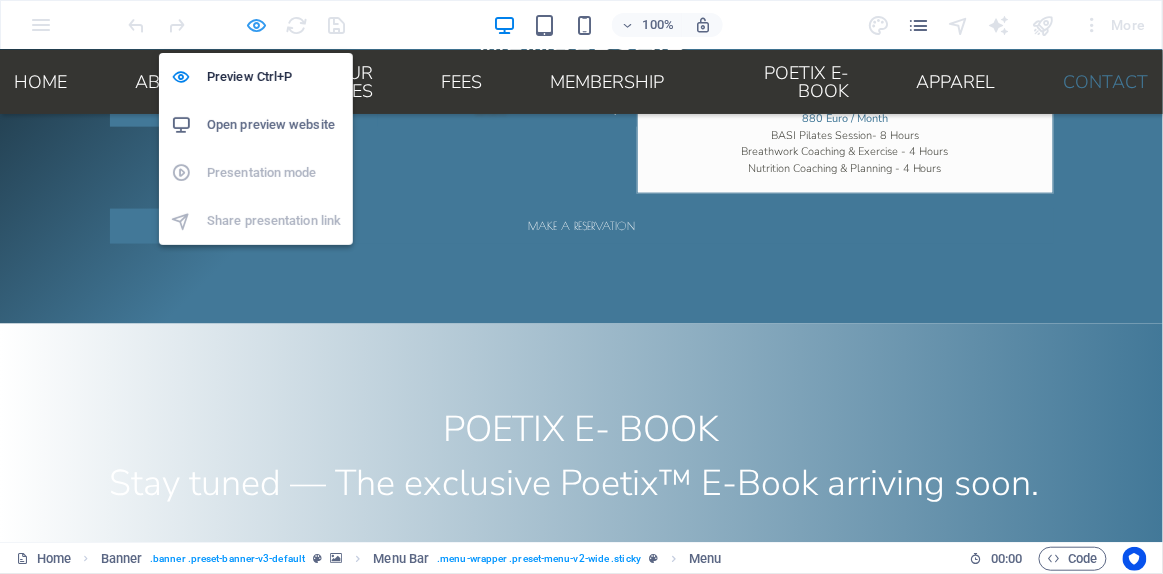 click at bounding box center [257, 25] 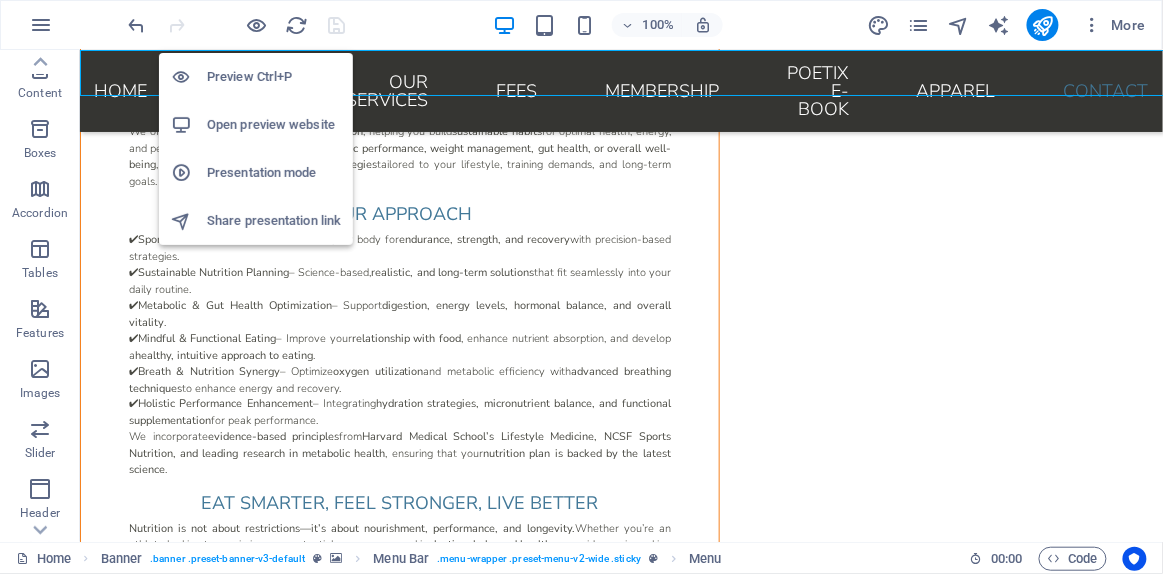 scroll, scrollTop: 8281, scrollLeft: 0, axis: vertical 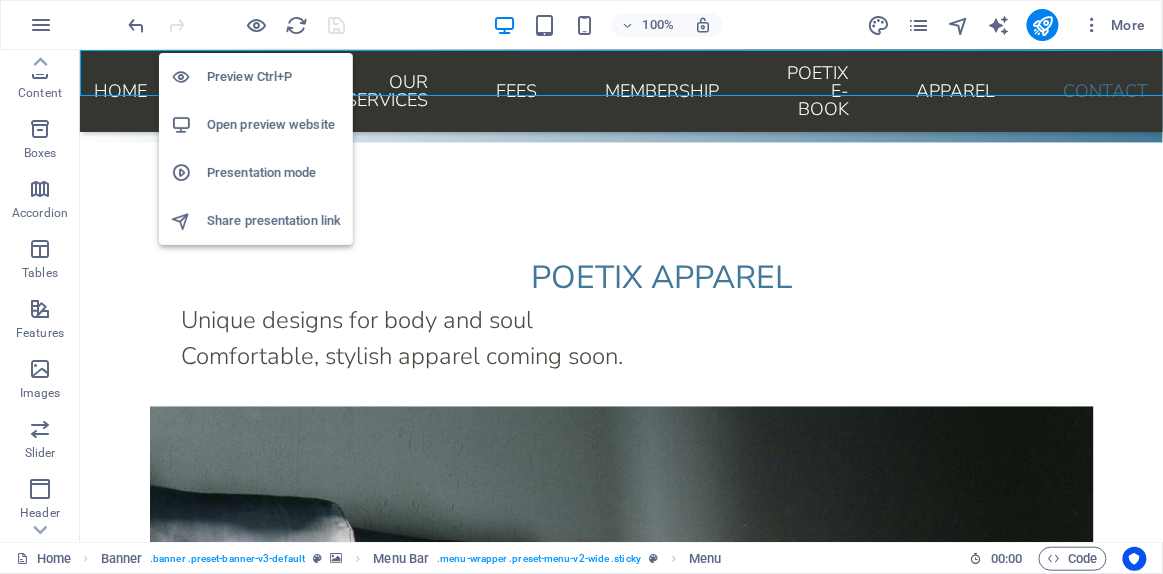 click on "Open preview website" at bounding box center [274, 125] 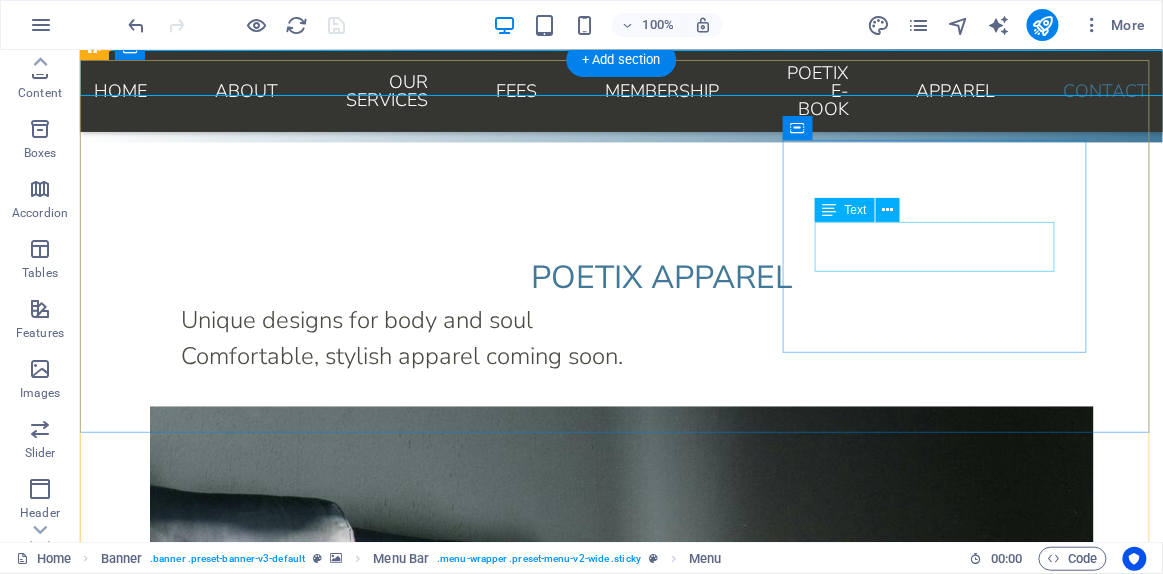 click on "Facebook Instagram Legal Notice  |  Privacy" at bounding box center (567, 3064) 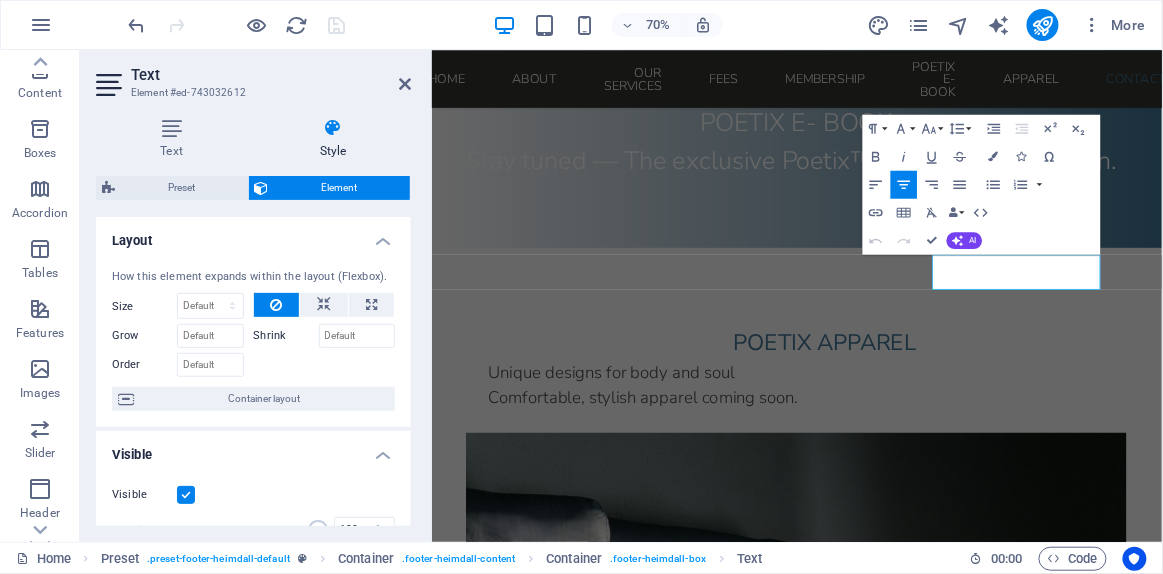 scroll, scrollTop: 8351, scrollLeft: 0, axis: vertical 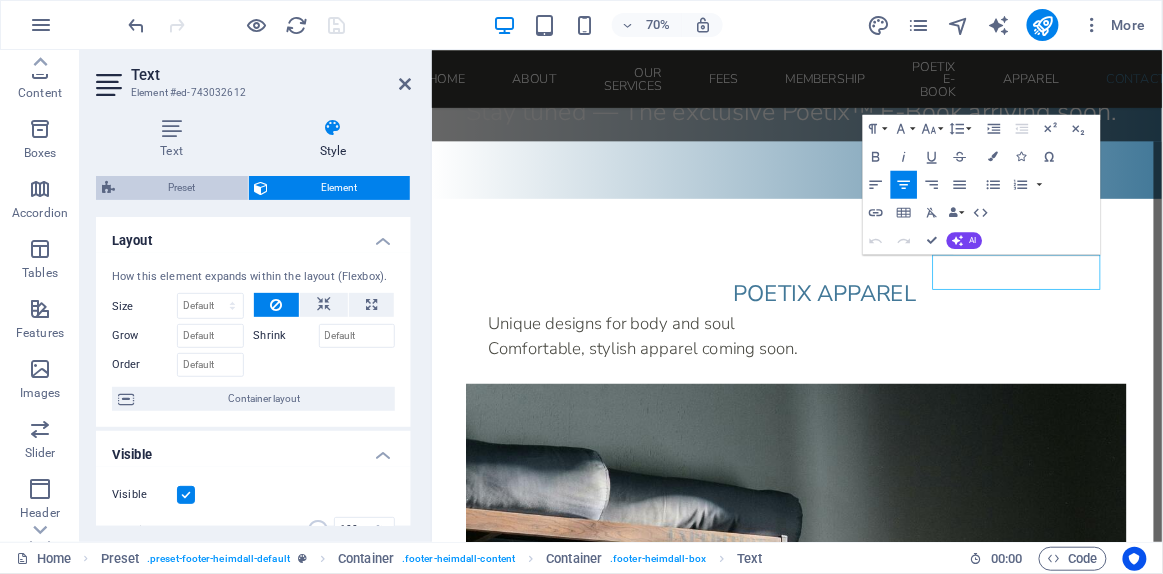 click on "Preset" at bounding box center [181, 188] 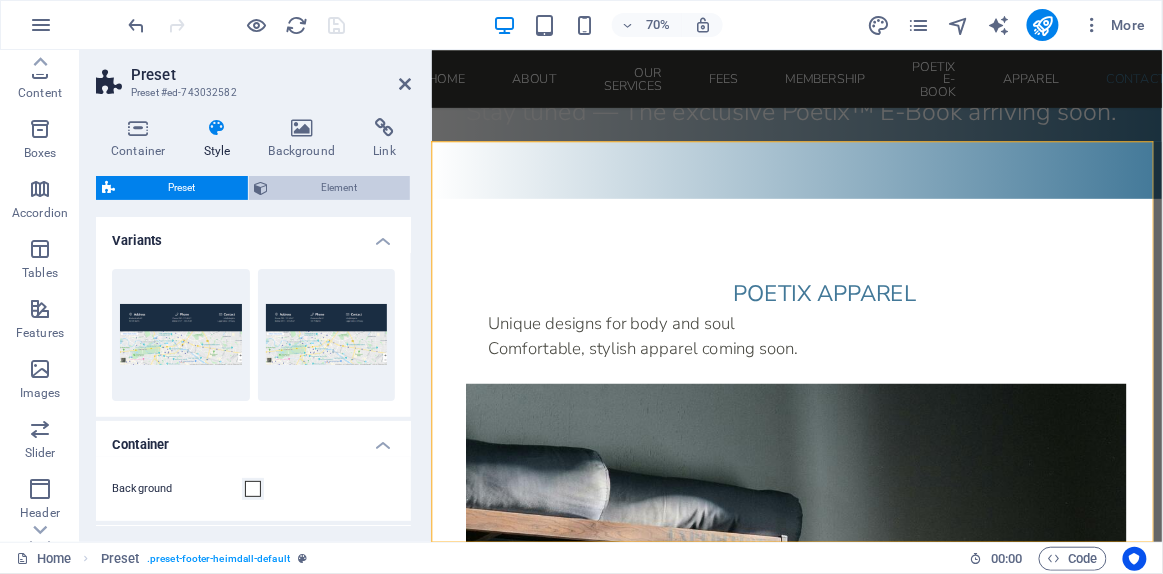 click on "Element" at bounding box center (340, 188) 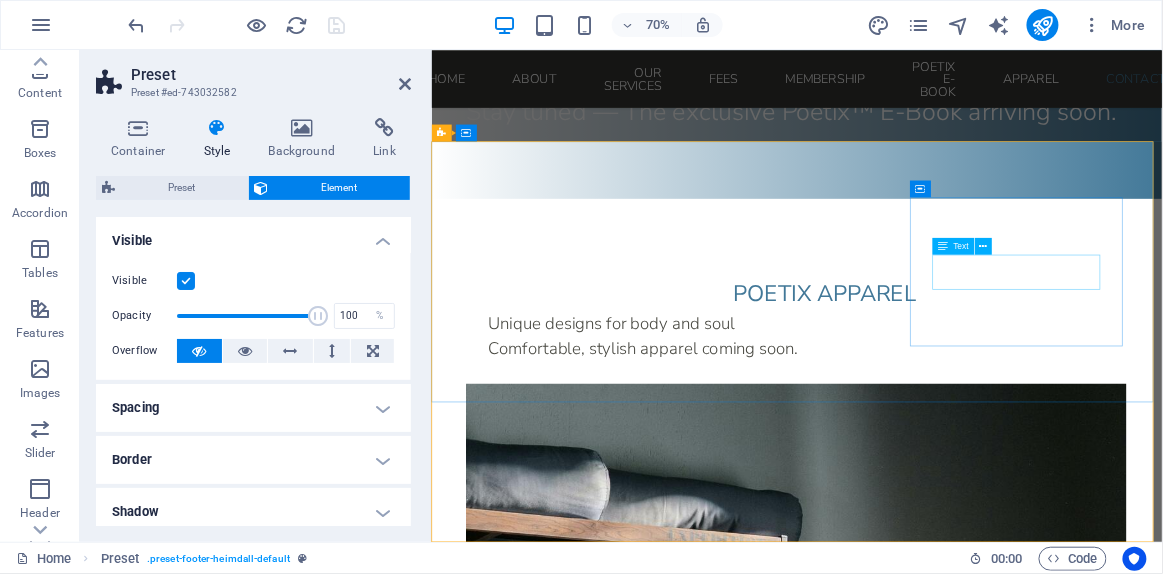 click on "Facebook Instagram Legal Notice  |  Privacy" at bounding box center [919, 3184] 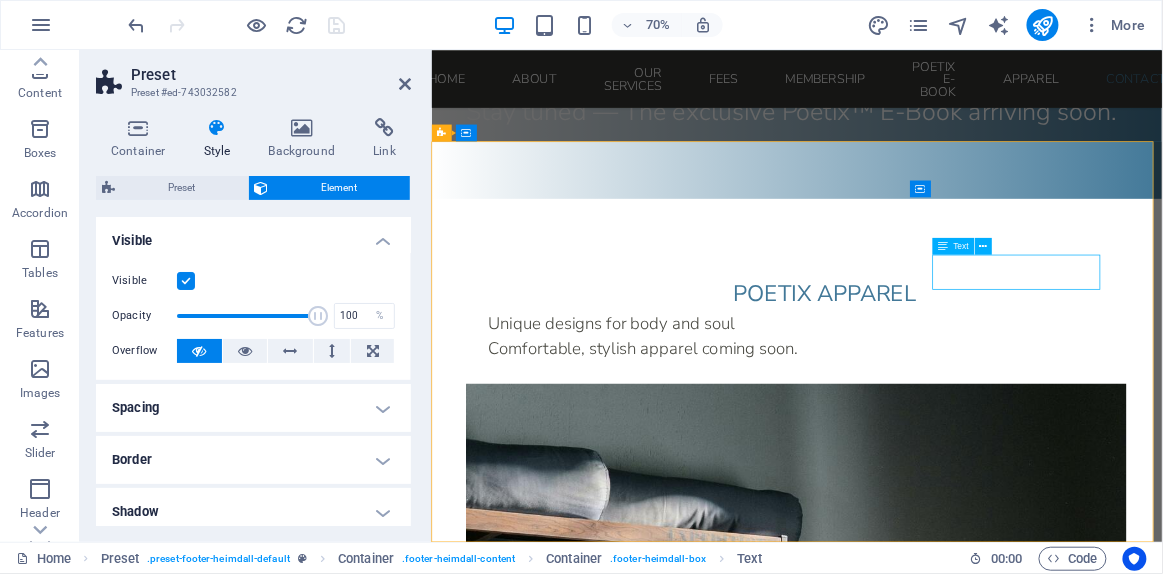 click on "Facebook Instagram Legal Notice  |  Privacy" at bounding box center (919, 3184) 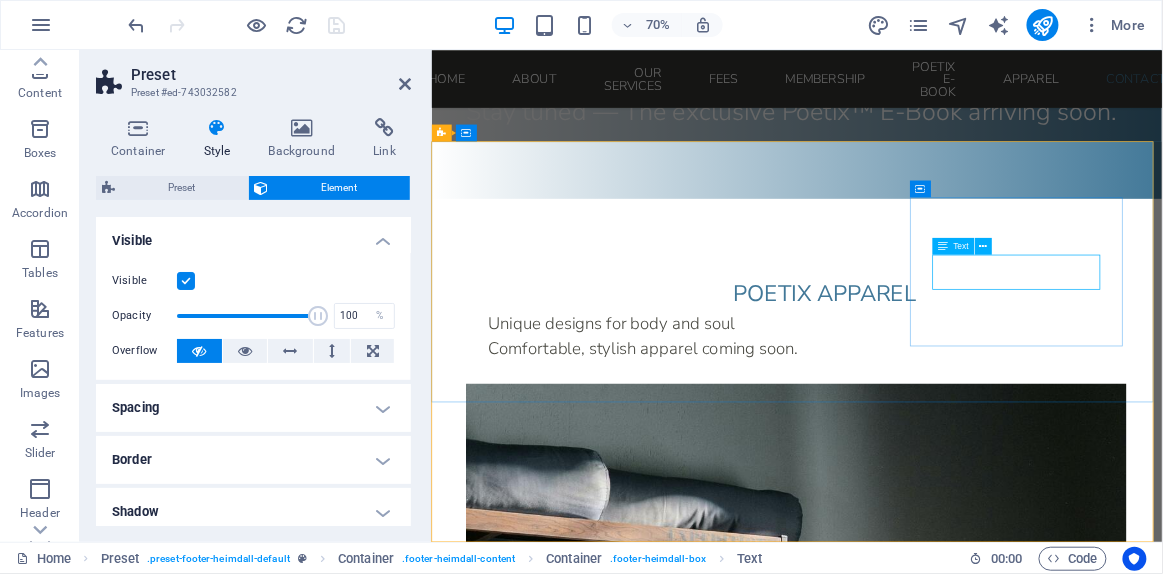 click on "Text" at bounding box center [954, 246] 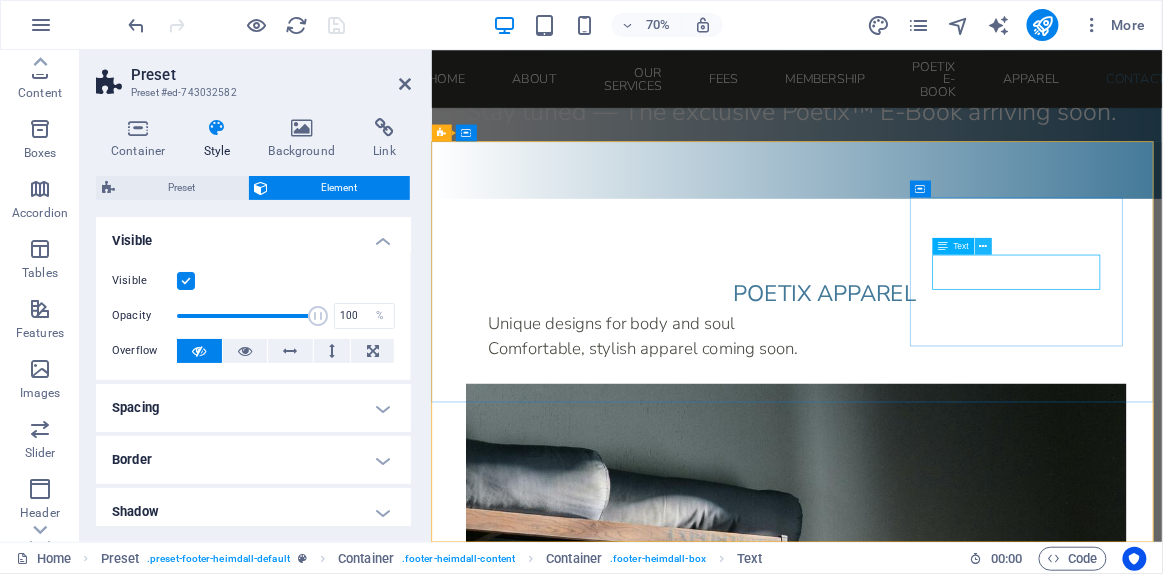 click at bounding box center [984, 246] 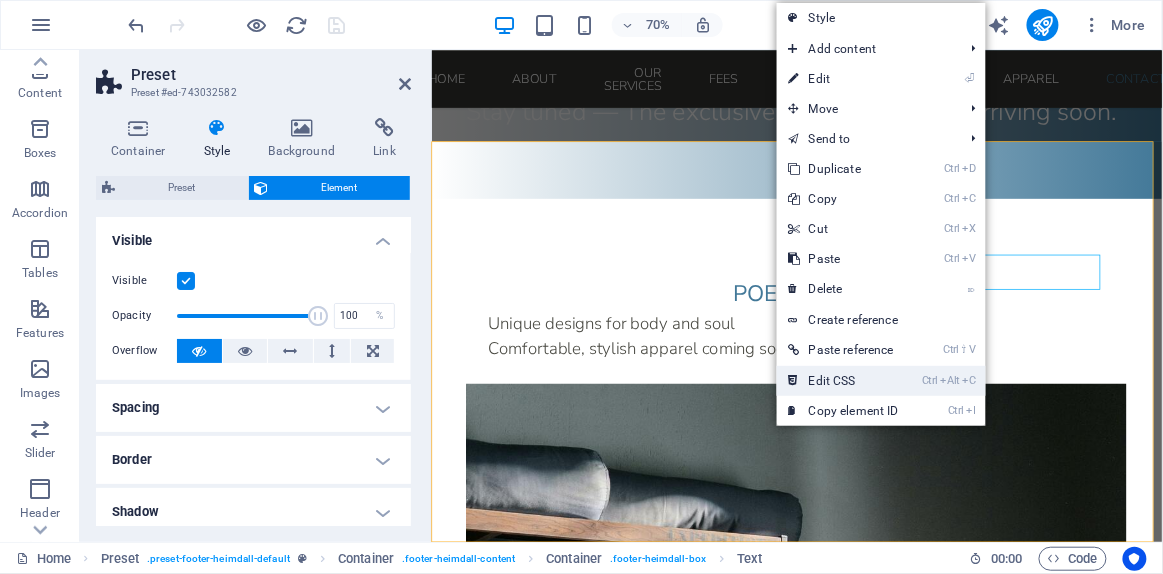 click on "Ctrl Alt C  Edit CSS" at bounding box center (844, 381) 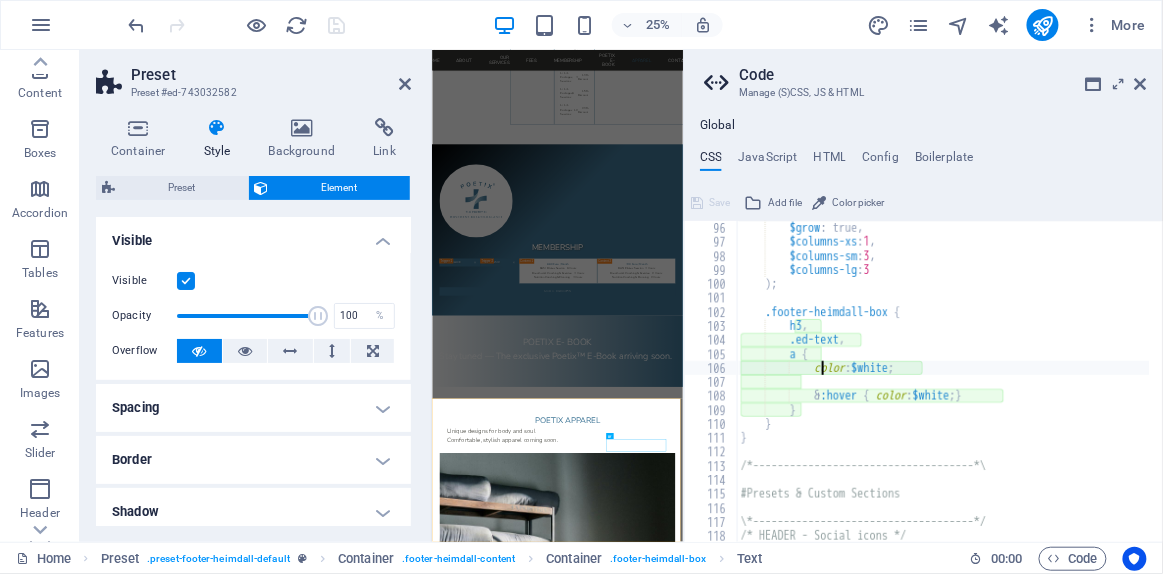 type on "color: $white;" 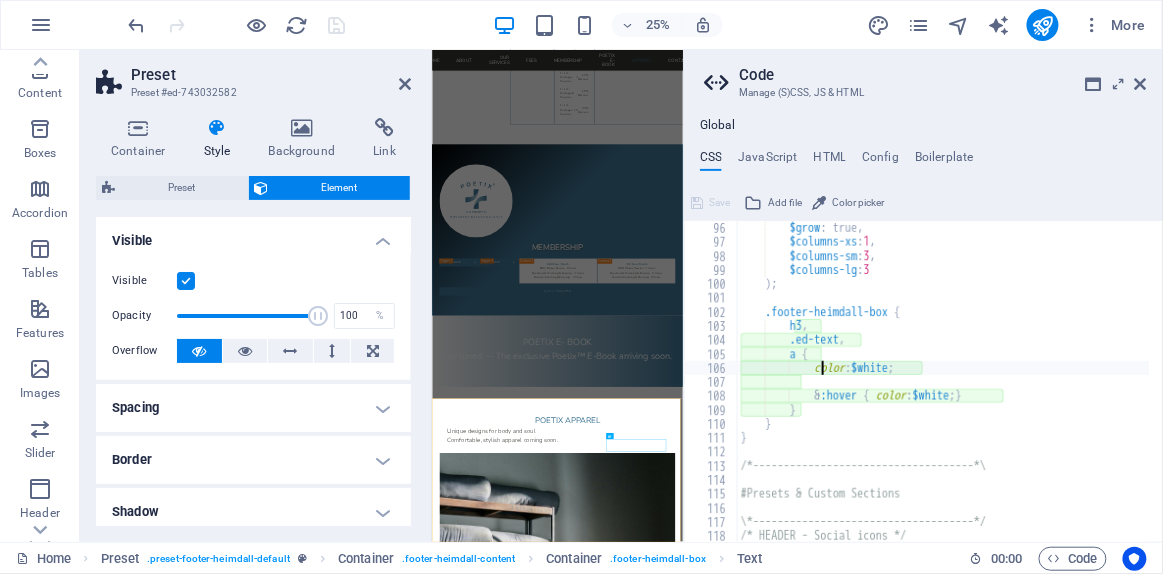 scroll, scrollTop: 8225, scrollLeft: 0, axis: vertical 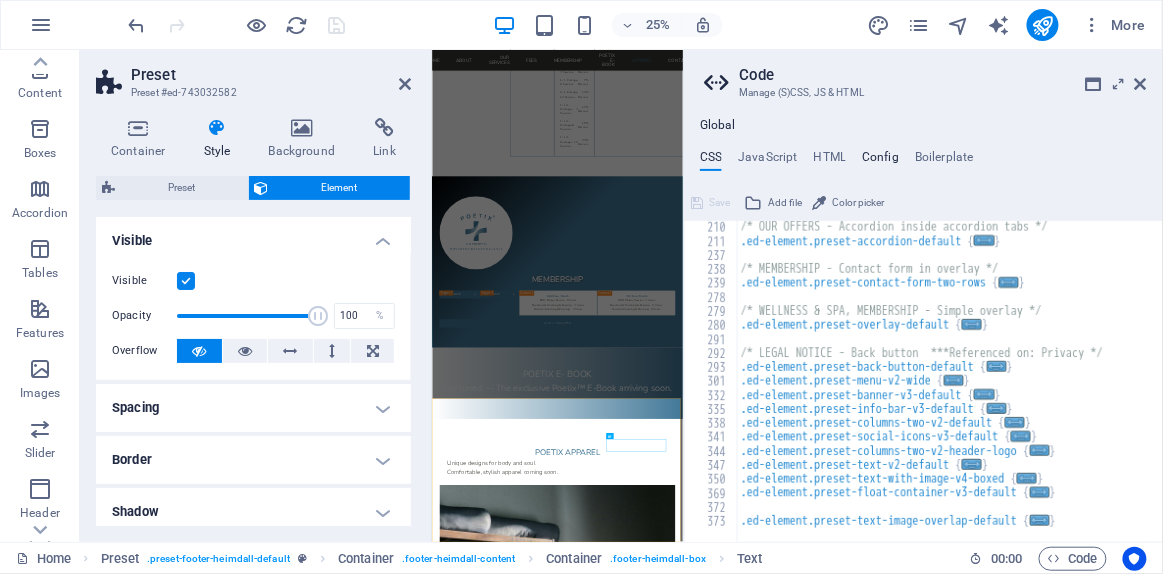 click on "Config" at bounding box center [880, 161] 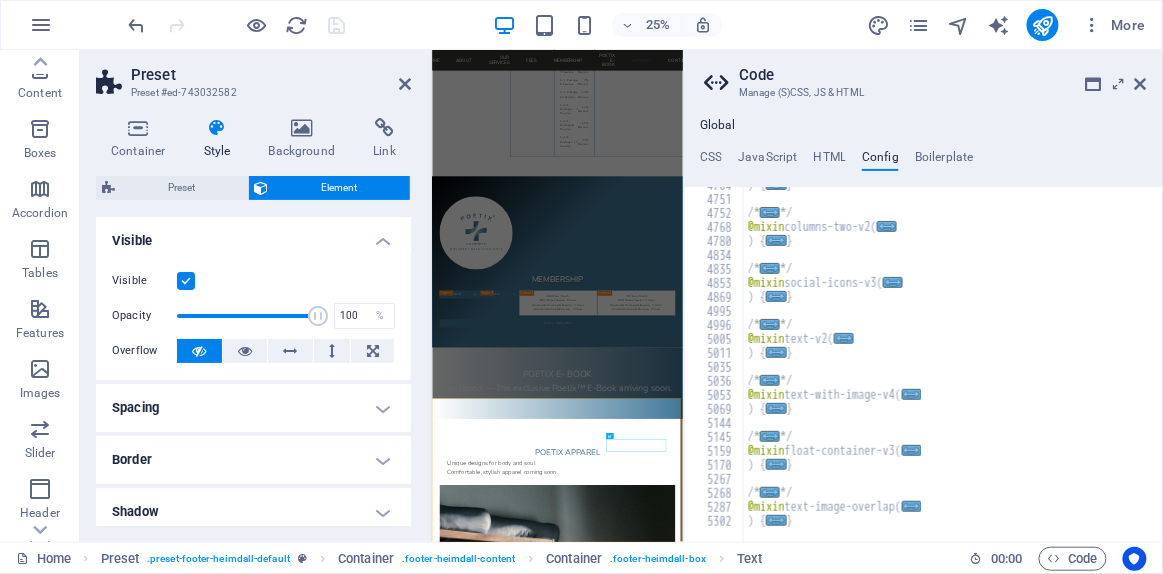scroll, scrollTop: 1129, scrollLeft: 0, axis: vertical 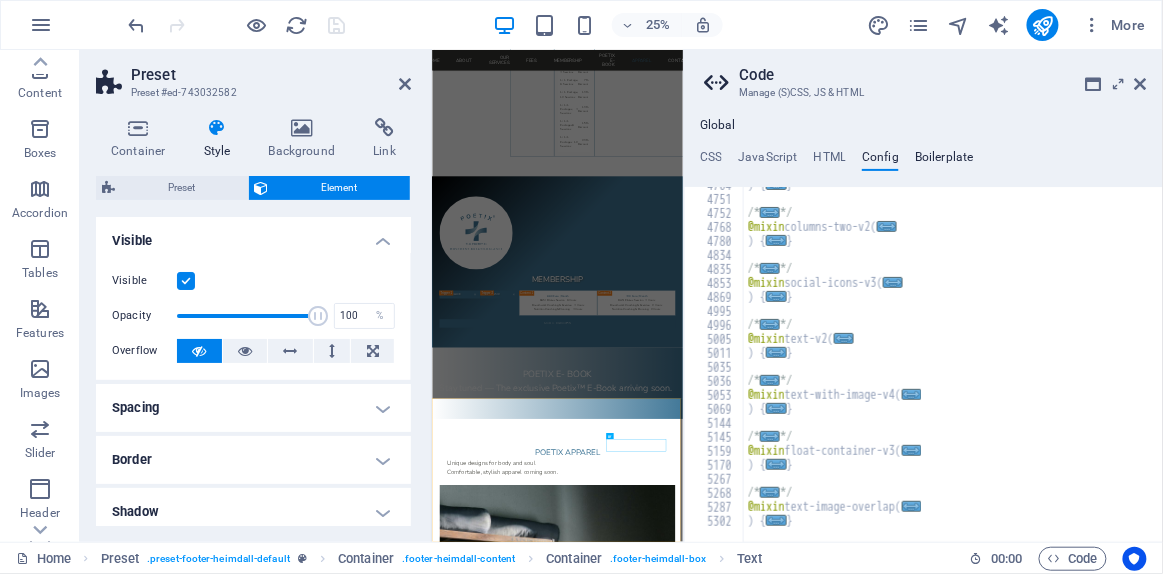 click on "Boilerplate" at bounding box center [944, 161] 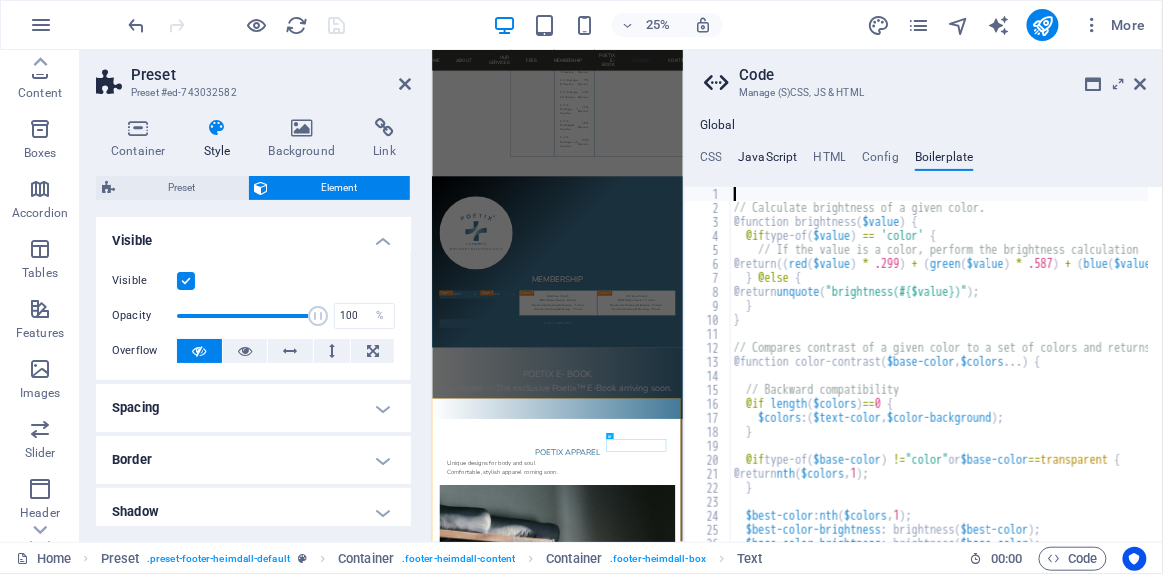 click on "JavaScript" at bounding box center [767, 161] 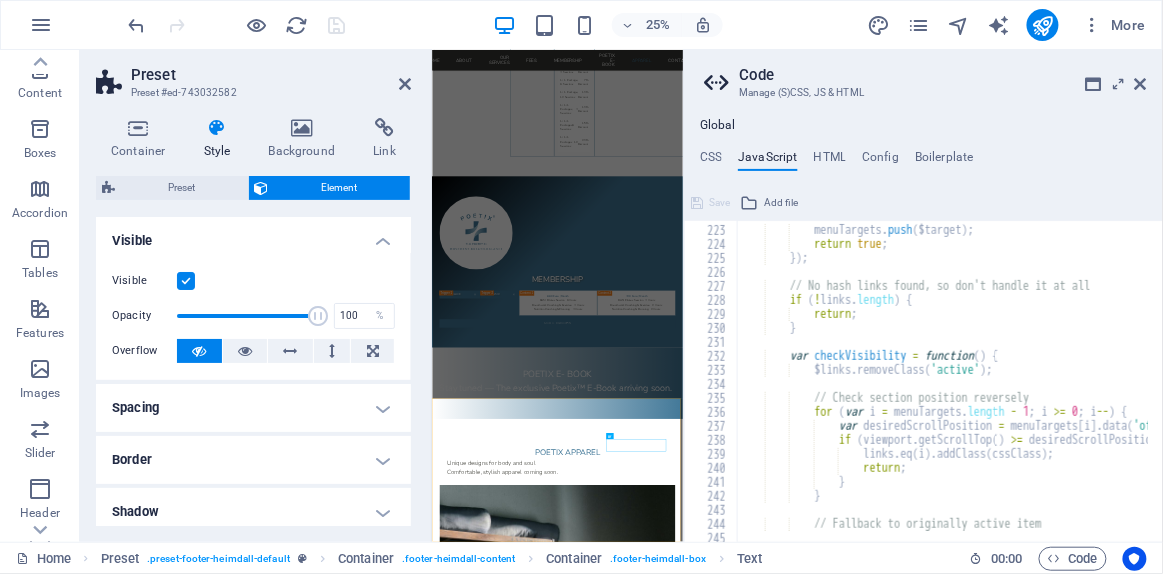 scroll, scrollTop: 3220, scrollLeft: 0, axis: vertical 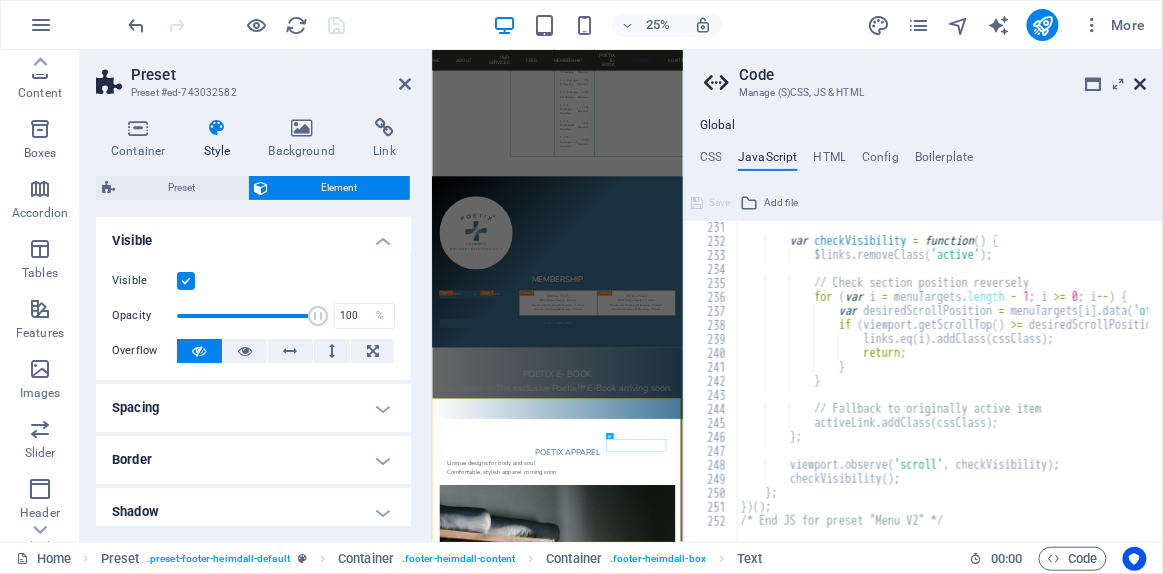 click at bounding box center (1141, 84) 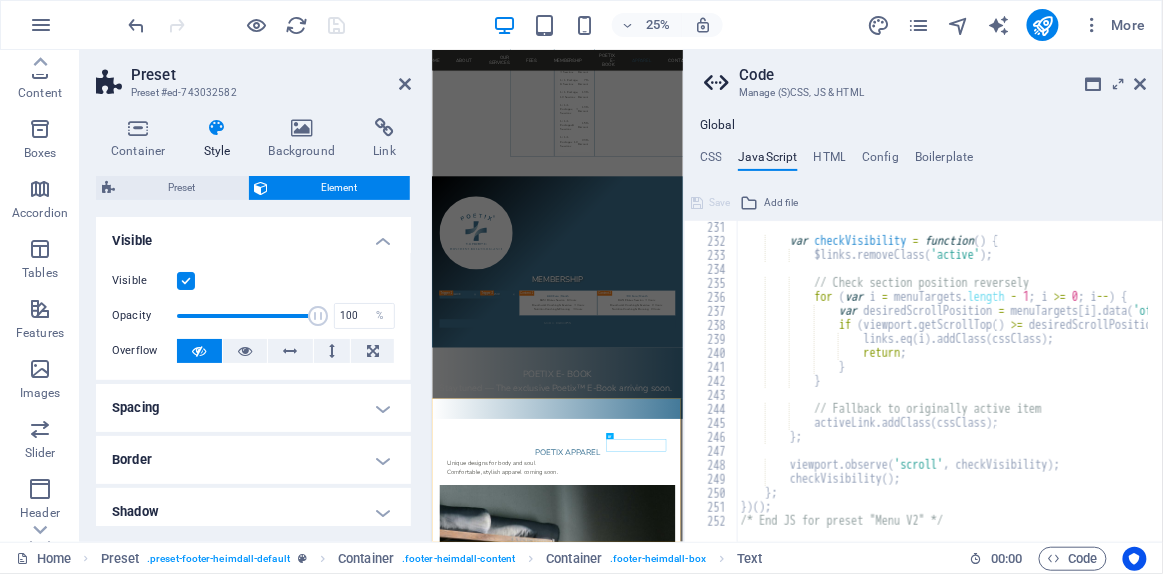 drag, startPoint x: 1575, startPoint y: 131, endPoint x: 1448, endPoint y: 94, distance: 132.28 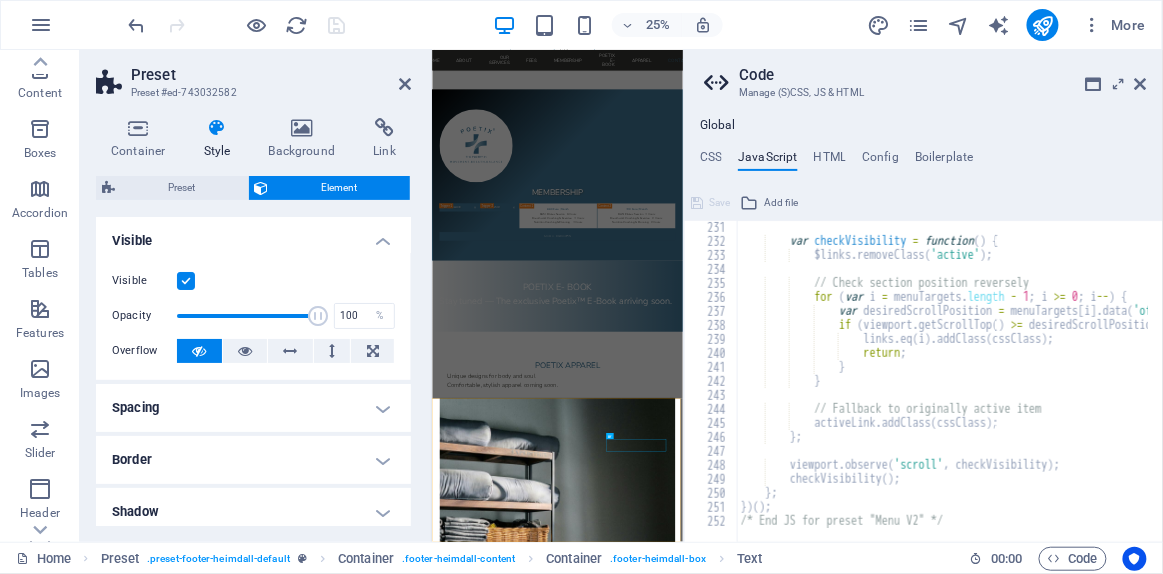 select 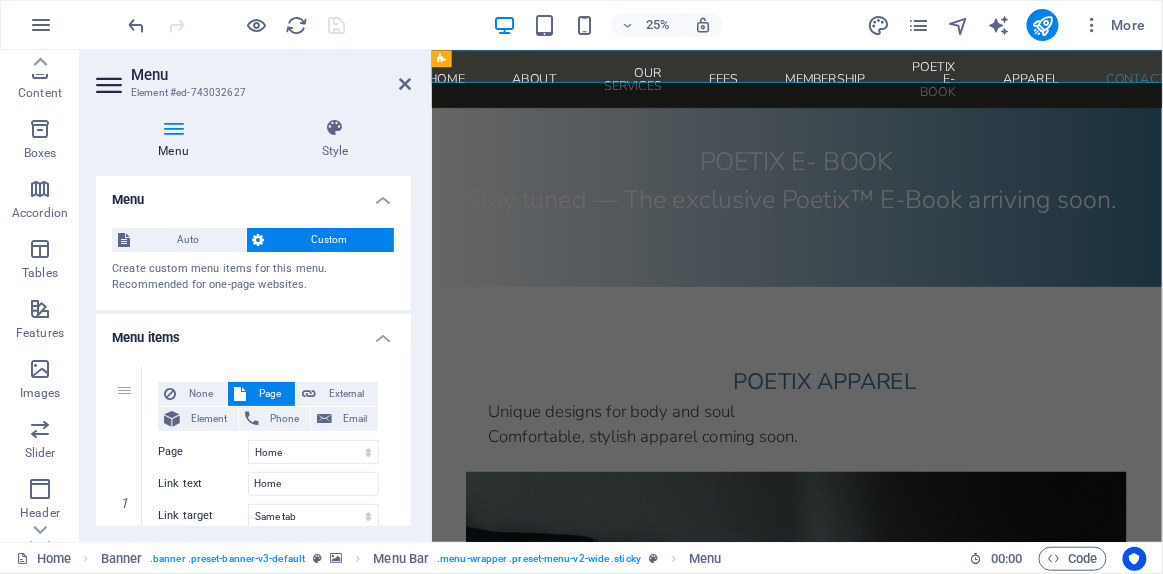 scroll, scrollTop: 8351, scrollLeft: 0, axis: vertical 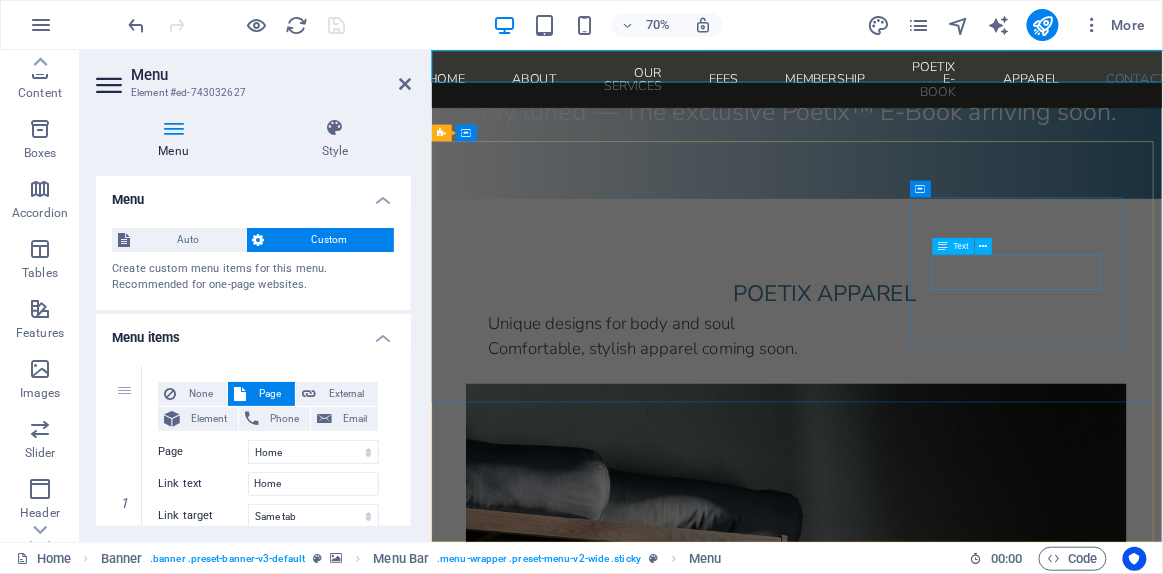 click on "Facebook Instagram Legal Notice  |  Privacy" at bounding box center [919, 3184] 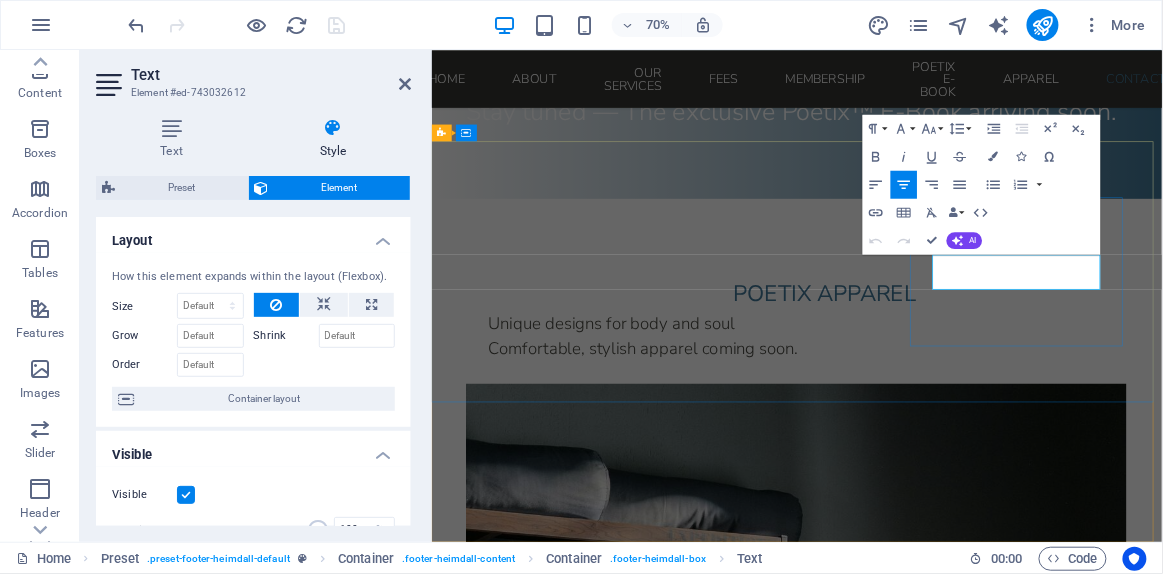 click on "Legal Notice" at bounding box center [899, 3199] 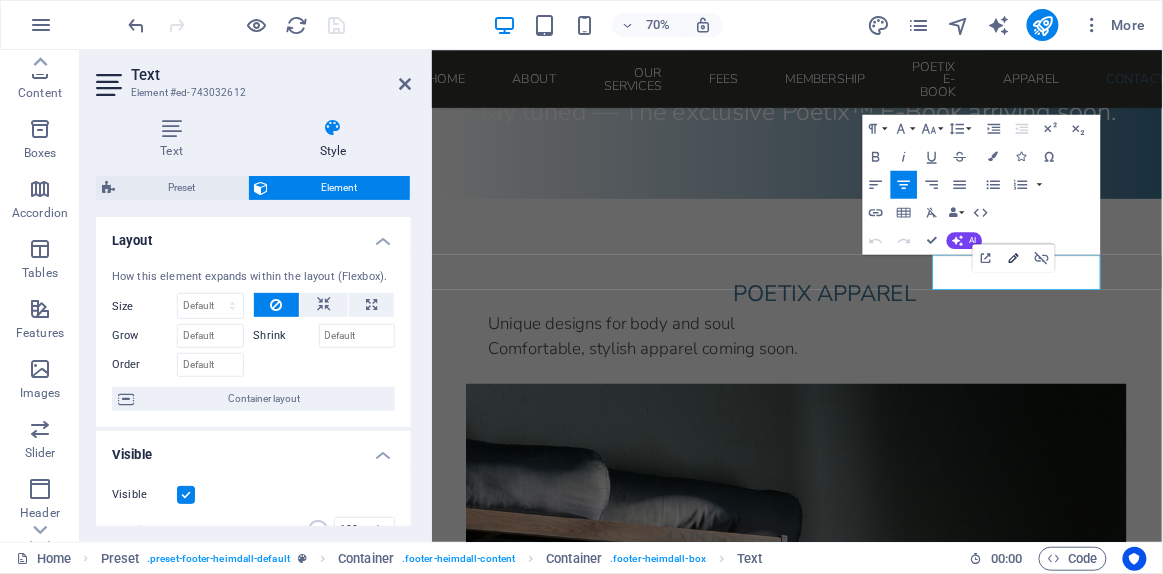 click 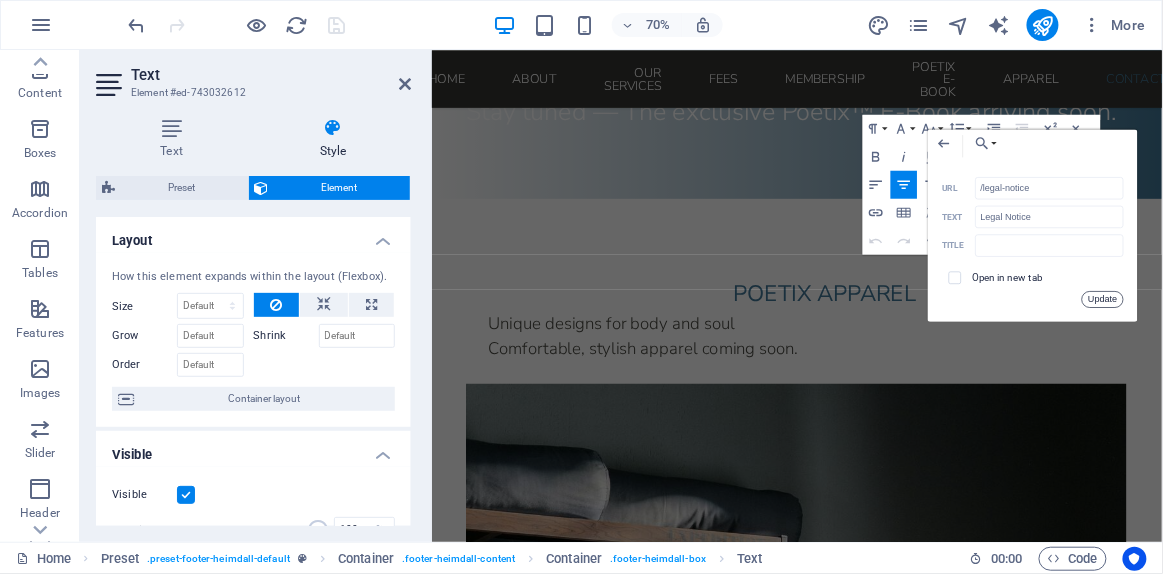 click on "Update" at bounding box center (1103, 299) 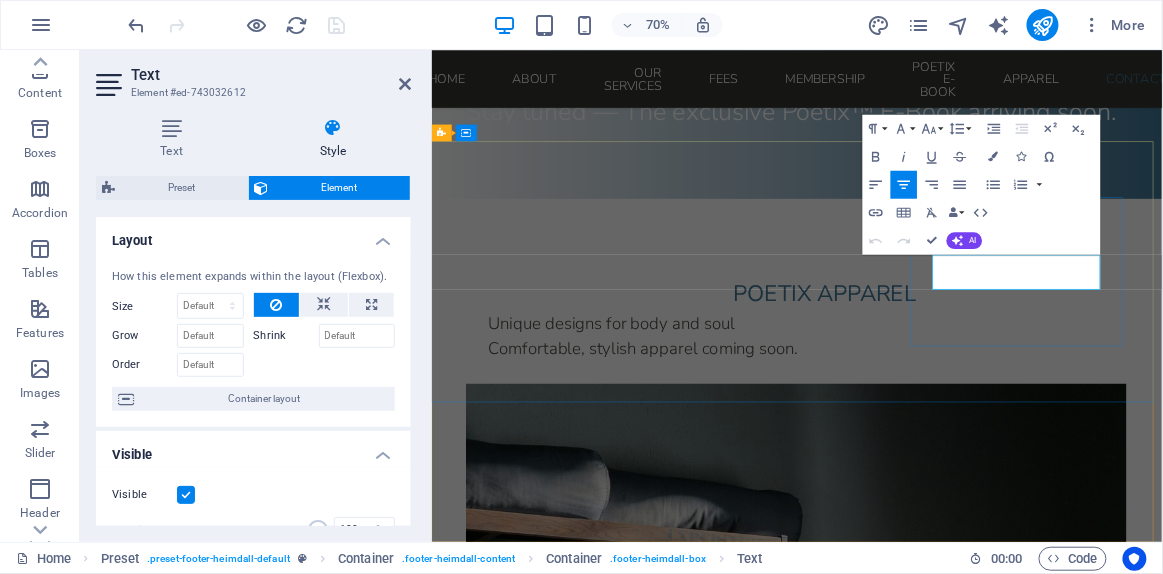 click on "Legal Notice" at bounding box center (899, 3199) 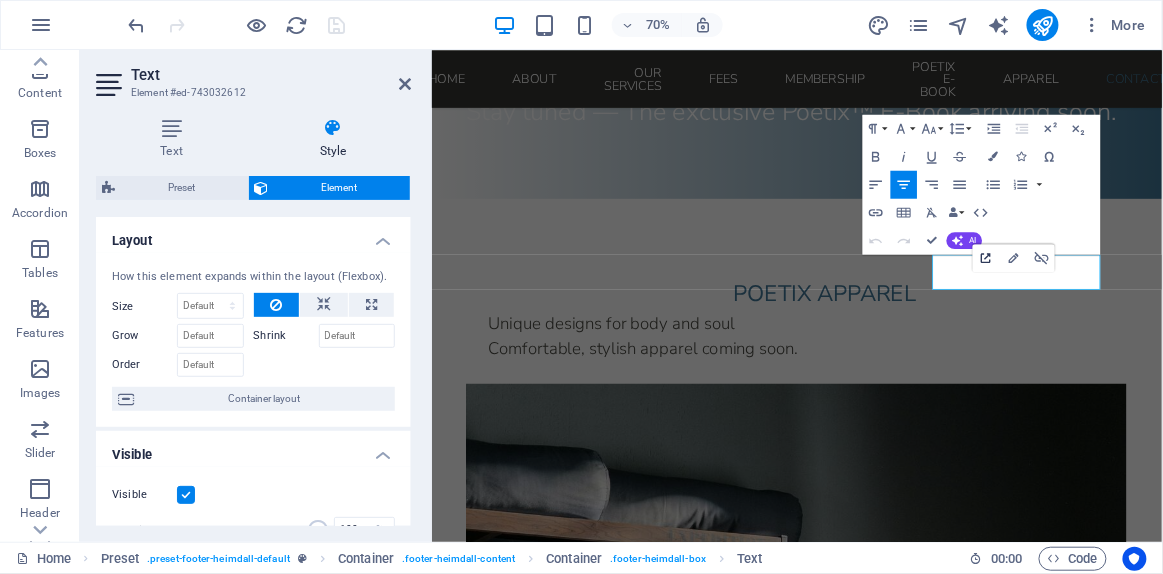 click 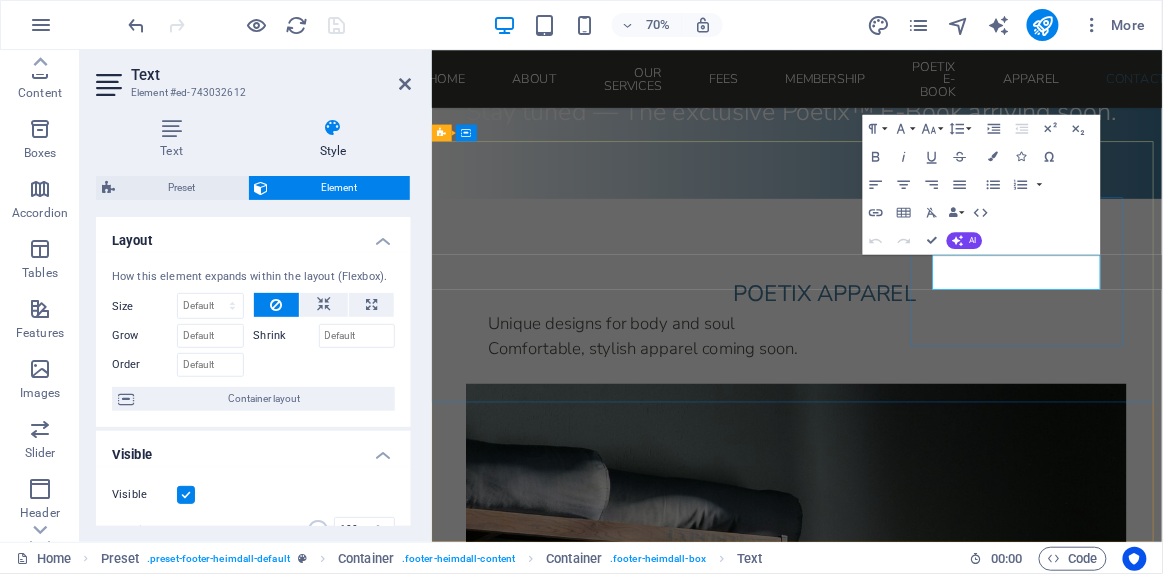 click on "Legal Notice" at bounding box center (899, 3199) 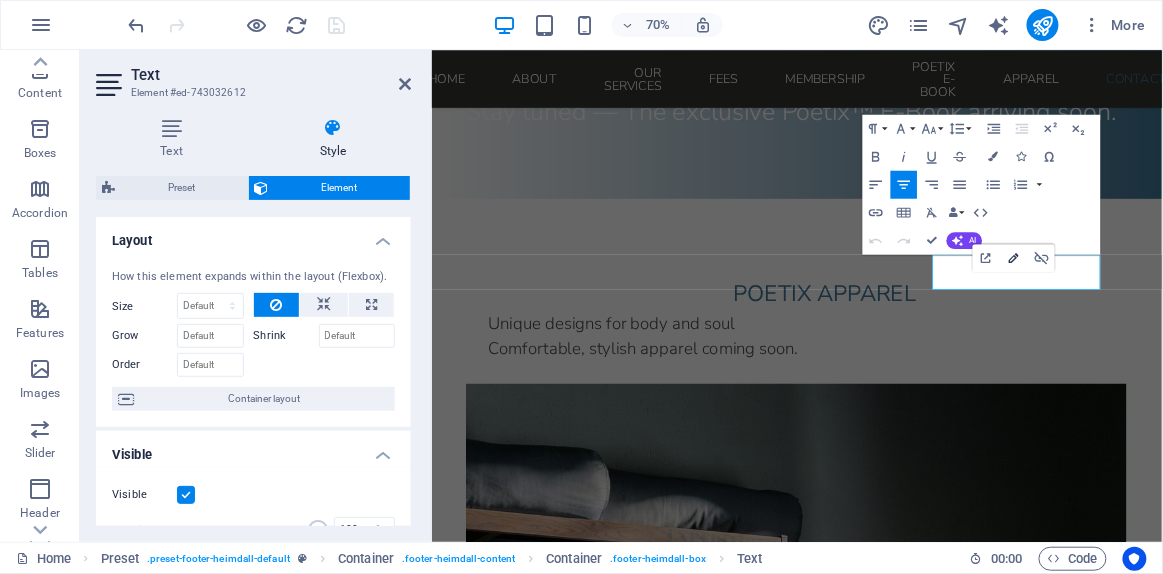 click 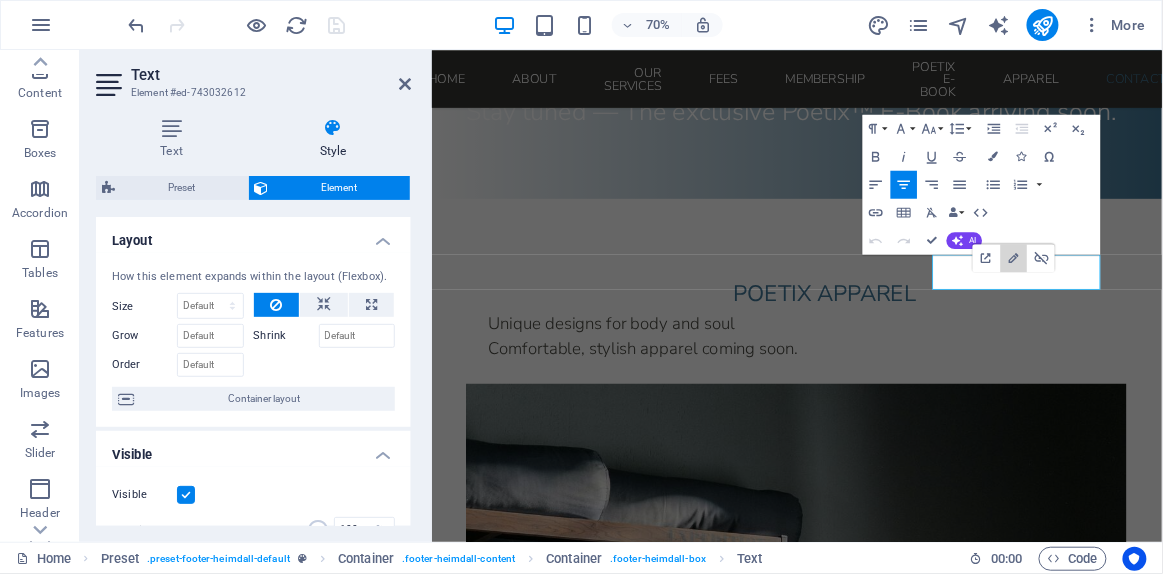 drag, startPoint x: 1450, startPoint y: 305, endPoint x: 1271, endPoint y: 343, distance: 182.98907 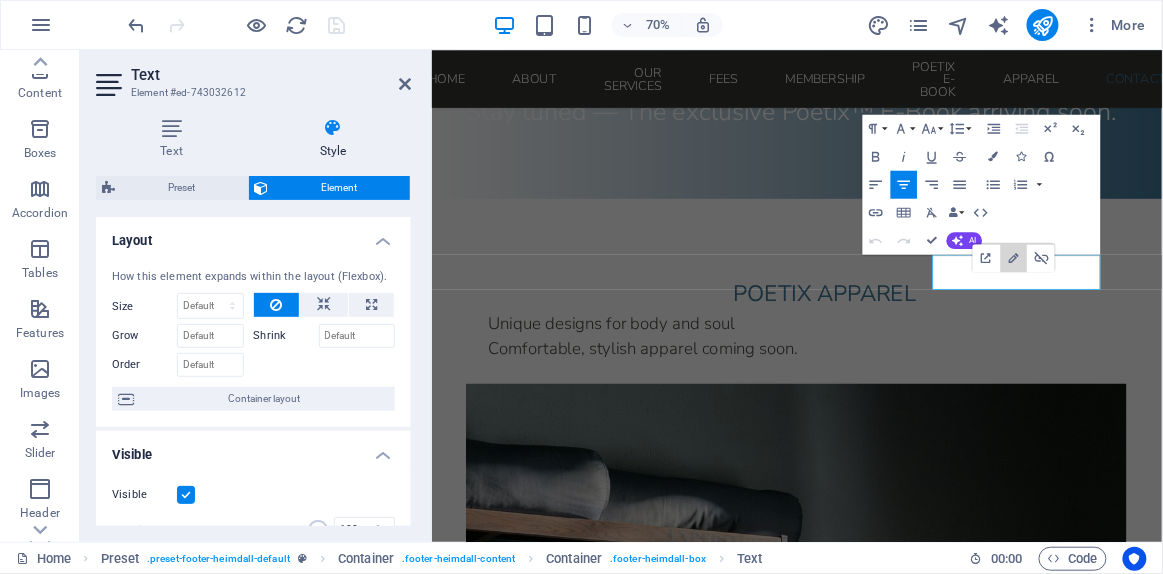 click on "Facebook" at bounding box center (919, 3166) 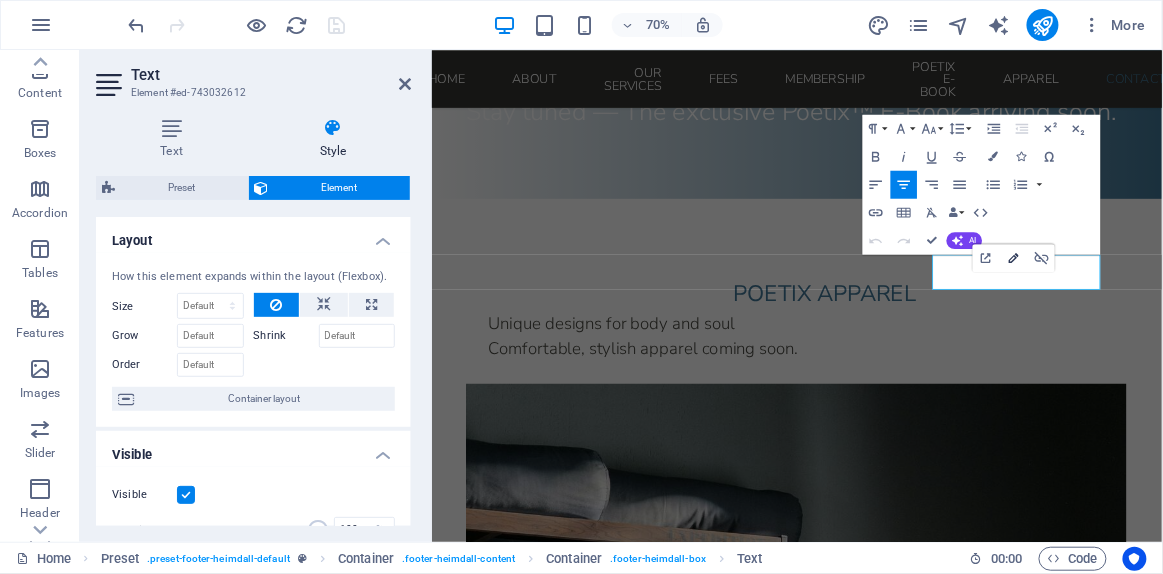 drag, startPoint x: 840, startPoint y: 294, endPoint x: 1019, endPoint y: 256, distance: 182.98907 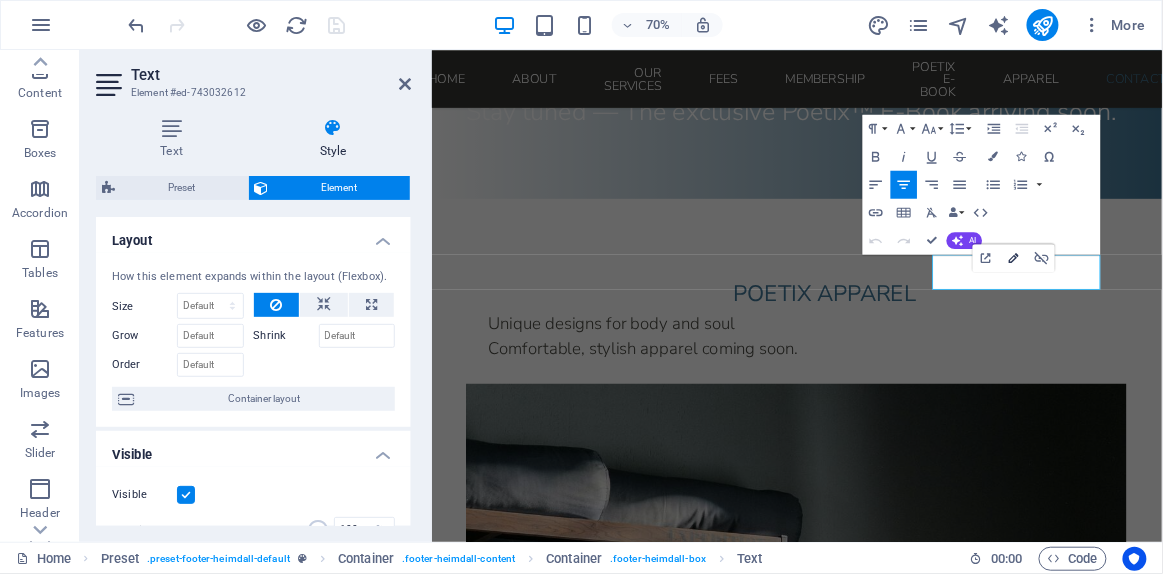 type on "https://www.facebook.com/profile.php?id=61572747394904" 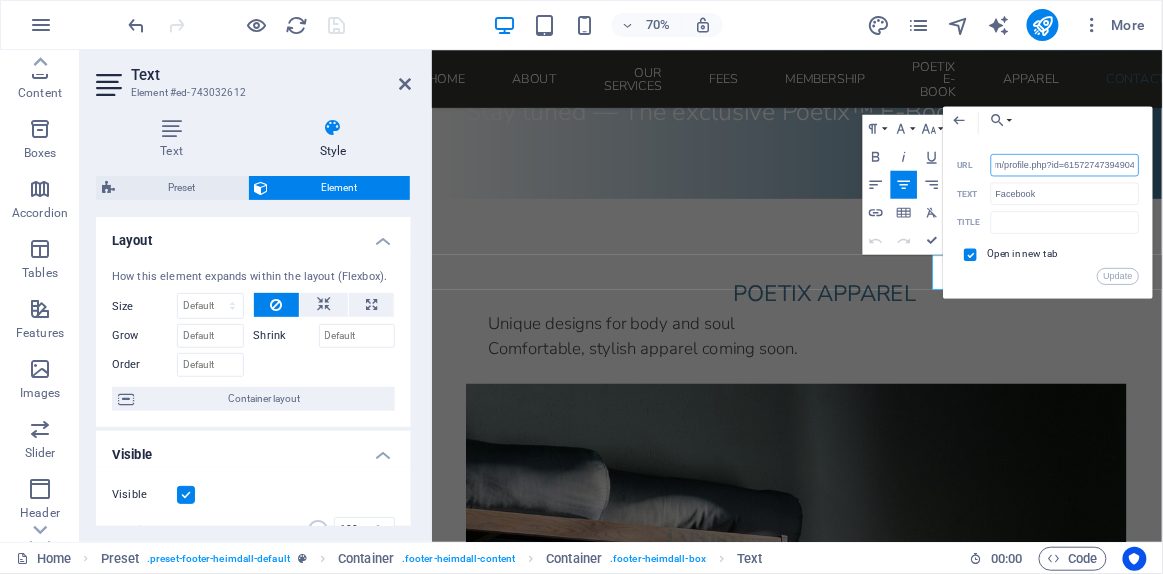 click on "https://www.facebook.com/profile.php?id=61572747394904" at bounding box center [1065, 164] 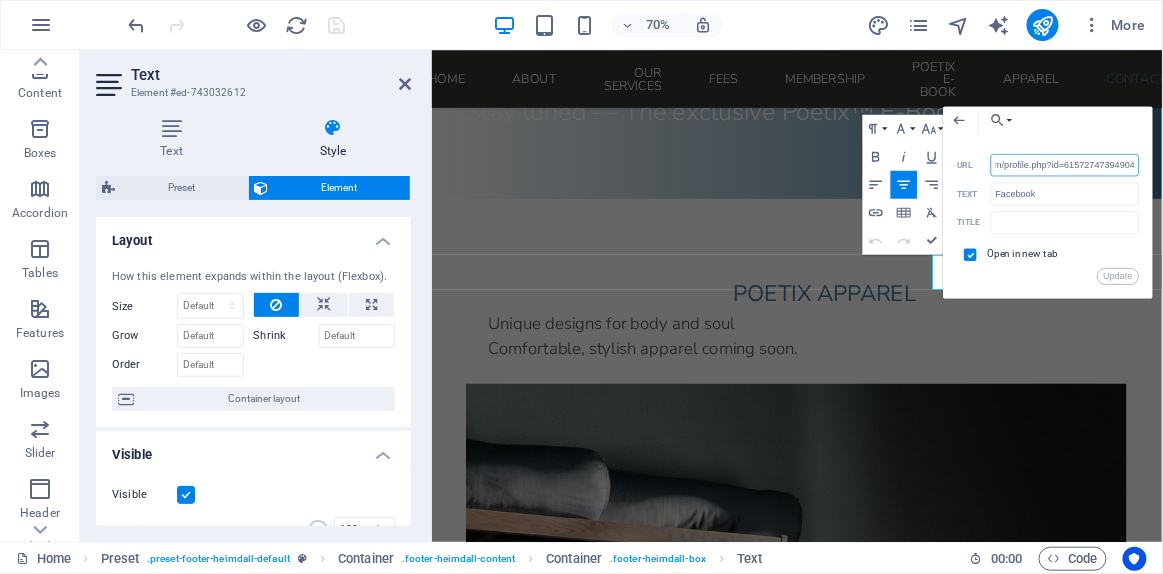 click on "https://www.facebook.com/profile.php?id=61572747394904" at bounding box center (1065, 164) 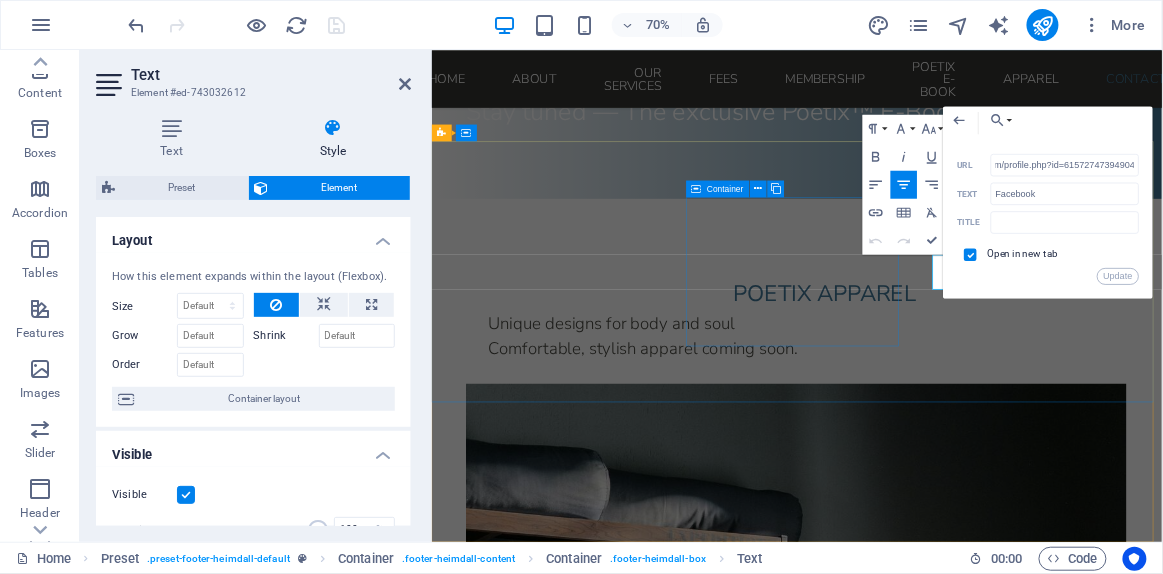 click on "Phone Phone.: +372 TR: +90 530 333 53 02 info@poetix.eu" at bounding box center [919, 2987] 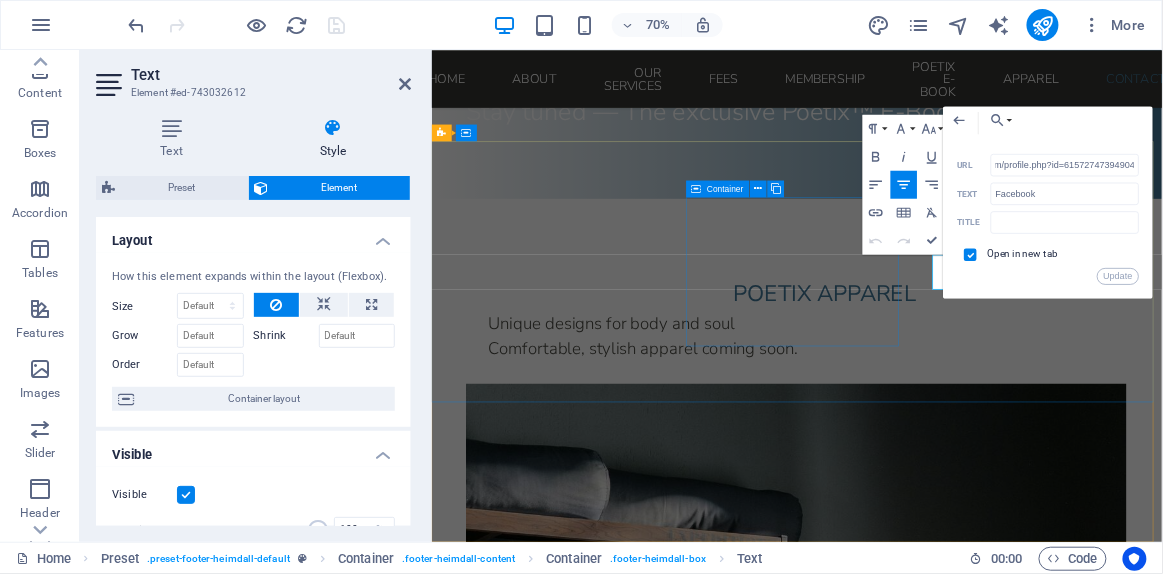 scroll, scrollTop: 0, scrollLeft: 0, axis: both 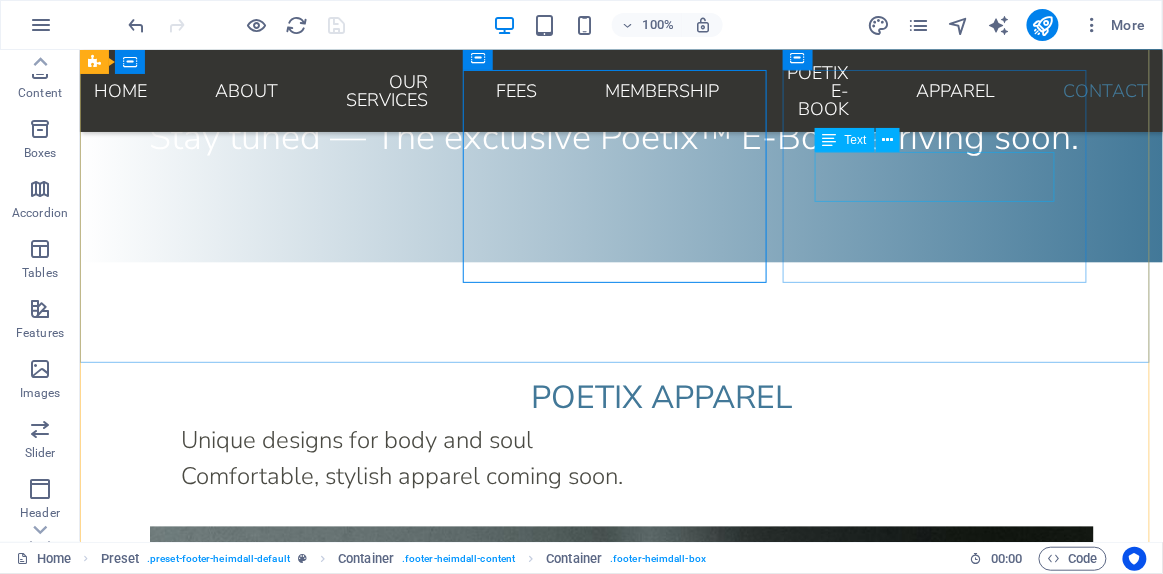 click on "Facebook Instagram Legal Notice  |  Privacy" at bounding box center (567, 3184) 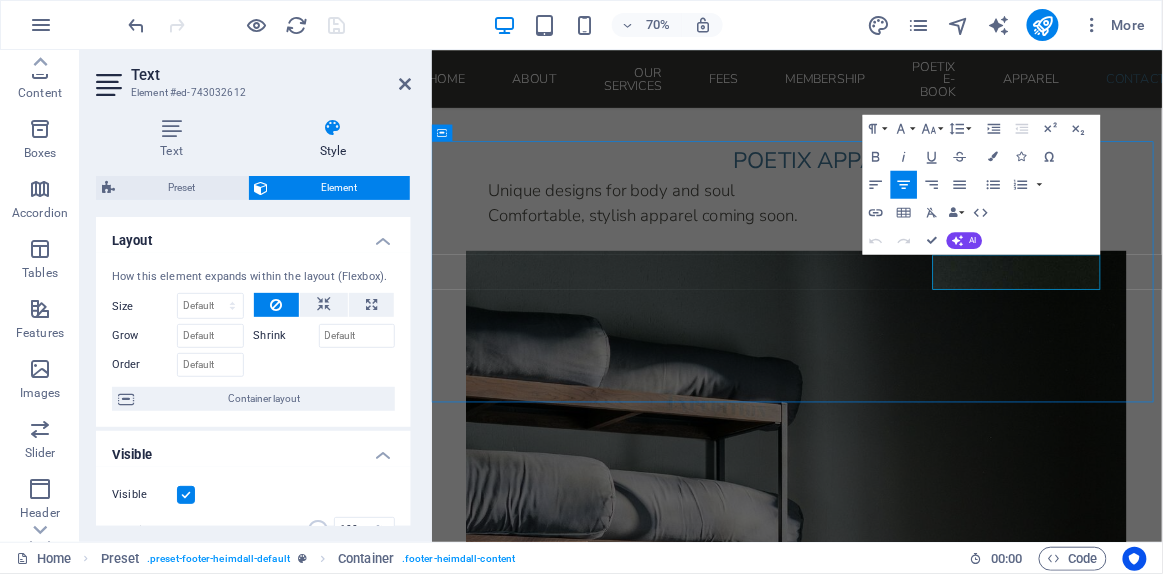 scroll, scrollTop: 8161, scrollLeft: 0, axis: vertical 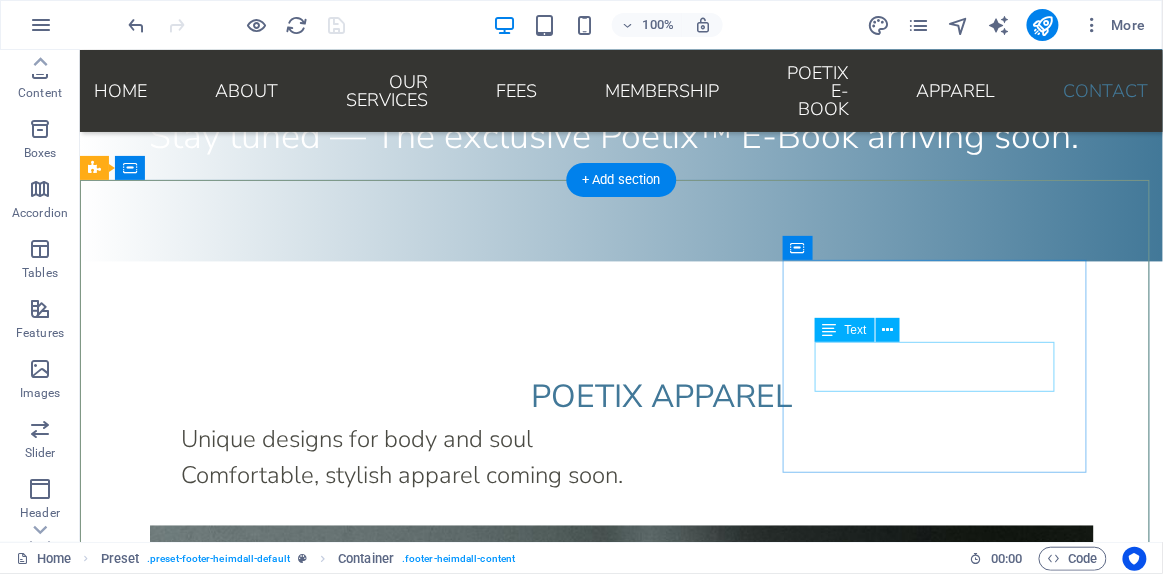 click on "Facebook Instagram Legal Notice  |  Privacy" at bounding box center (567, 3184) 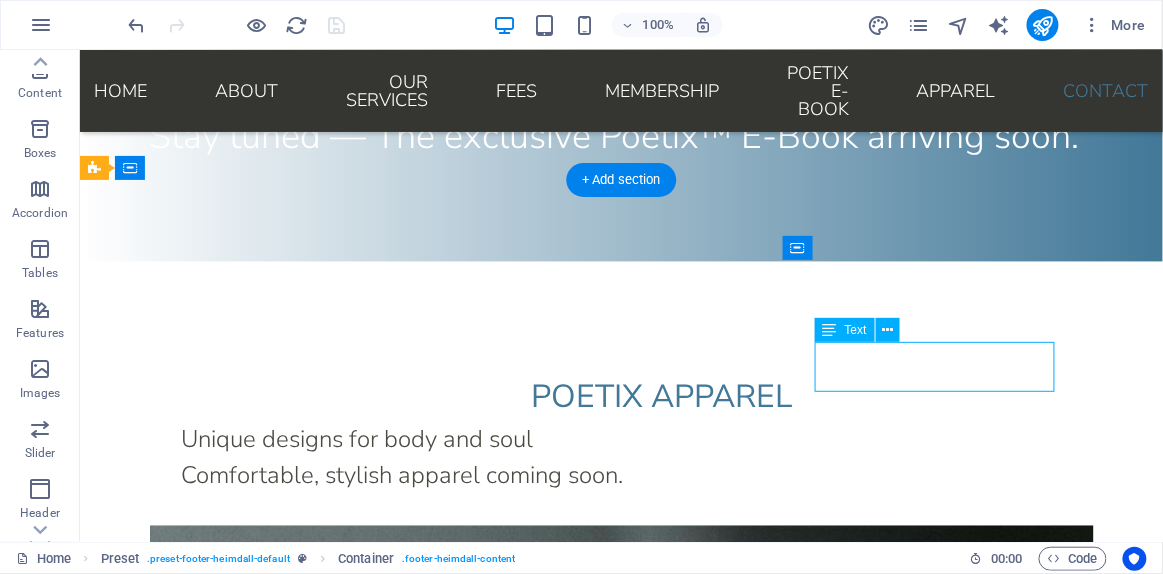 click on "Facebook Instagram Legal Notice  |  Privacy" at bounding box center (567, 3184) 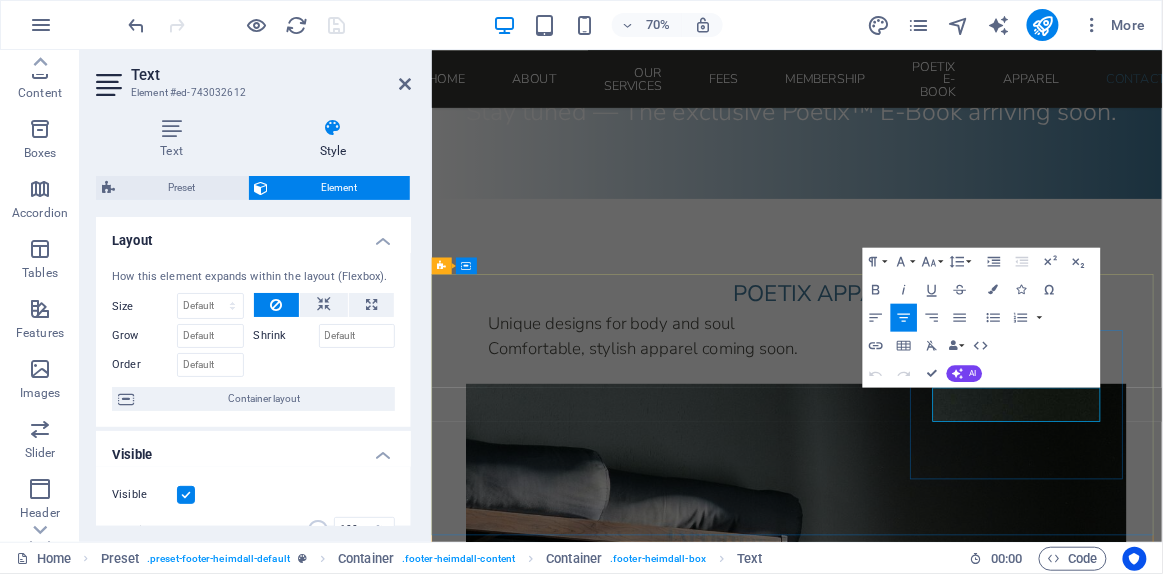 click on "Info Facebook Instagram Legal Notice  |  Privacy" at bounding box center (919, 3159) 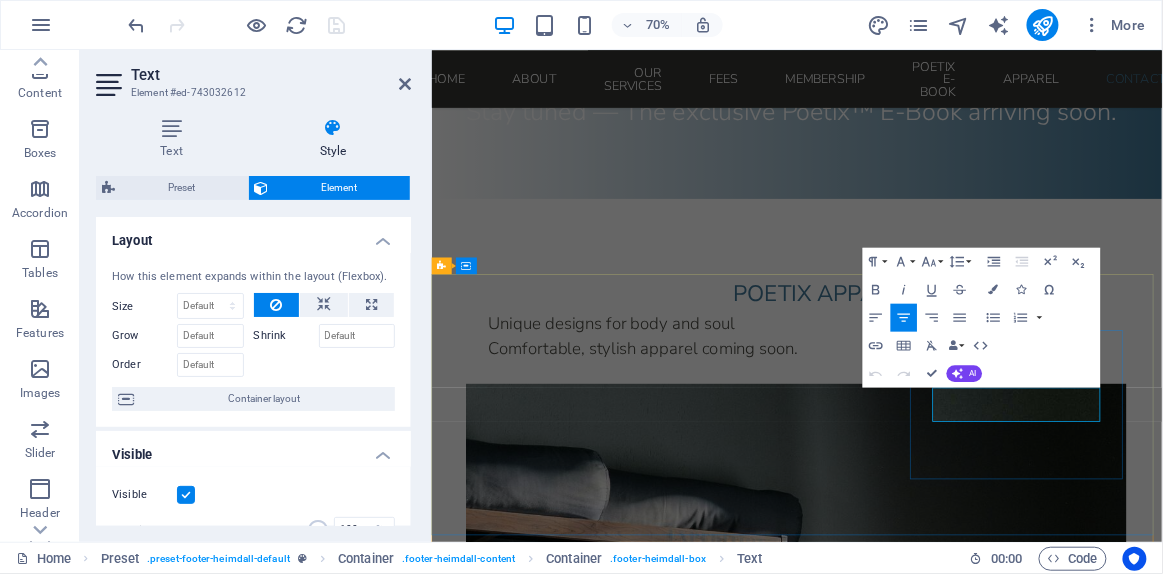 click on "Info Facebook Instagram Legal Notice  |  Privacy" at bounding box center [919, 3159] 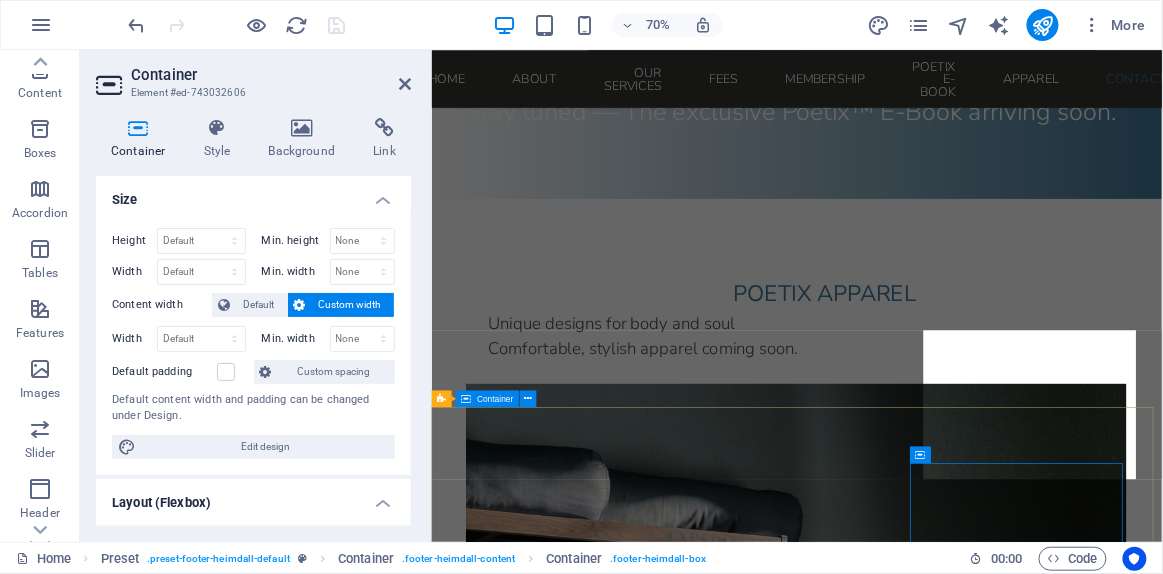 click on "Address POETIX OÜ [REGION], [DISTRICT], [STREET_NAME] [STREET_NUMBER] Tallin, [COUNTRY] [POSTAL_CODE] POETIX OÜ Talatpaşa Cad. Kültür Mah. Kat:3 Da: 6 Alsancak [CITY], [COUNTRY], [POSTAL_CODE] Phone Phone.: [PHONE] TR: [PHONE] info@poetix.eu Info Facebook Instagram Legal Notice | Privacy" at bounding box center (953, 2962) 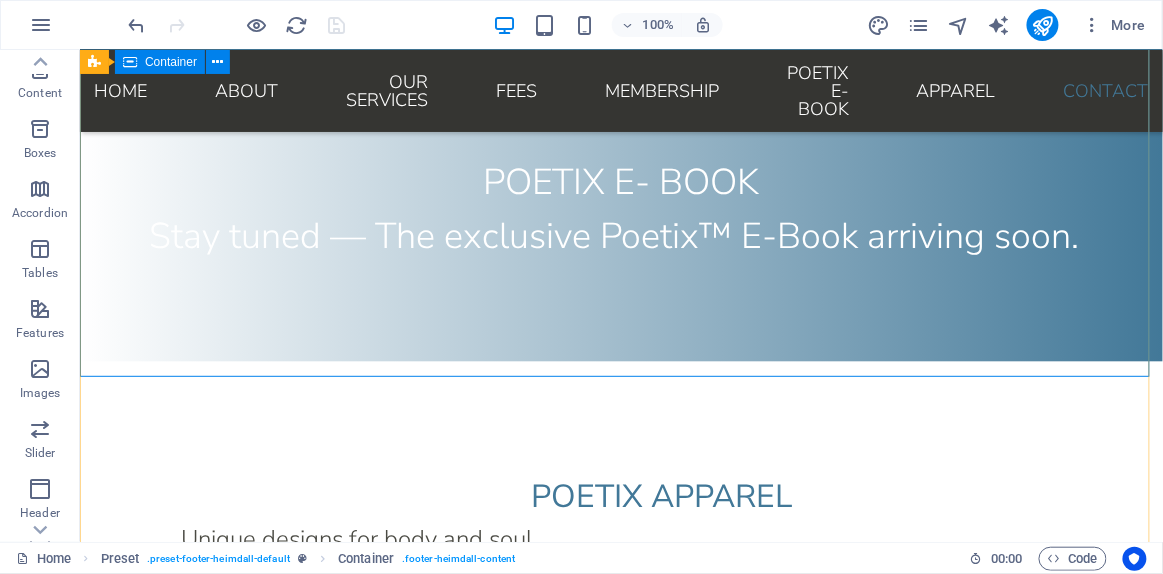 scroll, scrollTop: 8372, scrollLeft: 0, axis: vertical 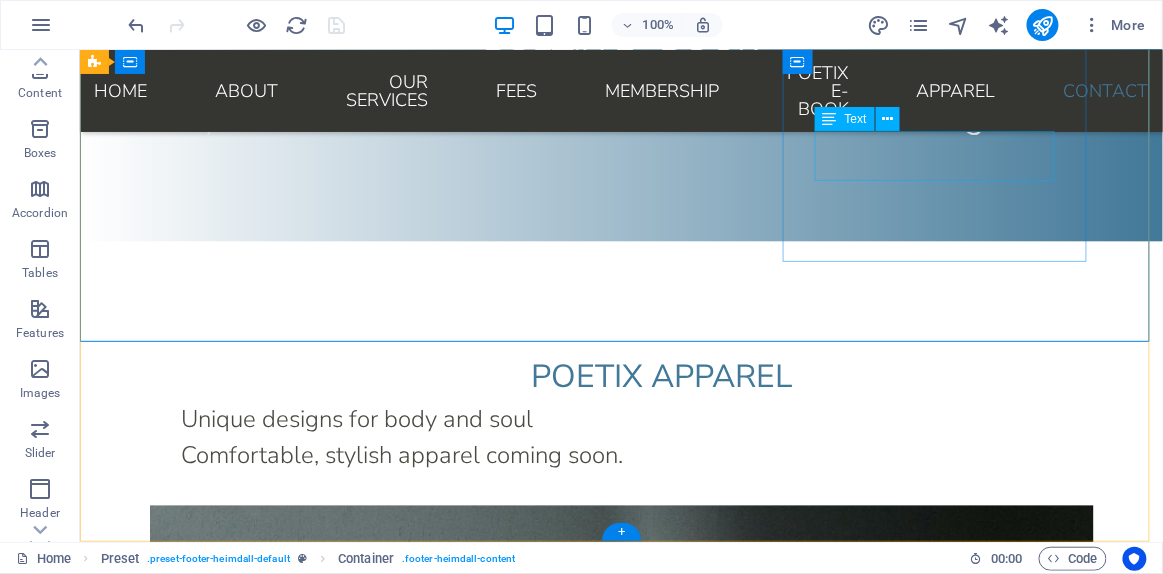 click on "Facebook Instagram Legal Notice  |  Privacy" at bounding box center [567, 3163] 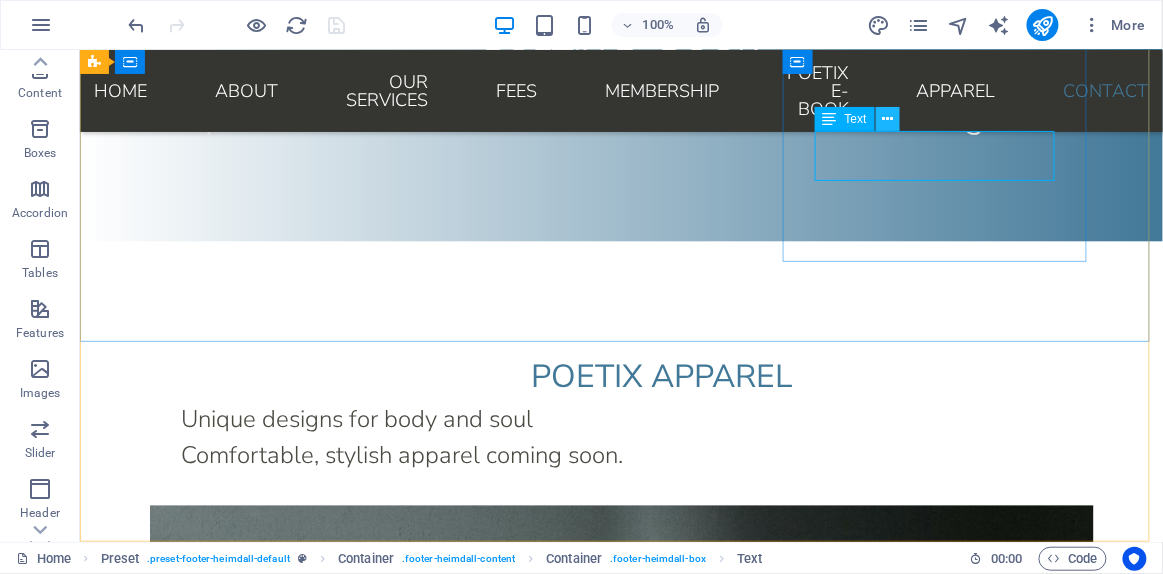 click at bounding box center [887, 119] 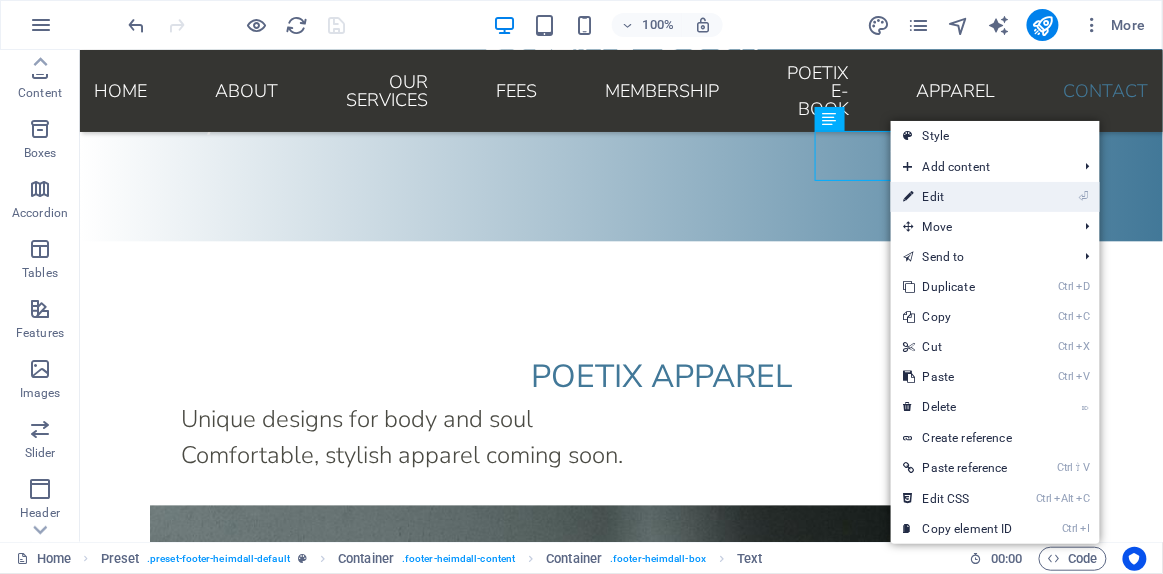 click on "⏎  Edit" at bounding box center [958, 197] 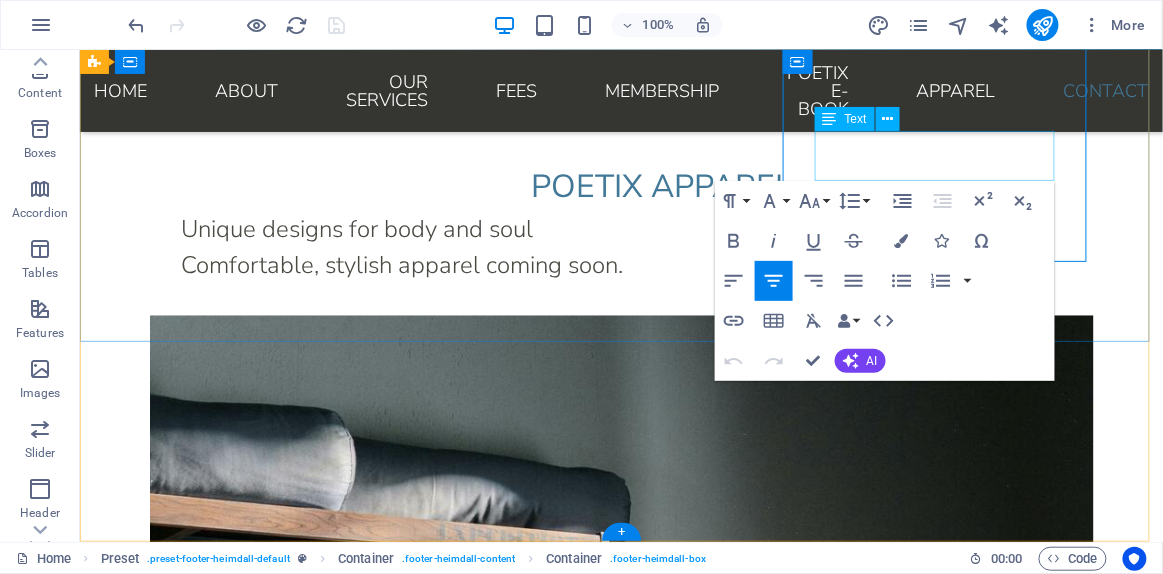 click on "Legal Notice" at bounding box center (547, 2988) 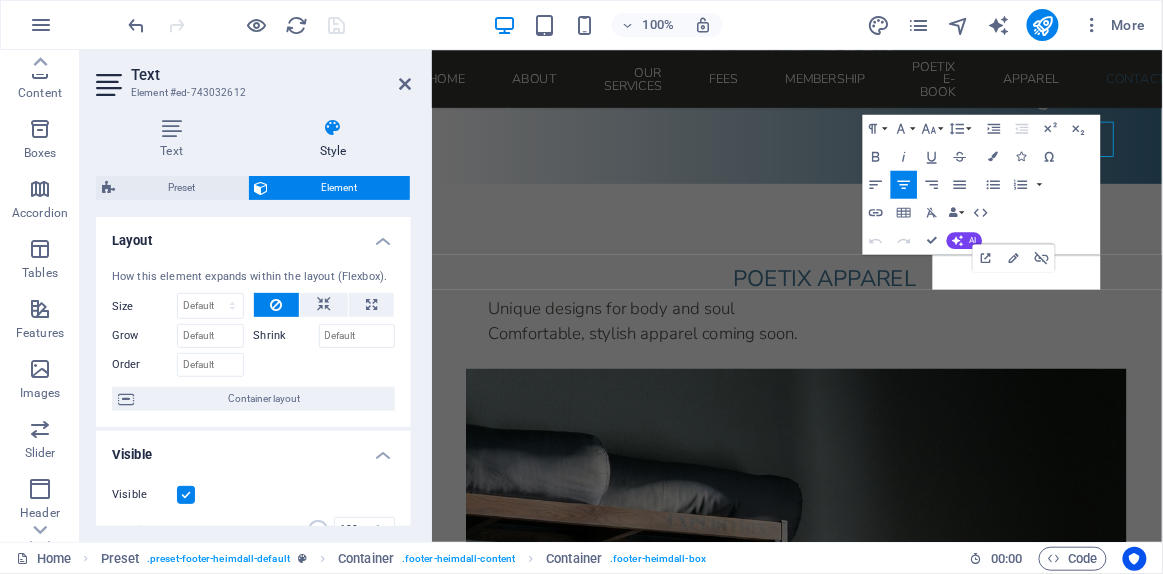 scroll, scrollTop: 8351, scrollLeft: 0, axis: vertical 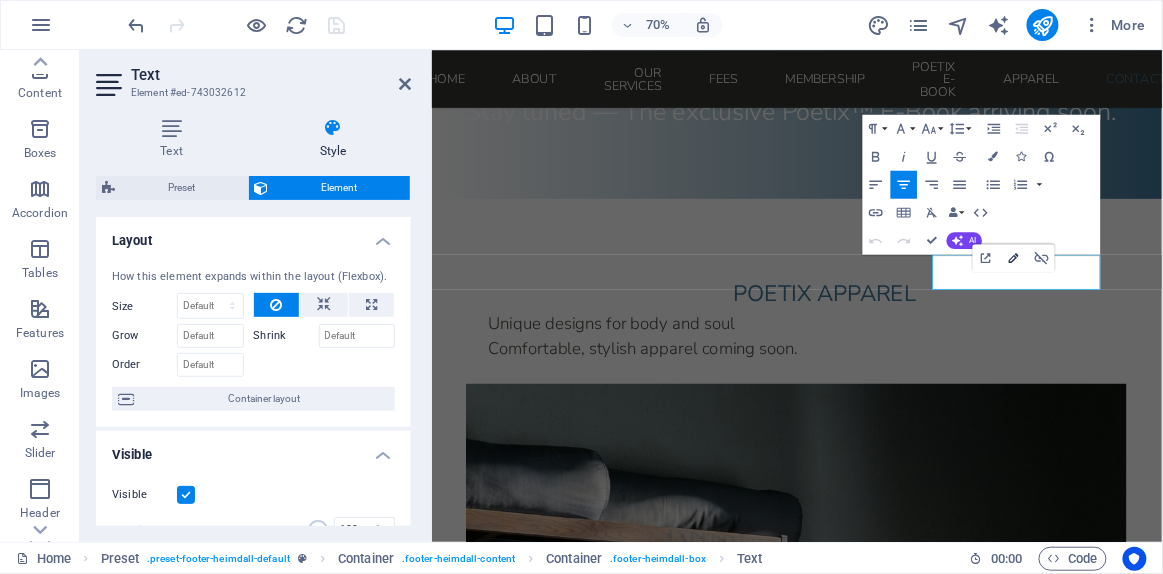 click 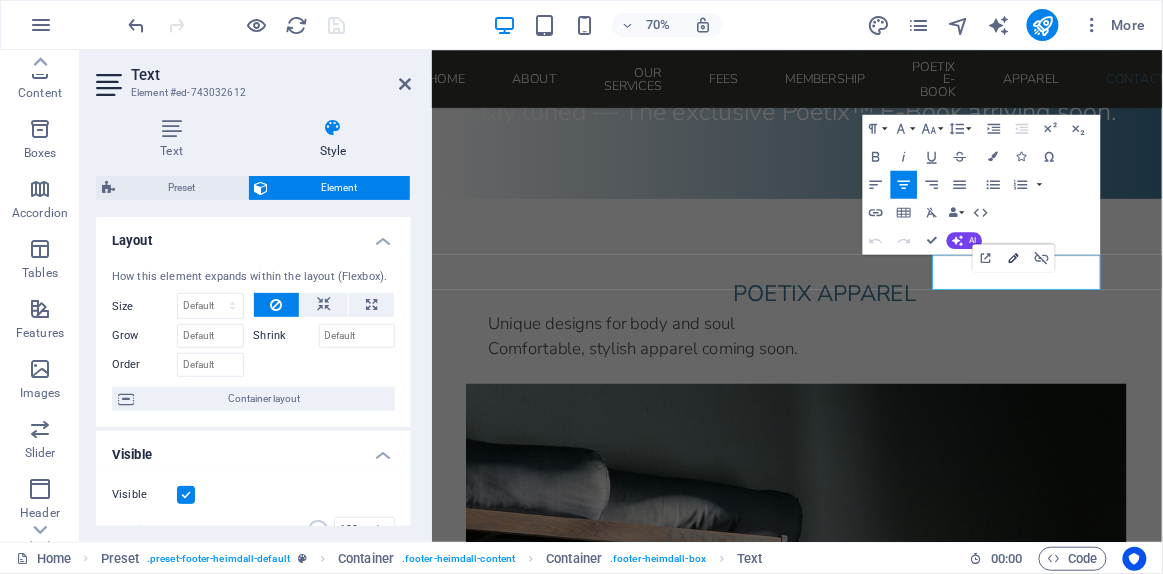 click on "Facebook" at bounding box center (919, 3166) 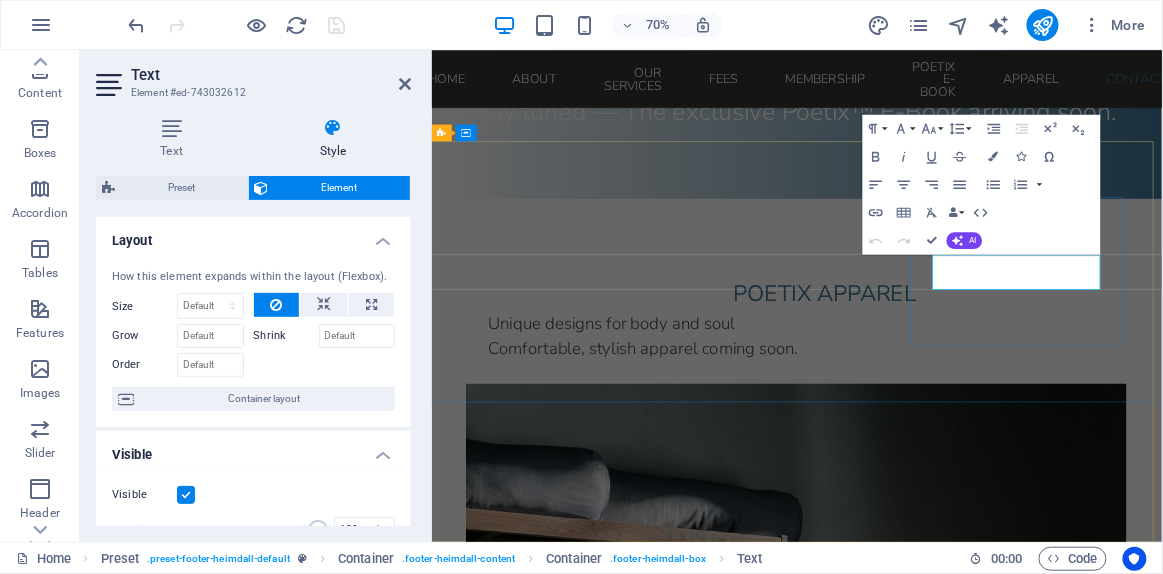 click on "Legal  Notice" at bounding box center (900, 3199) 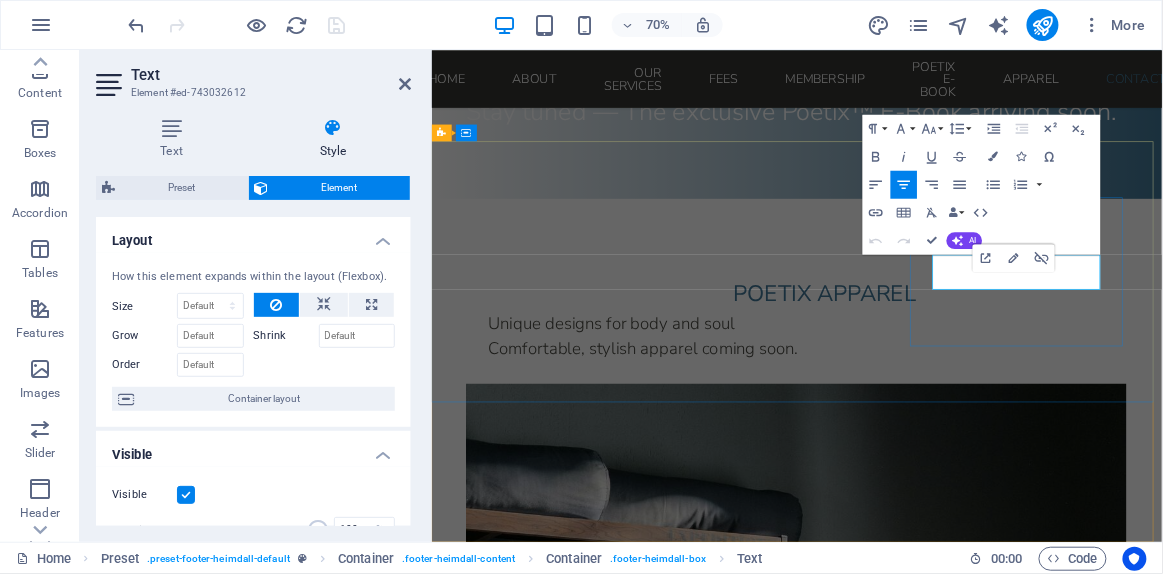 click on "Legal  Notice" at bounding box center (900, 3199) 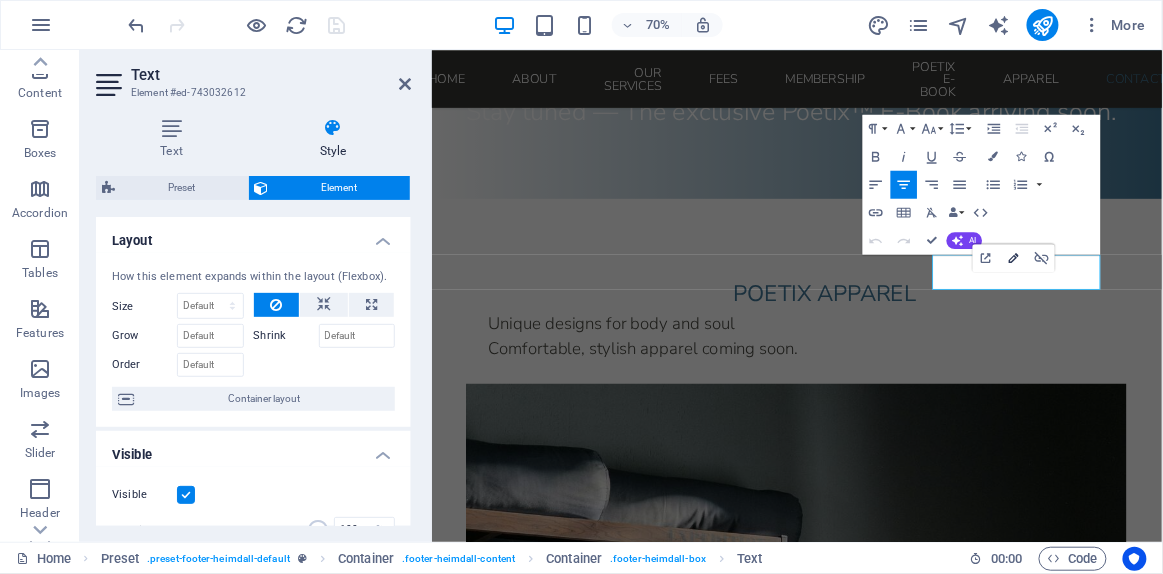 click 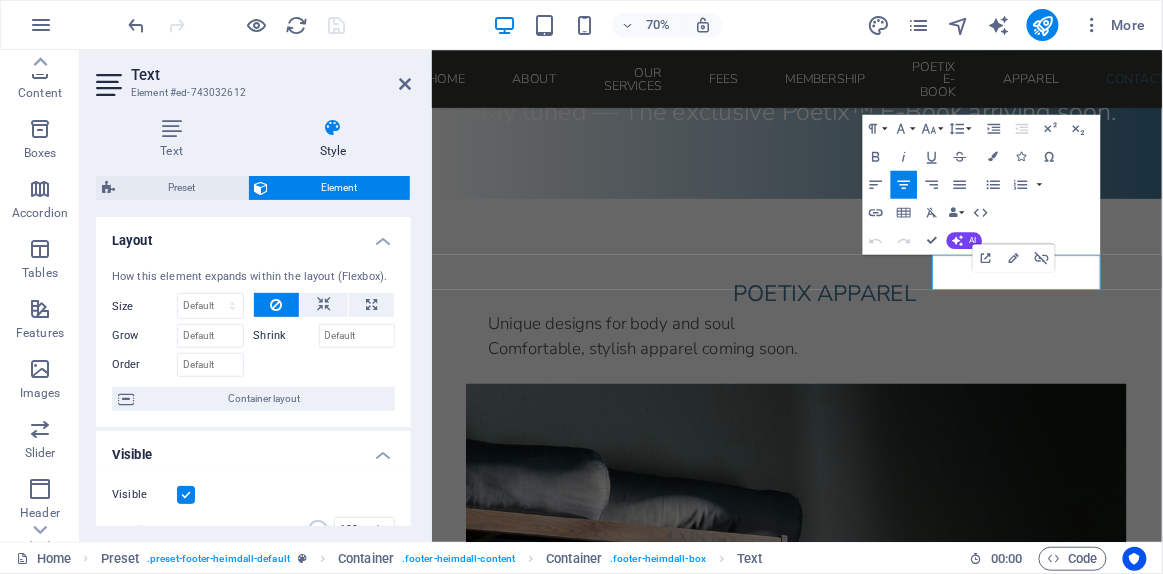 drag, startPoint x: 1441, startPoint y: 311, endPoint x: 1257, endPoint y: 352, distance: 188.5126 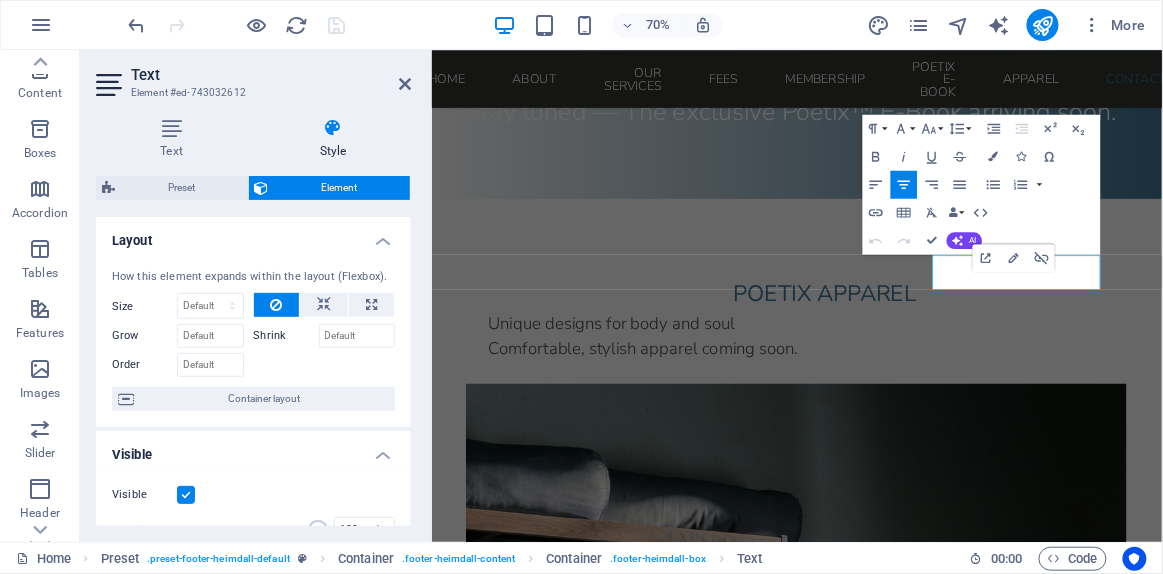 click on "Facebook" at bounding box center (919, 3166) 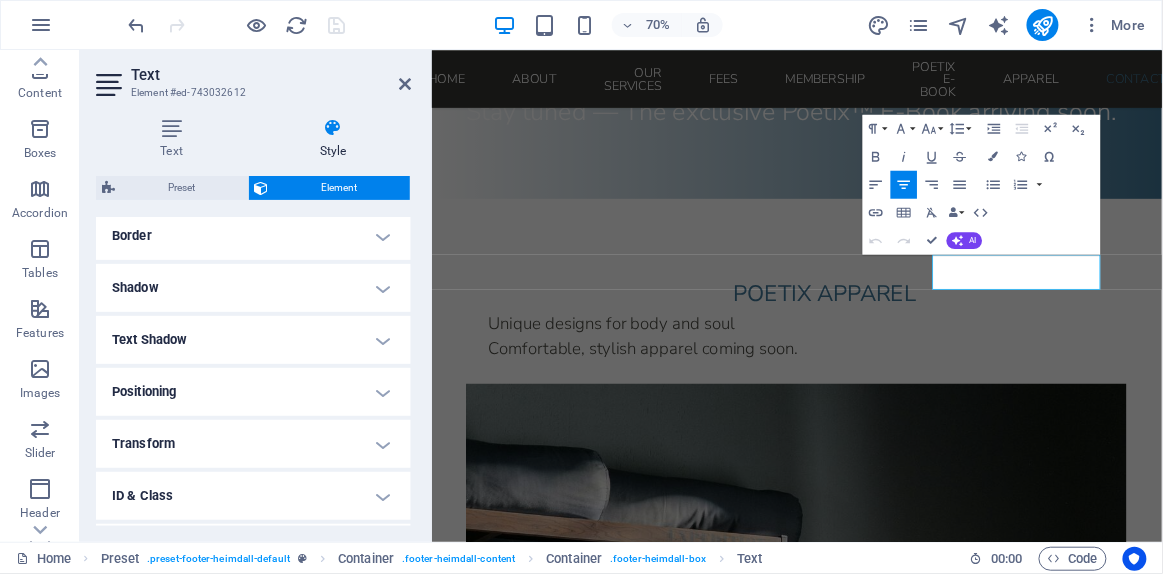 scroll, scrollTop: 534, scrollLeft: 0, axis: vertical 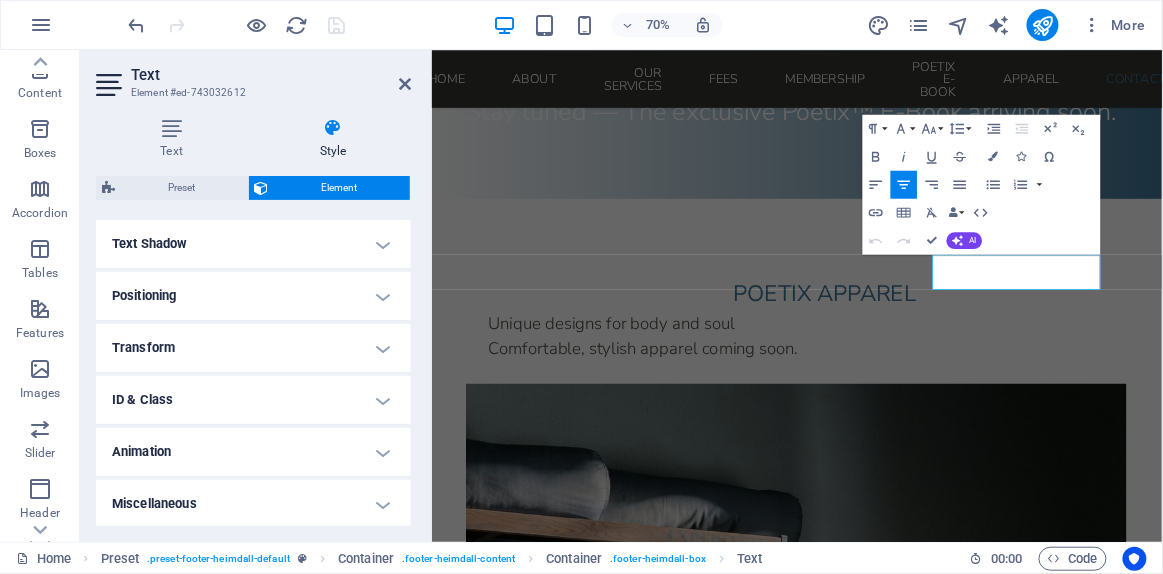 click on "Miscellaneous" at bounding box center [253, 504] 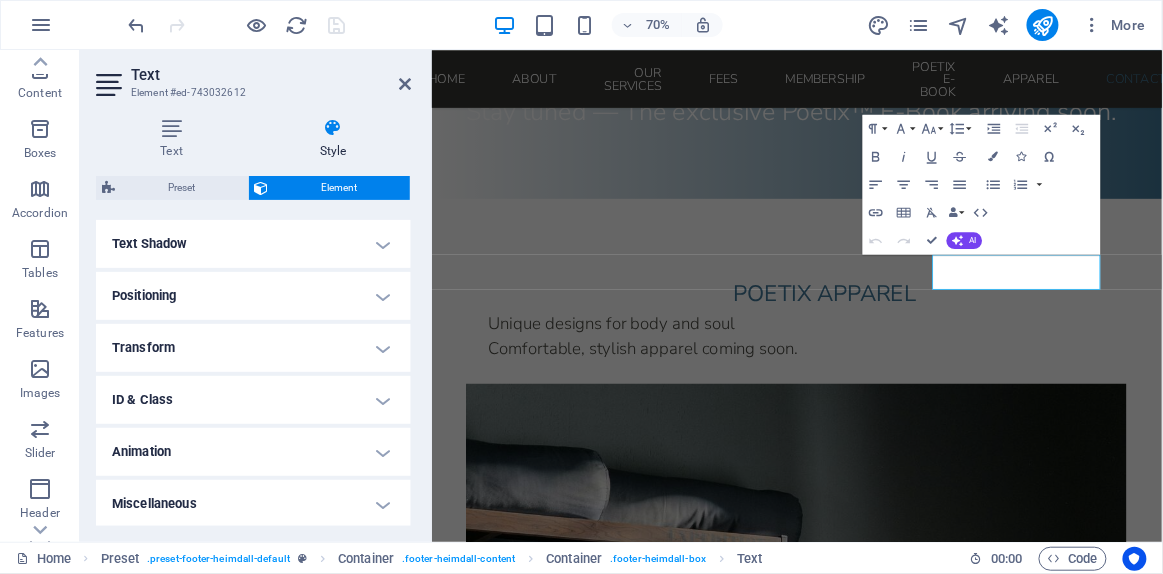 click on "Poetix. The Poetry in Movement. Breath. Balance info@poetıx.eu BOOK NOW Home About OUR SERVICES FEES Membership POETIX E-BOOK APPAREL Contact [REGION], [DISTRICT], [STREET_NAME] [STREET_NUMBER] , Tallin, [COUNTRY] [POSTAL_CODE] | Mon - Sat: 8am - 8pm POETIX | COACHING Agency ABOUT US A science-driven coaching agency specializing in movement, breath, and balance. We are a team of passionate professionals specializing in Pilates, nutrition coaching, and breathwork , helping individuals unlock their full potential through a science-based, holistic approach. Our Story At Poetix , movement is more than just exercise—it’s a way of life. With backgrounds in athletics, professional sports, and rehabilitation , we understand the transformative power of intentional movement and mindful breath in building strength, resilience, and overall well-being . Our journey began as a personal pursuit of balance and vitality , leading to years of study in evidence-based nutrition, functional movement, and breath science ." at bounding box center (953, -2391) 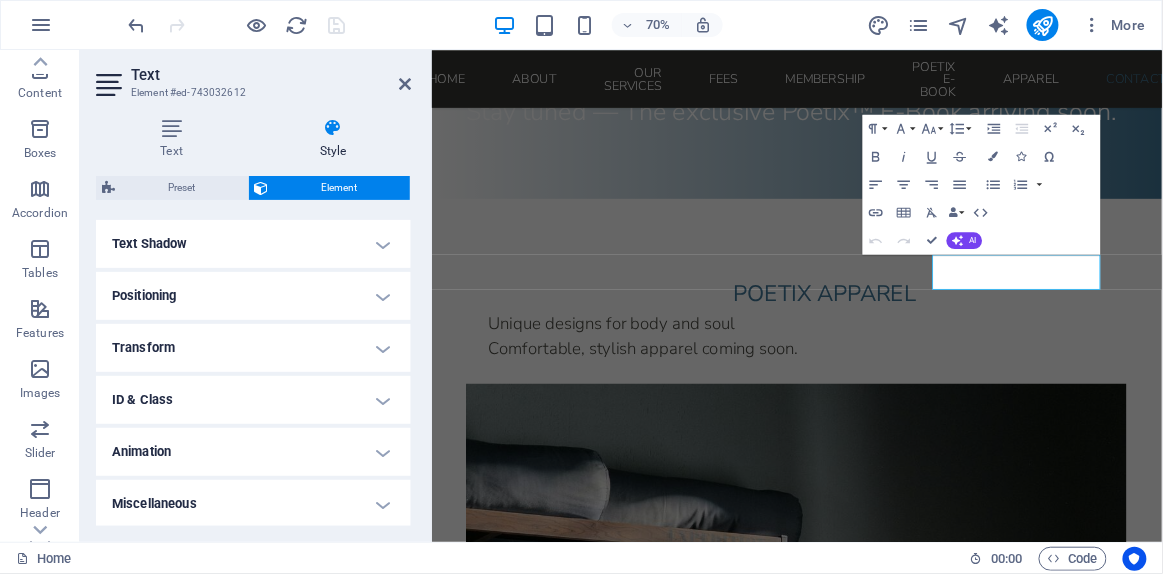 click on "Text Element #ed-743032612 Text Style Text Add, edit, and format text directly on the website. Default colors and font sizes are defined in Design. Edit design Alignment Left aligned Centered Right aligned Preset Element Layout How this element expands within the layout (Flexbox). Size Default auto px % 1/1 1/2 1/3 1/4 1/5 1/6 1/7 1/8 1/9 1/10 Grow Shrink Order Container layout Visible Visible Opacity 100 % Overflow Spacing Margin Default auto px % rem vw vh Custom Custom auto px % rem vw vh auto px % rem vw vh auto px % rem vw vh auto px % rem vw vh Padding Default px rem % vh vw Custom Custom px rem % vh vw px rem % vh vw px rem % vh vw px rem % vh vw Border Style              - Width 1 auto px rem % vh vw Custom Custom 1 auto px rem % vh vw 1 auto px rem % vh vw 1 auto px rem % vh vw 1 auto px rem % vh vw  - Color Round corners Default px rem % vh vw Custom Custom px rem % vh vw px rem % vh vw px rem % vh vw px rem % vh vw Shadow Default None Outside Inside Color X offset 0 px rem vh vw Y offset" at bounding box center (256, 296) 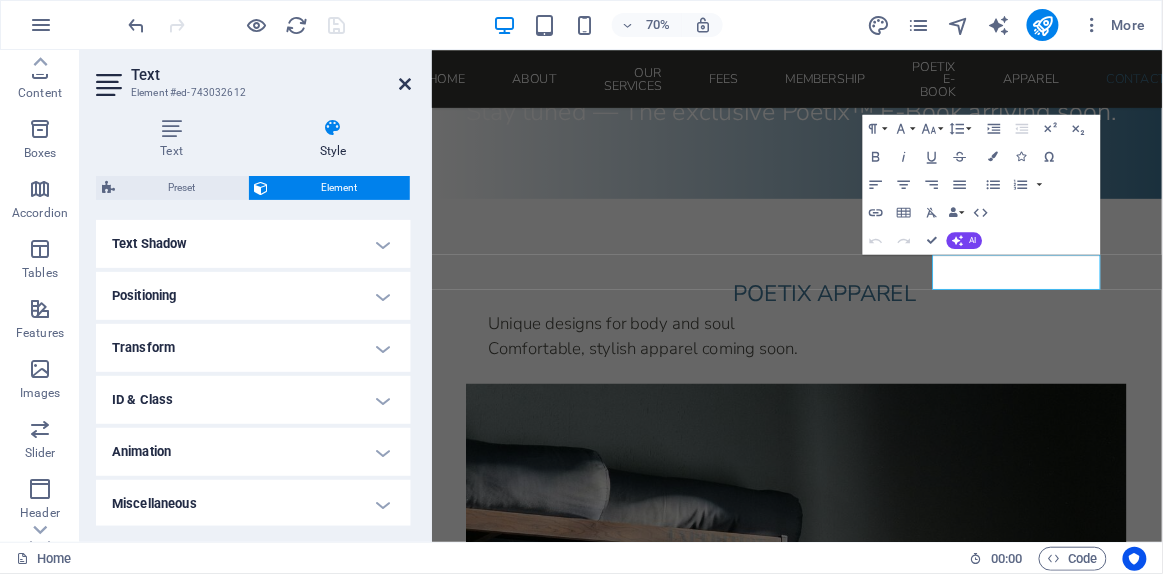click at bounding box center [405, 84] 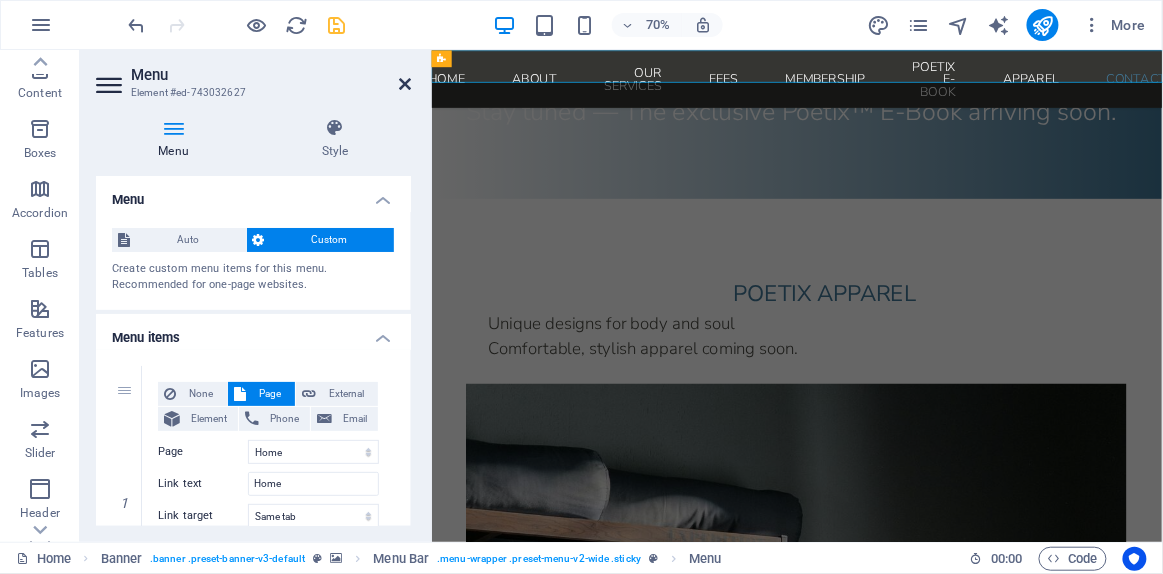 click at bounding box center (405, 84) 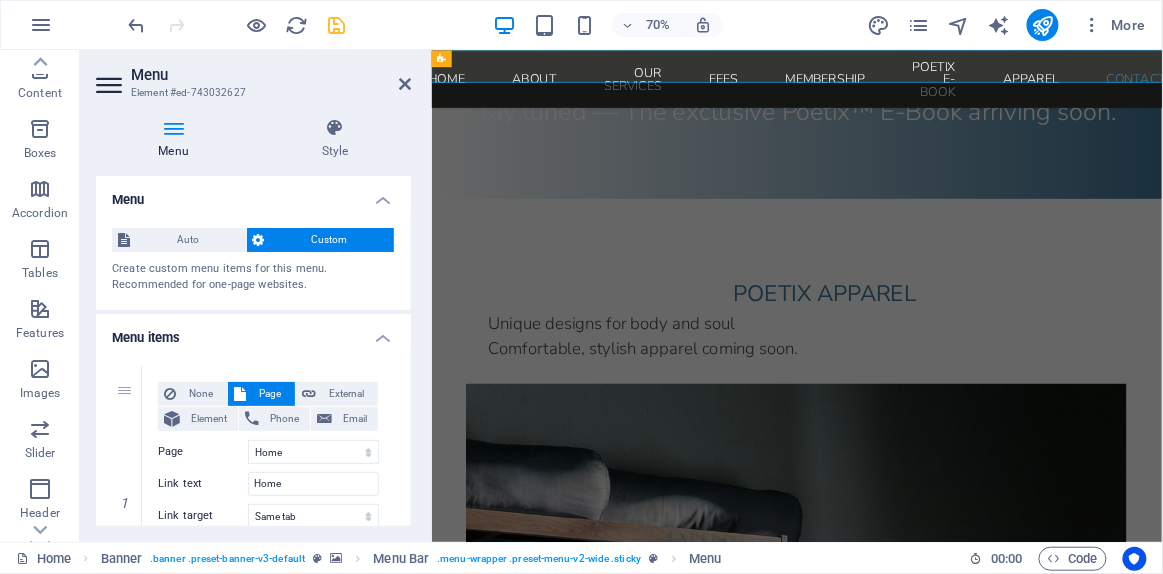 drag, startPoint x: 832, startPoint y: 128, endPoint x: 752, endPoint y: 78, distance: 94.33981 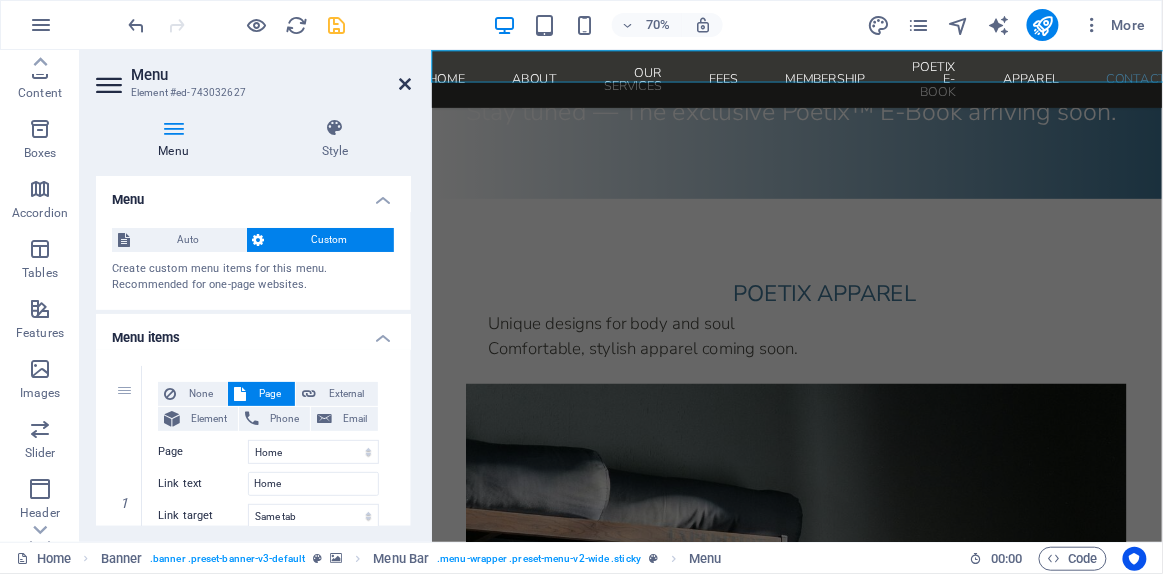 click at bounding box center [405, 84] 